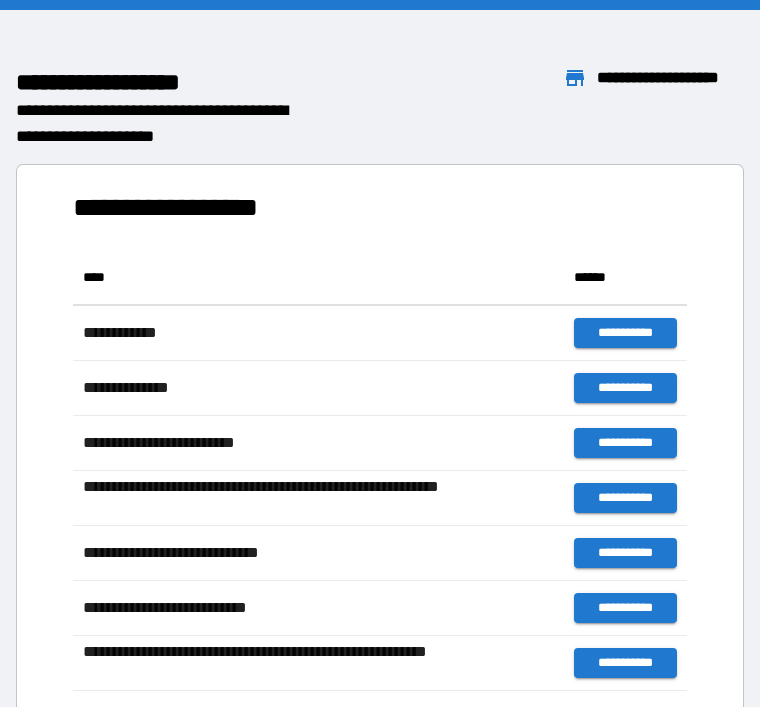 scroll, scrollTop: 0, scrollLeft: 0, axis: both 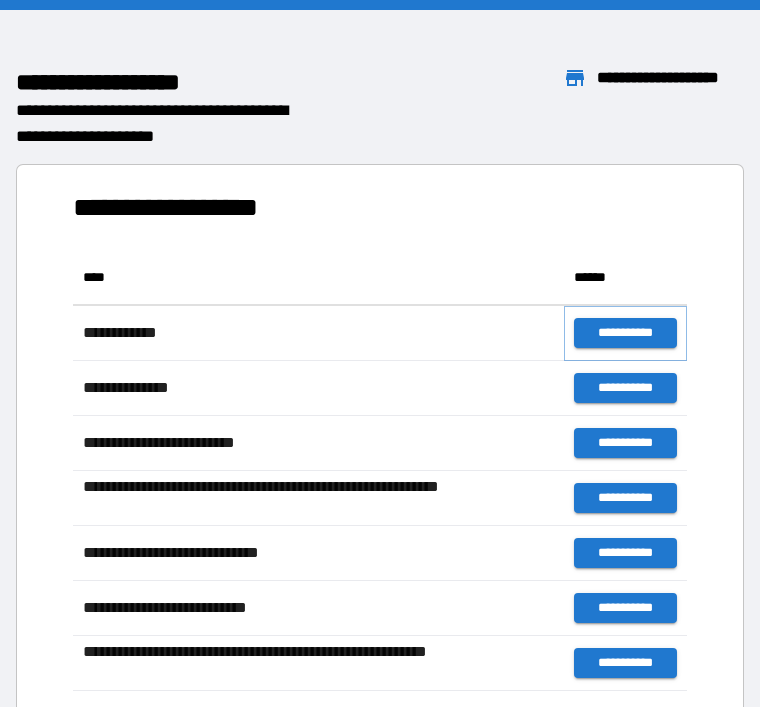 click on "**********" at bounding box center [625, 333] 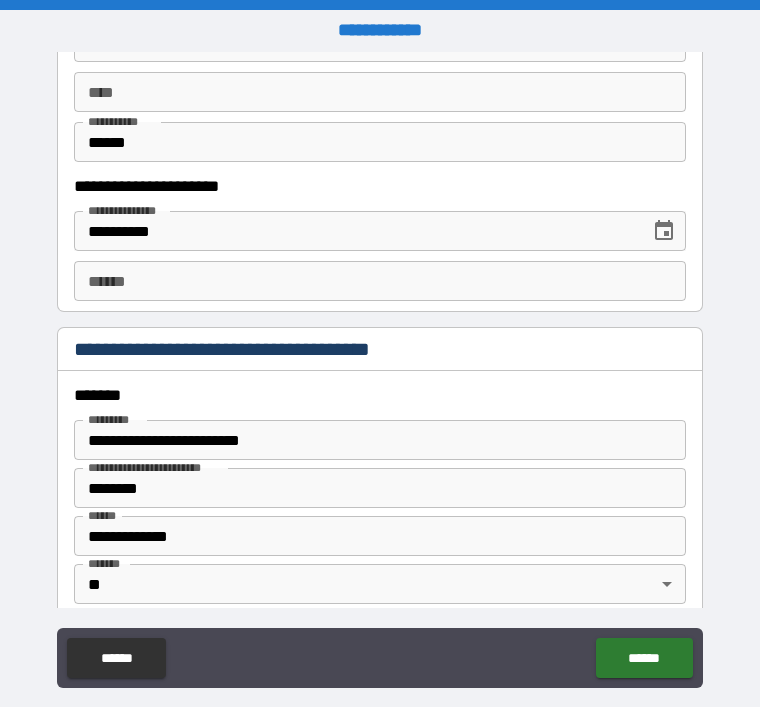 scroll, scrollTop: 1941, scrollLeft: 0, axis: vertical 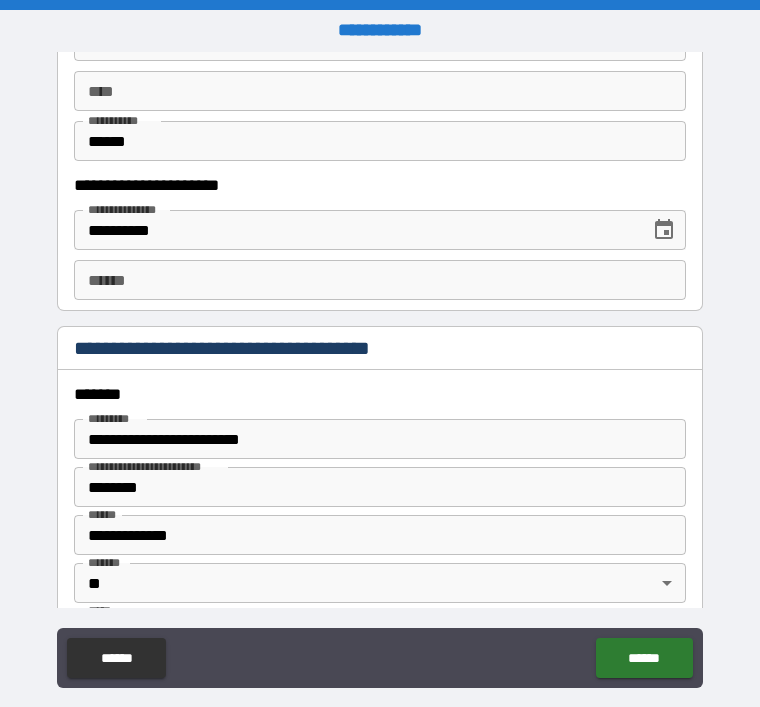 click on "****   *" at bounding box center [380, 280] 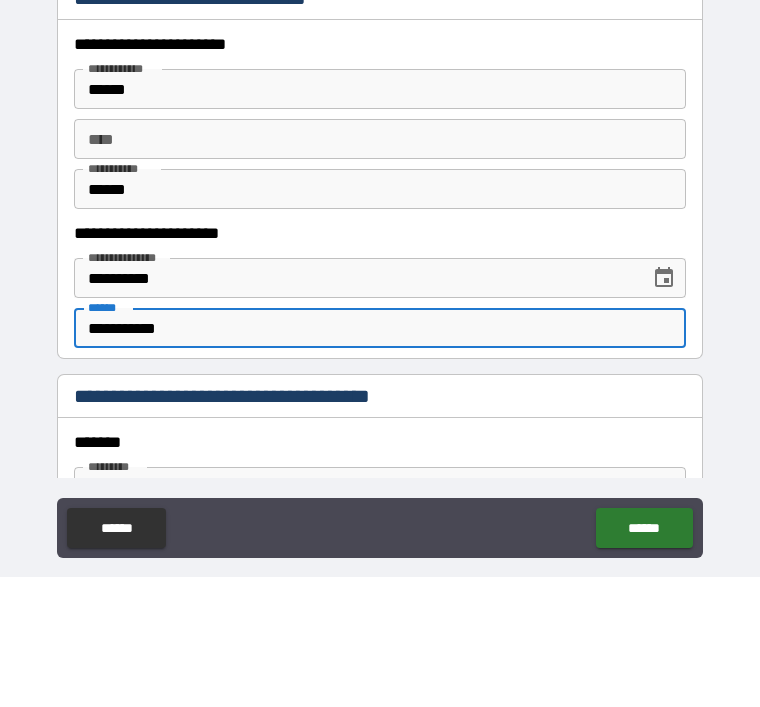 scroll, scrollTop: 1759, scrollLeft: 0, axis: vertical 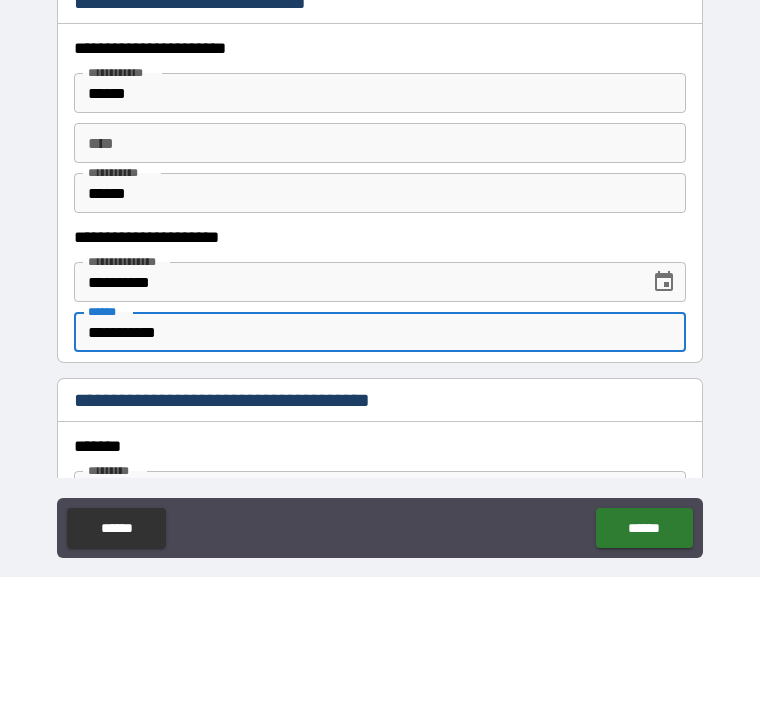 type on "**********" 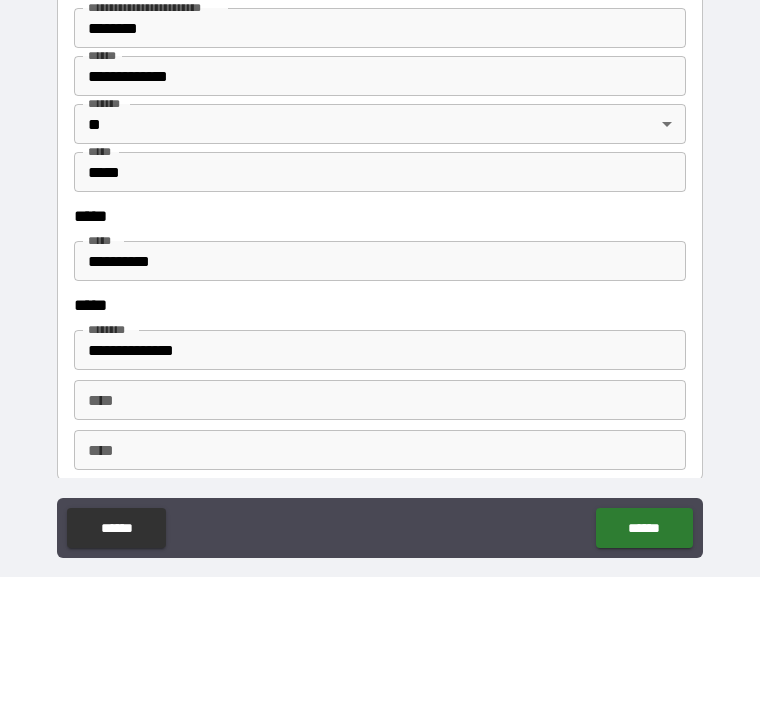 scroll, scrollTop: 2268, scrollLeft: 0, axis: vertical 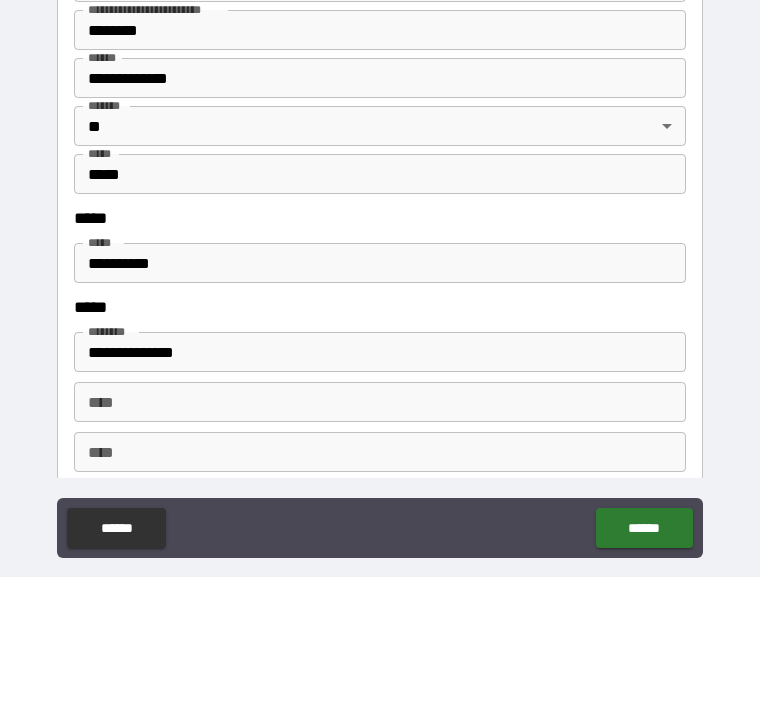 click on "*****" at bounding box center [380, 348] 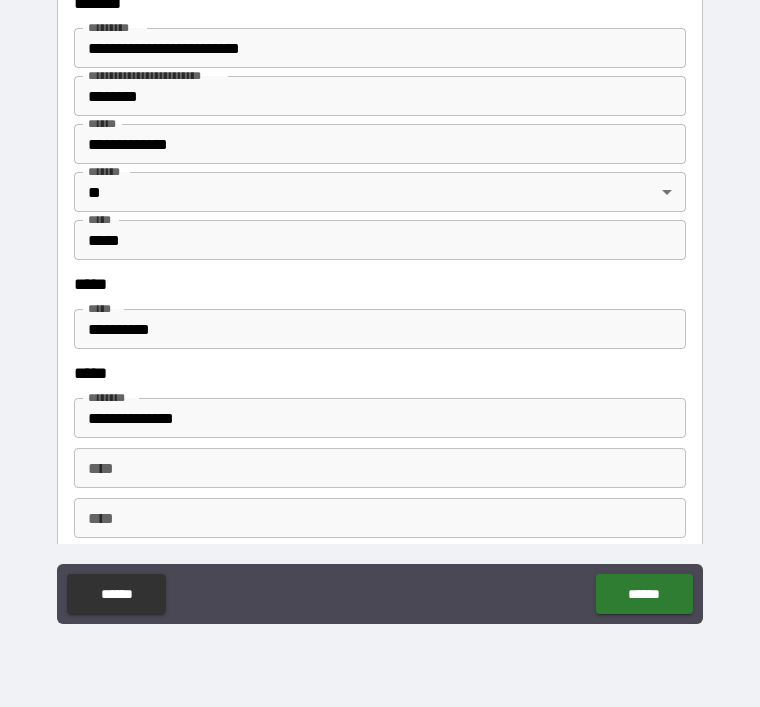 click on "*****" at bounding box center (380, 284) 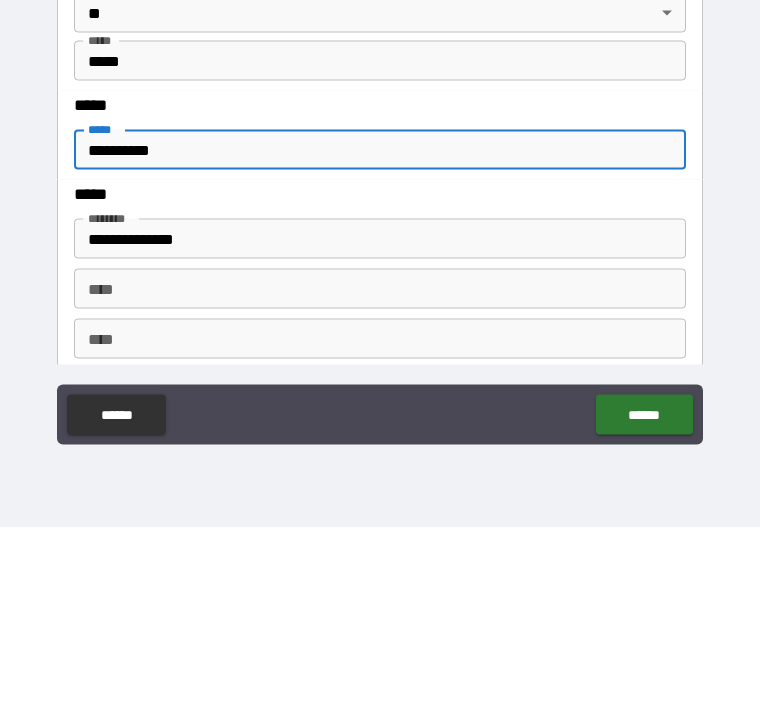 click on "**********" at bounding box center [380, 324] 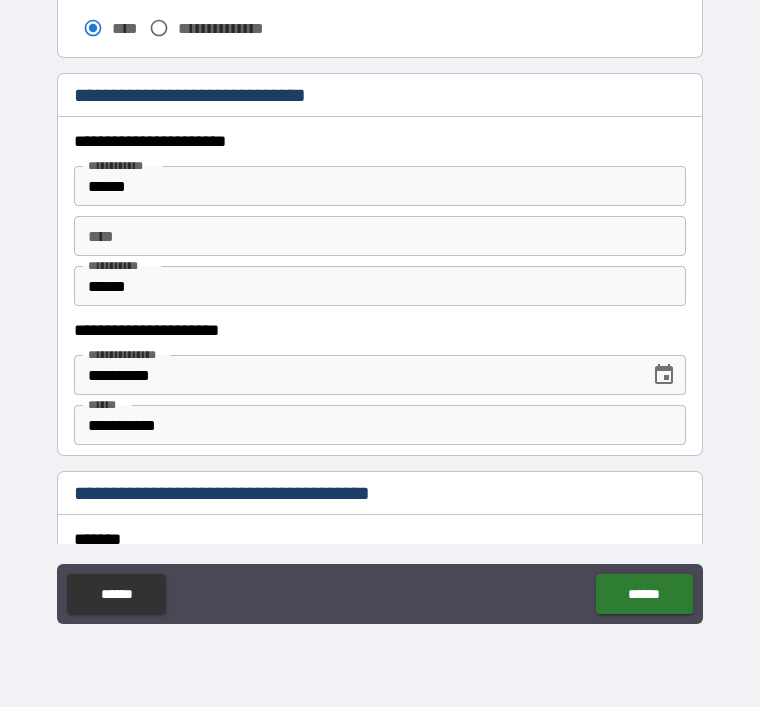 scroll, scrollTop: 1725, scrollLeft: 0, axis: vertical 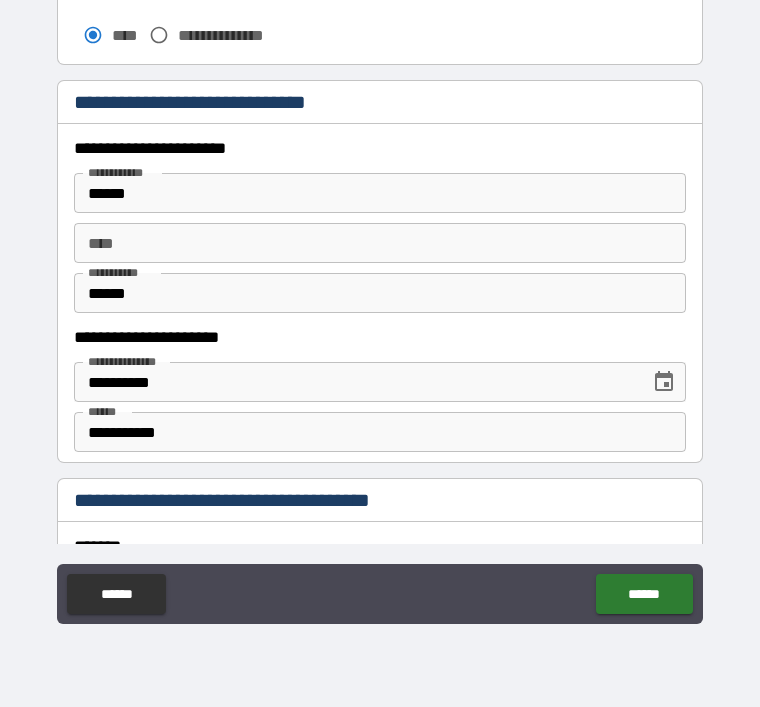 click on "**   *" at bounding box center [380, 243] 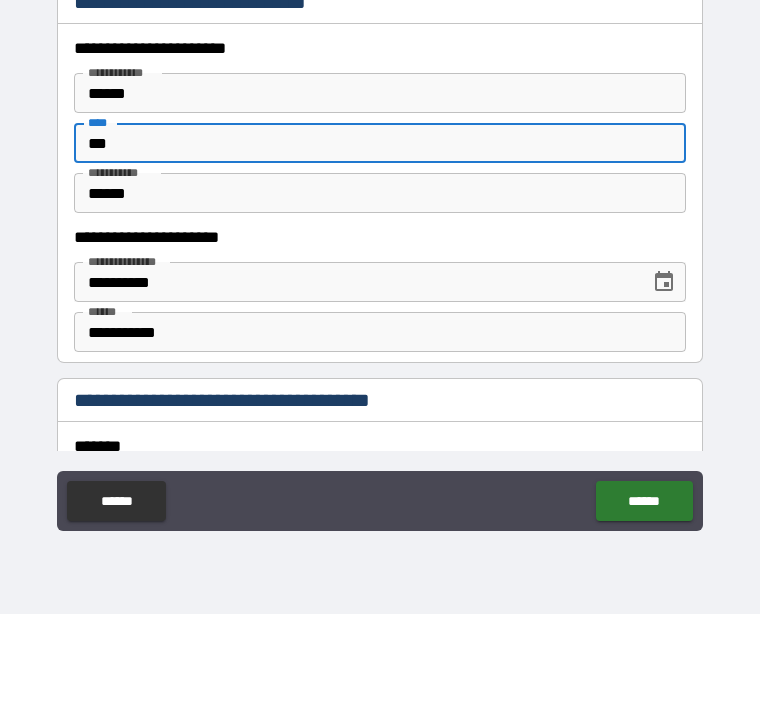 scroll, scrollTop: 1737, scrollLeft: 0, axis: vertical 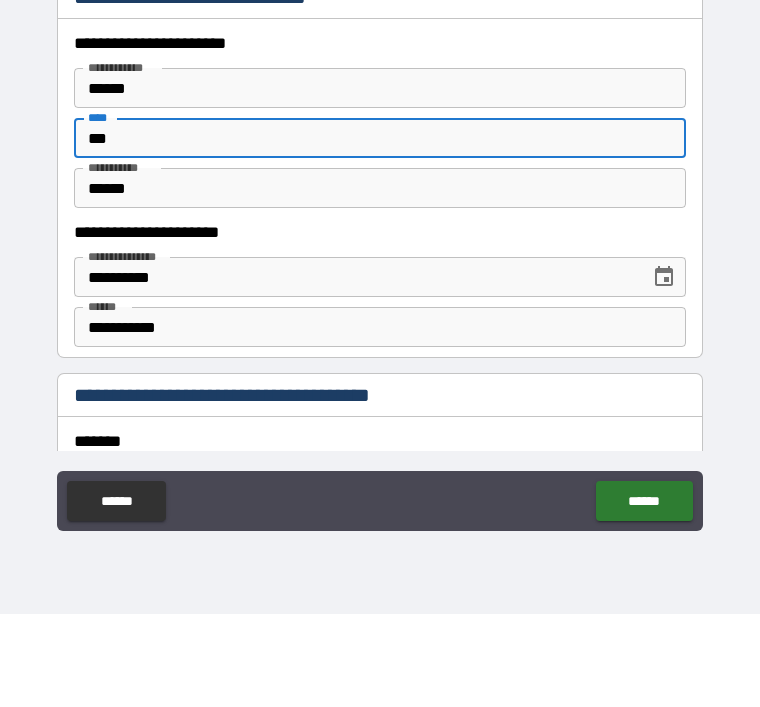 click on "***" at bounding box center [380, 231] 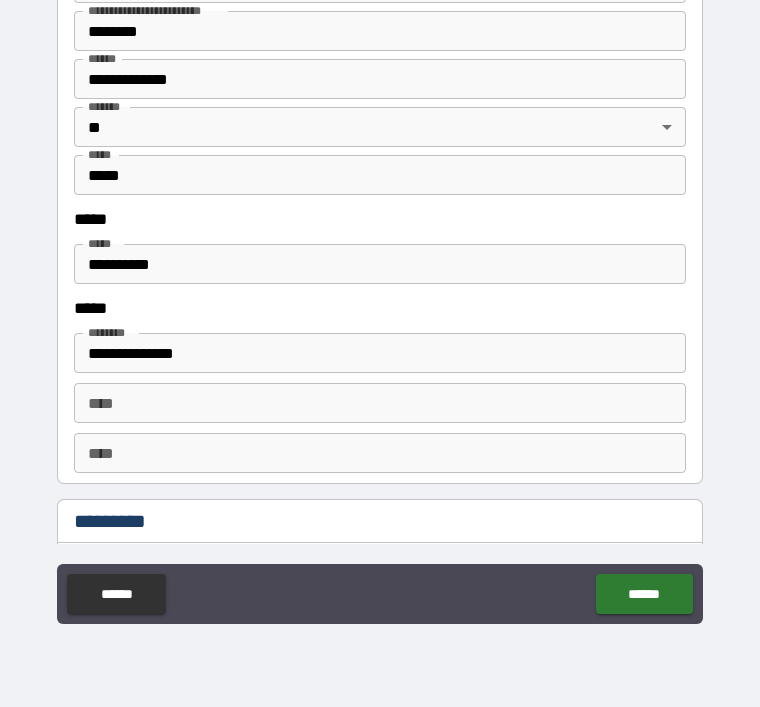 scroll, scrollTop: 2334, scrollLeft: 0, axis: vertical 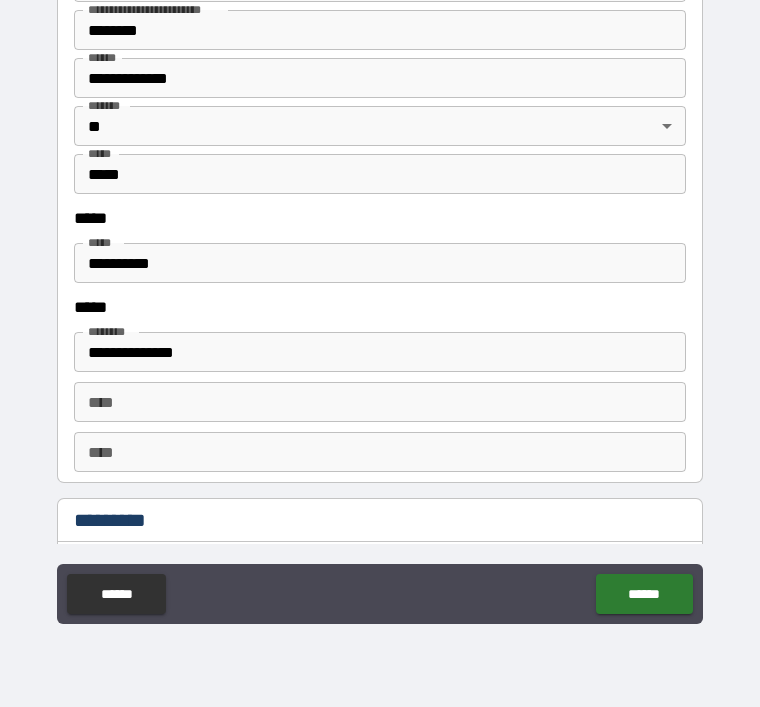 click on "**********" at bounding box center (380, 263) 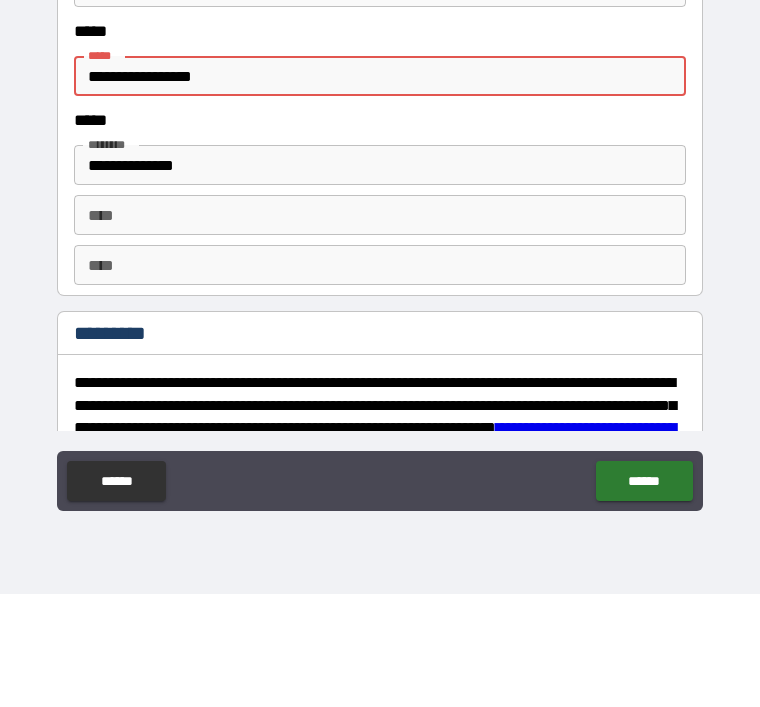 scroll, scrollTop: 2415, scrollLeft: 0, axis: vertical 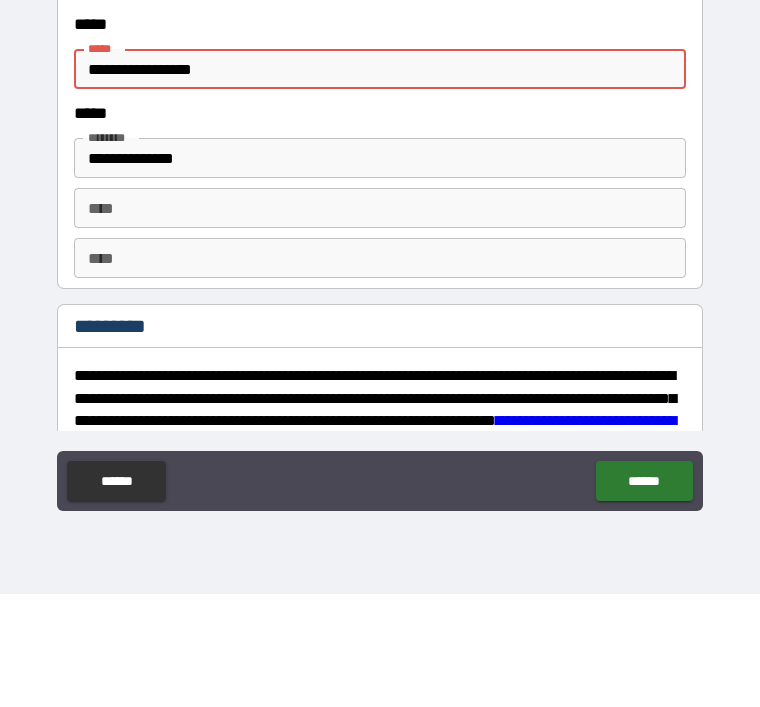 click on "**********" at bounding box center (380, 182) 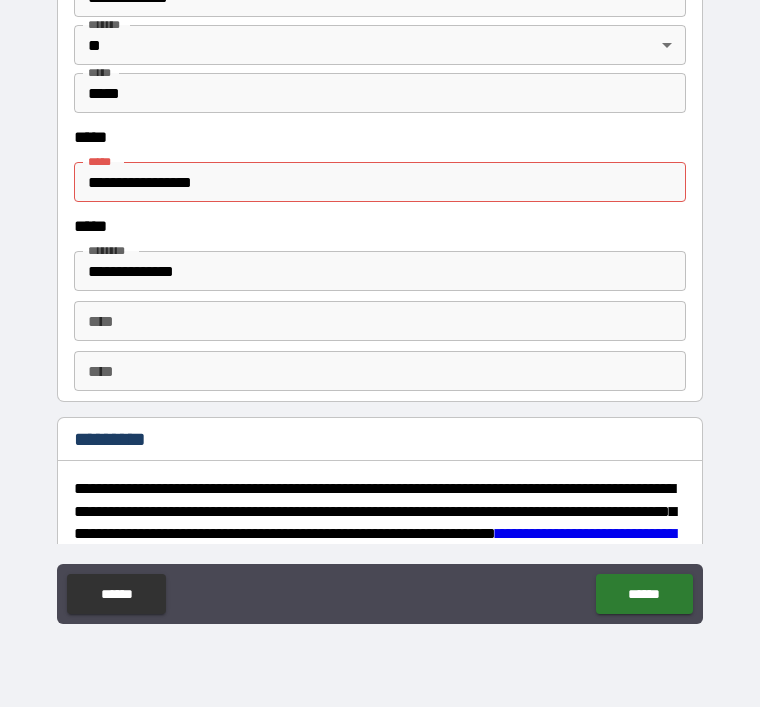 click on "**********" at bounding box center (380, 182) 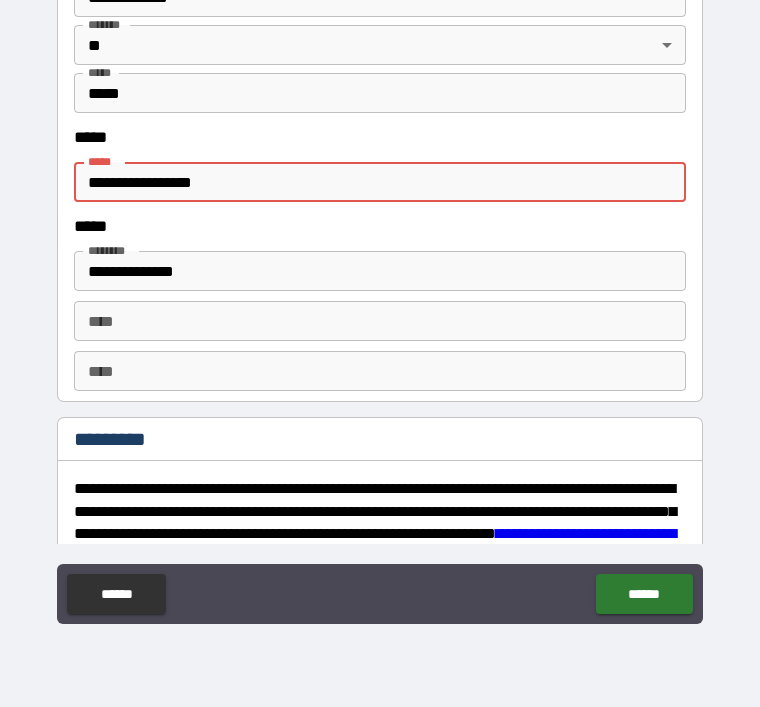 click on "**********" at bounding box center [380, 324] 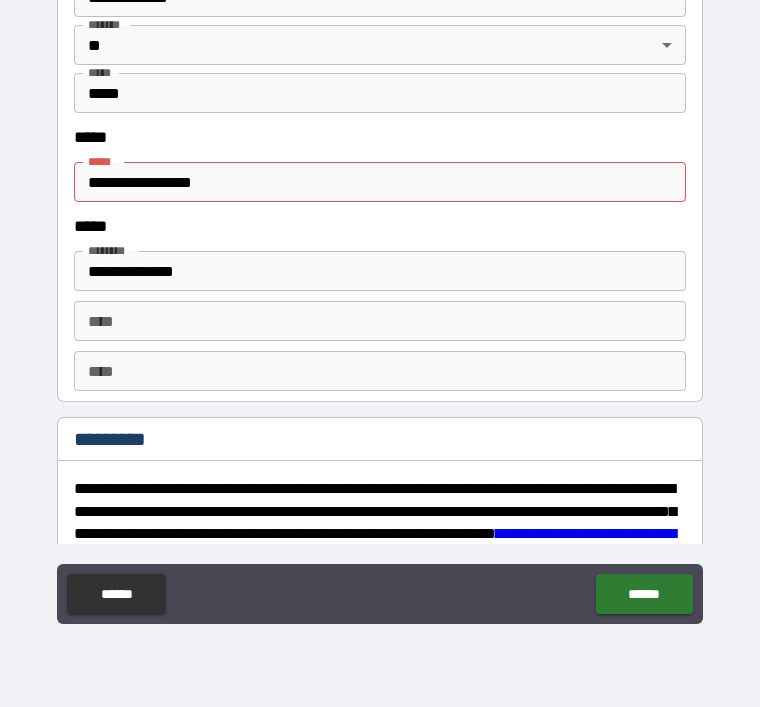 click on "****" at bounding box center (380, 321) 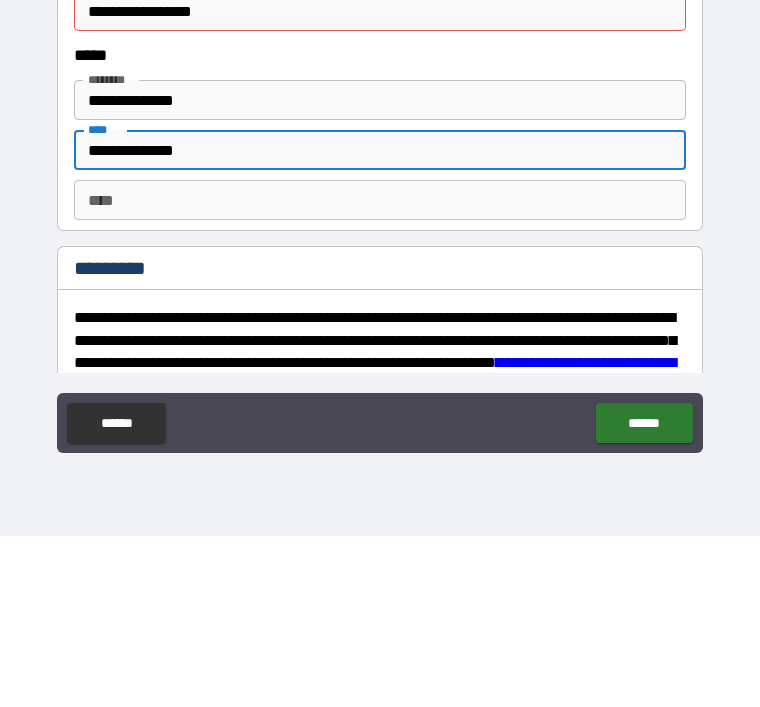 type on "**********" 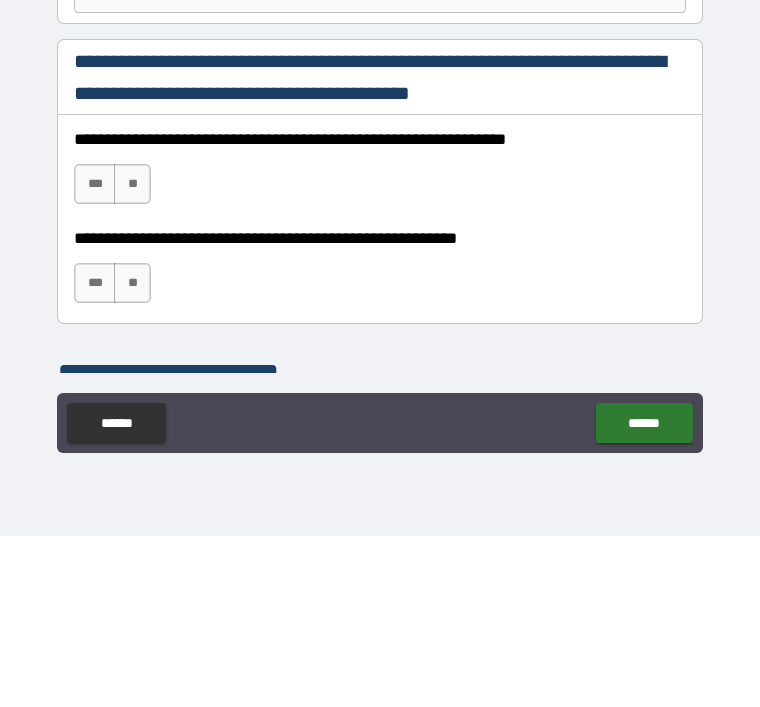 scroll, scrollTop: 1034, scrollLeft: 0, axis: vertical 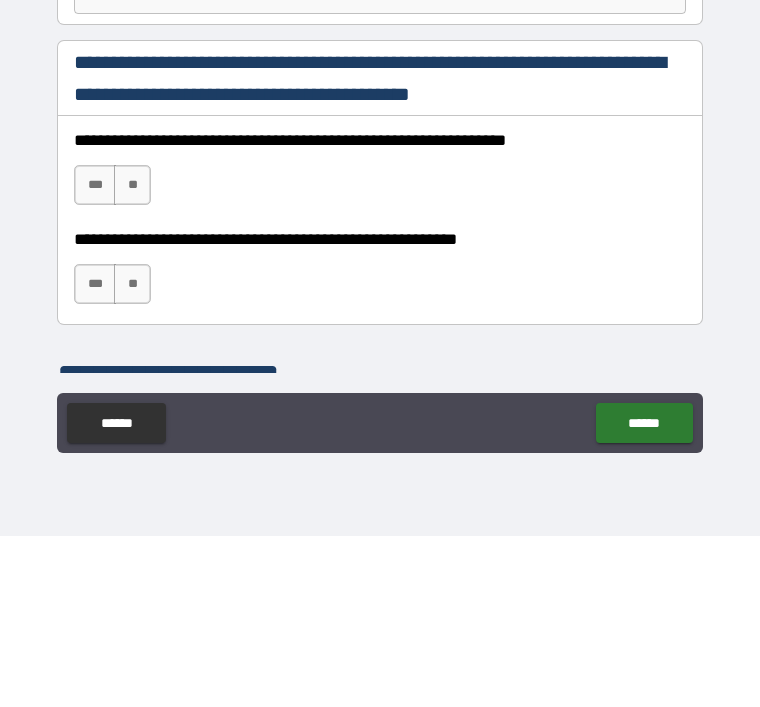 type on "**********" 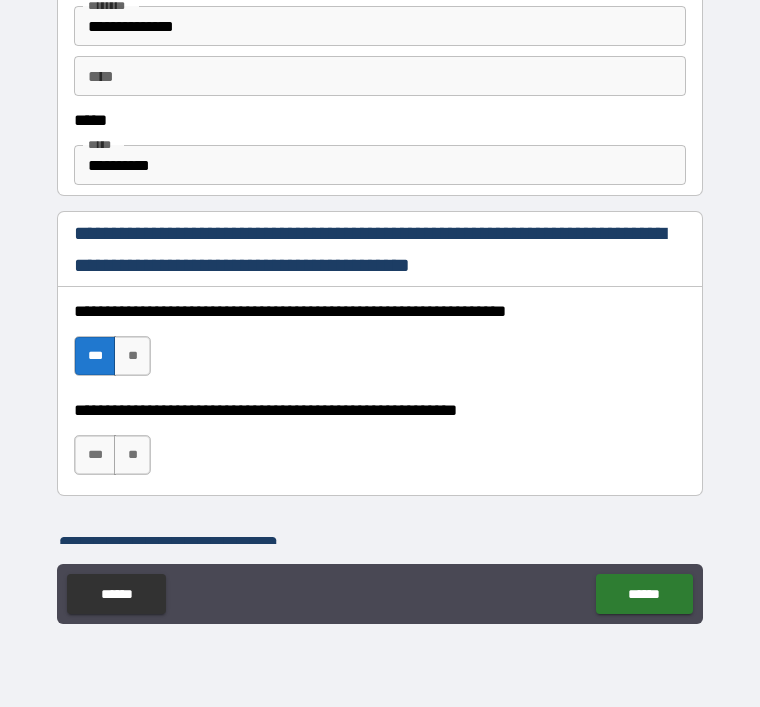 click on "******" at bounding box center (116, 594) 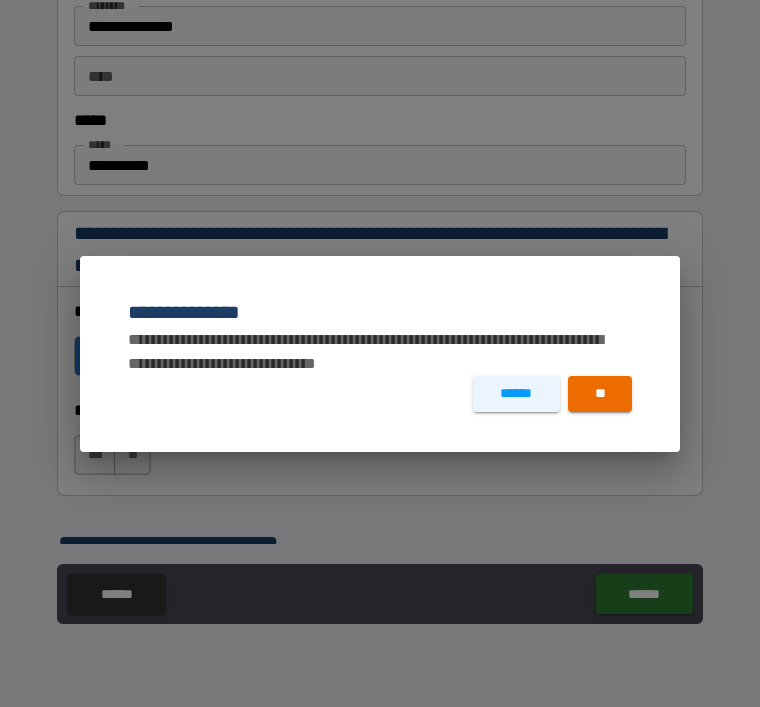 click on "**********" at bounding box center [380, 353] 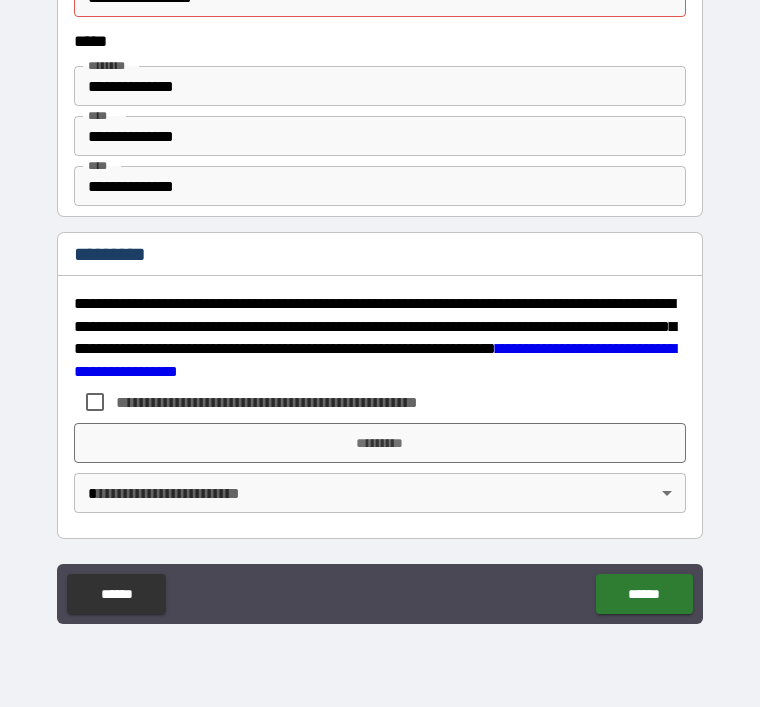 scroll, scrollTop: 2600, scrollLeft: 0, axis: vertical 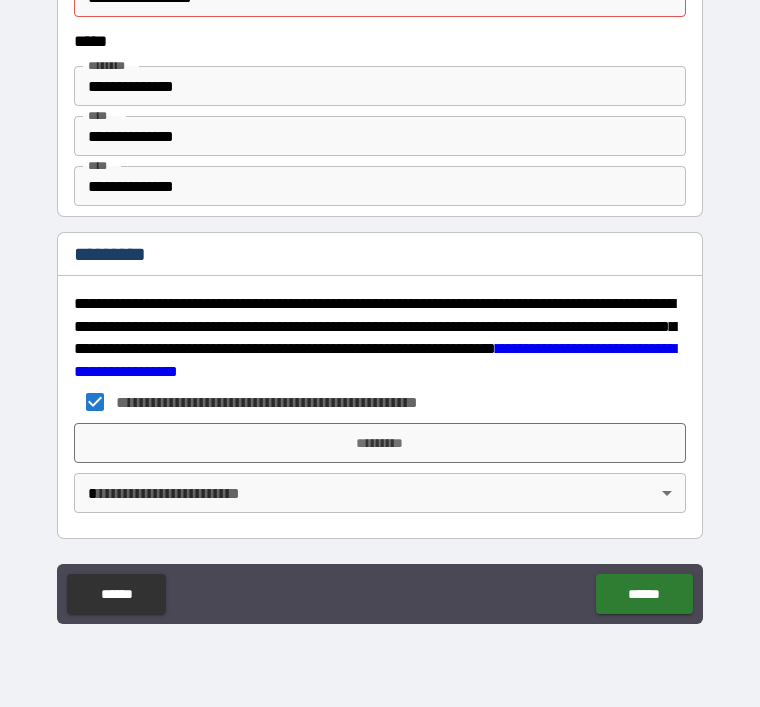 click on "*********" at bounding box center (380, 443) 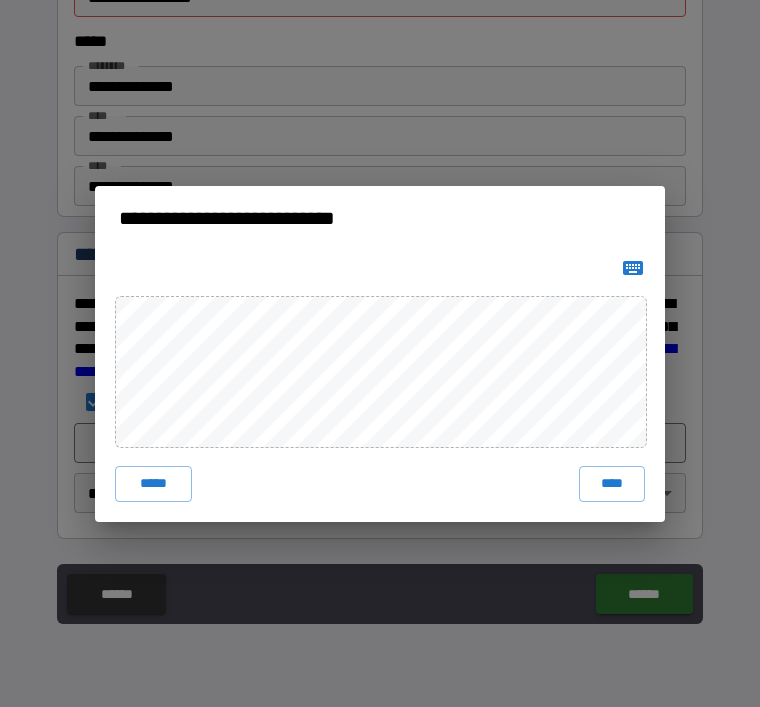 click on "****" at bounding box center [612, 484] 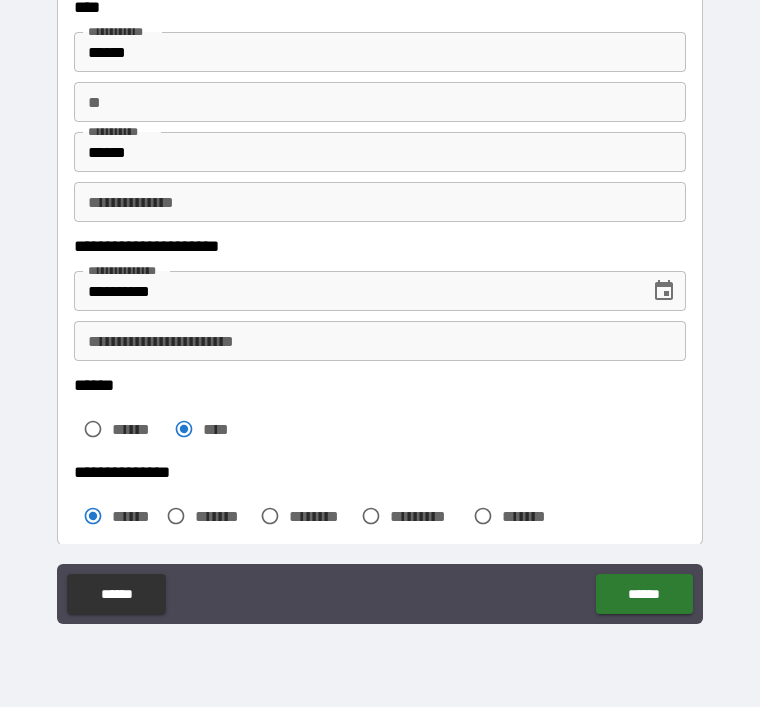 scroll, scrollTop: 107, scrollLeft: 0, axis: vertical 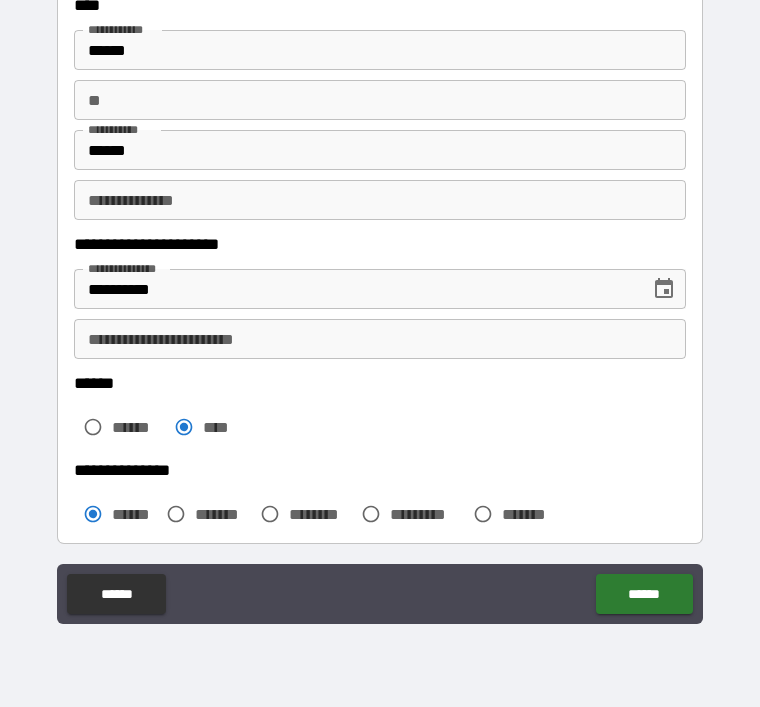 click on "**********" at bounding box center [380, 339] 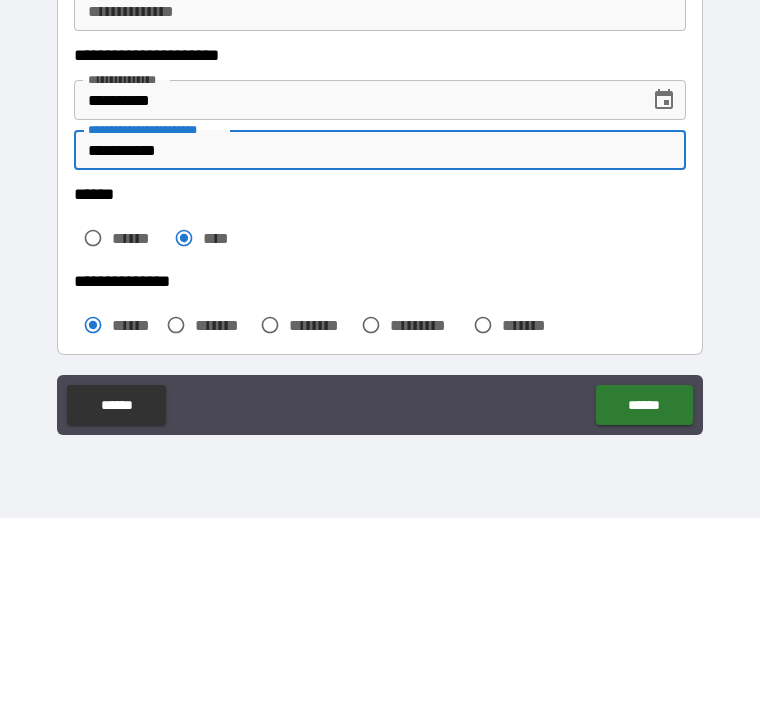 type on "**********" 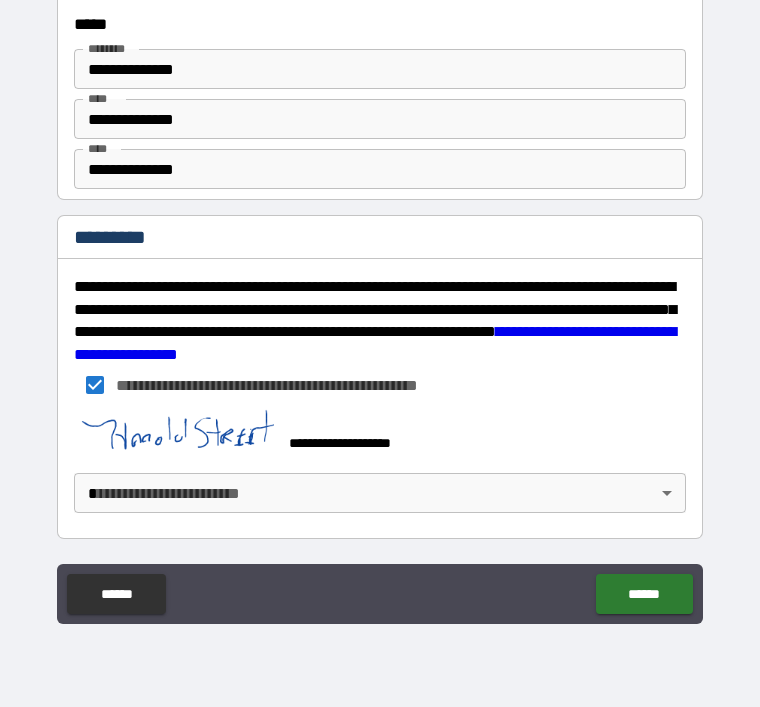 scroll, scrollTop: 2617, scrollLeft: 0, axis: vertical 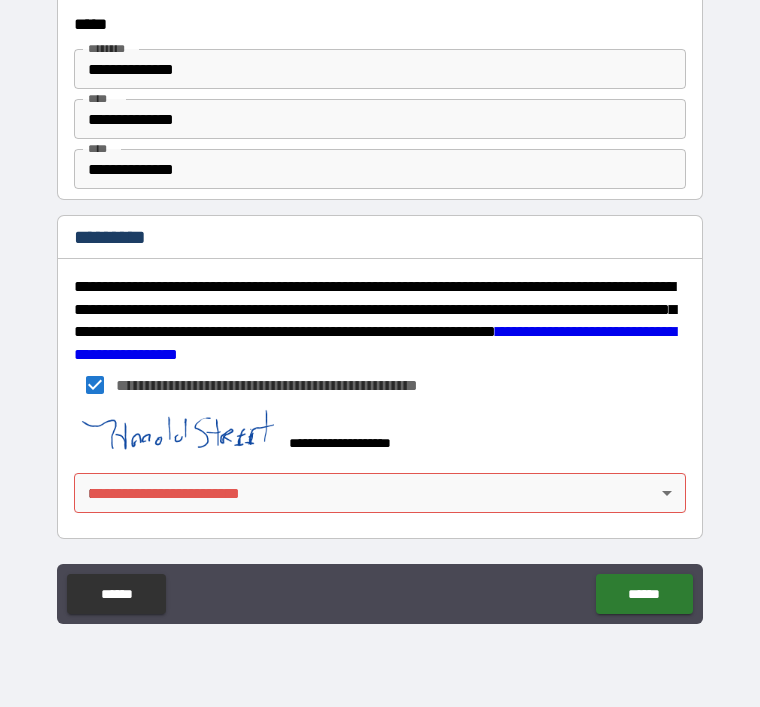 click on "******" at bounding box center [644, 594] 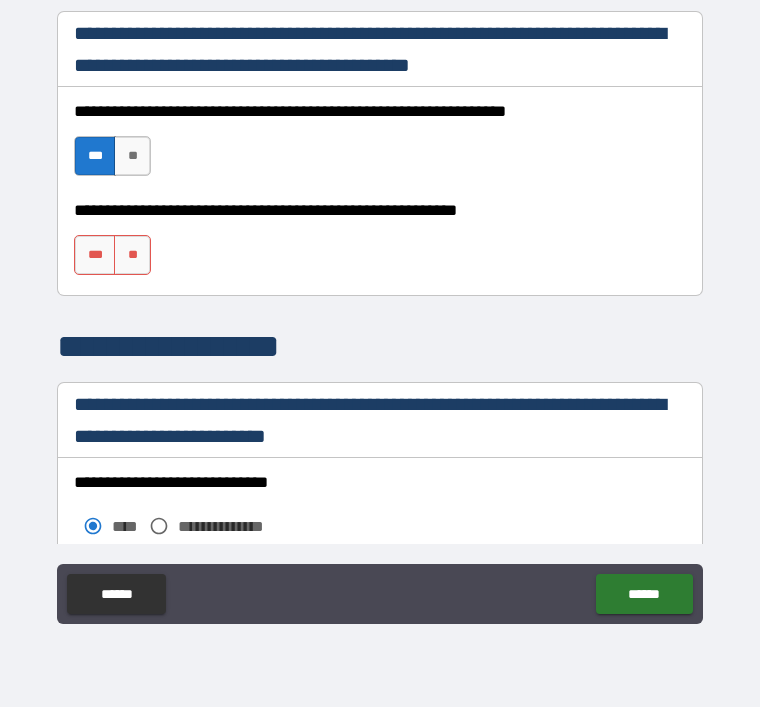 scroll, scrollTop: 1235, scrollLeft: 0, axis: vertical 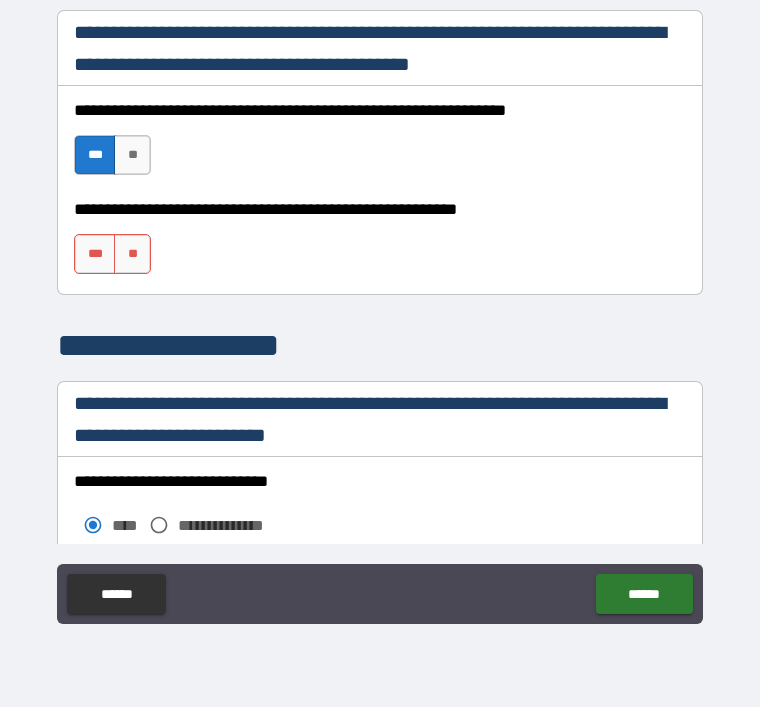 click on "***" at bounding box center (95, 254) 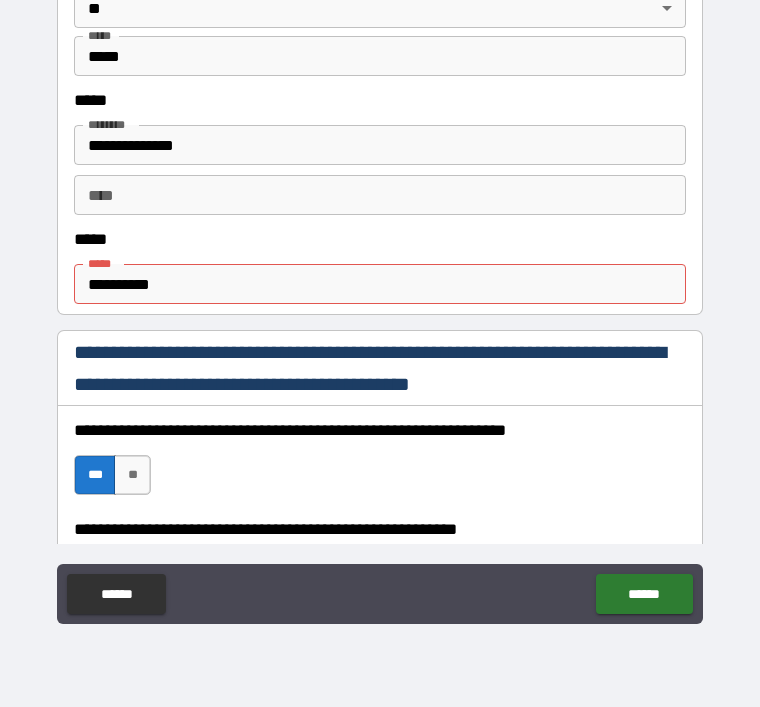 scroll, scrollTop: 912, scrollLeft: 0, axis: vertical 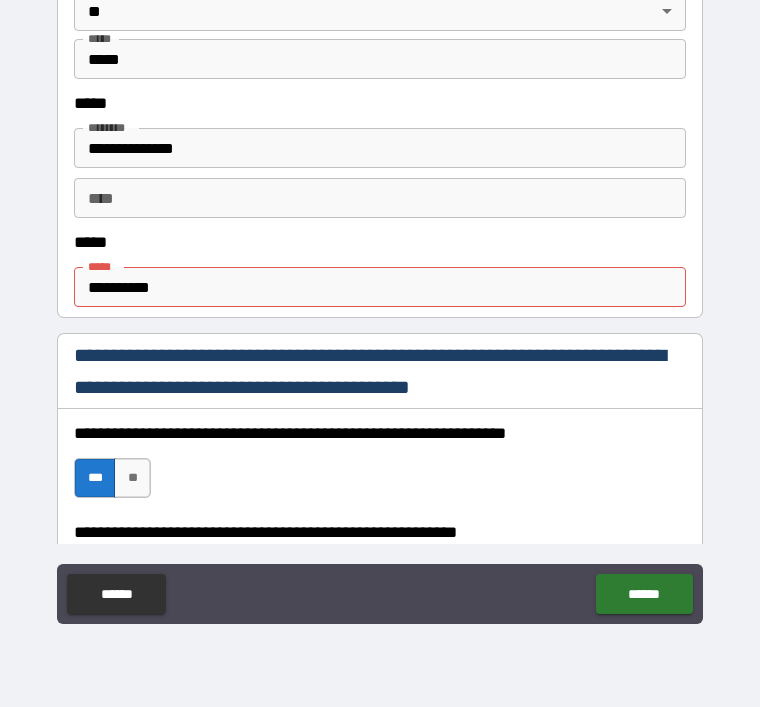 click on "**********" at bounding box center (380, 287) 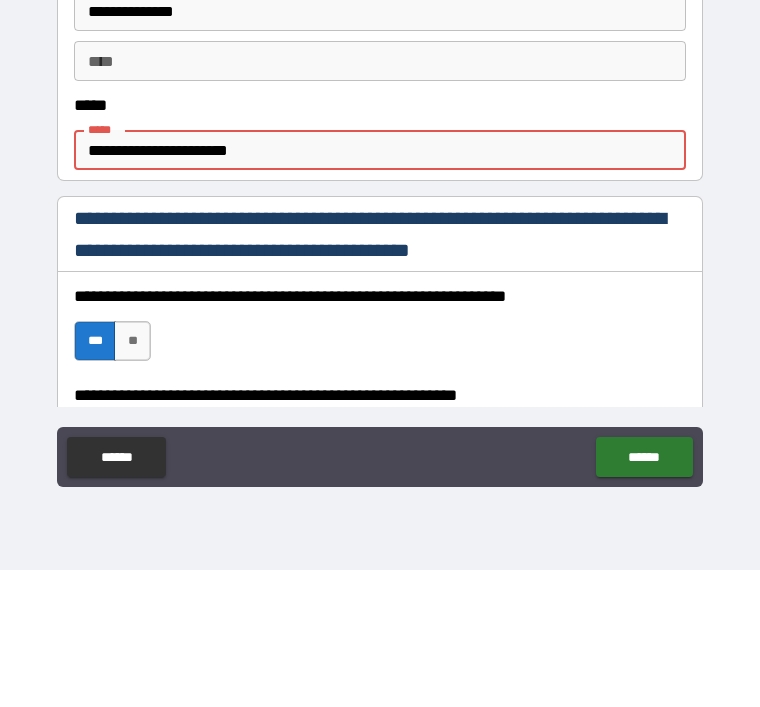 click on "**********" at bounding box center (380, 324) 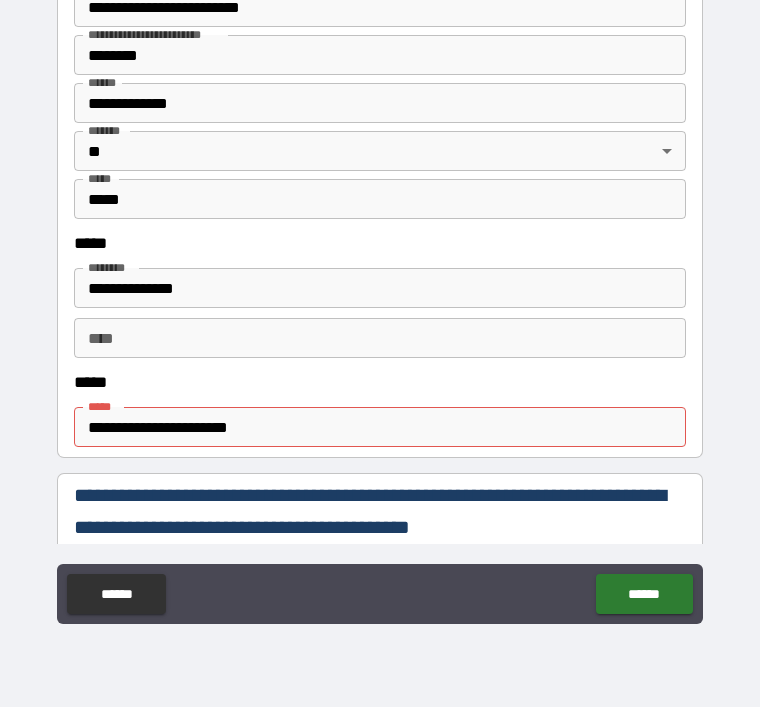 scroll, scrollTop: 765, scrollLeft: 0, axis: vertical 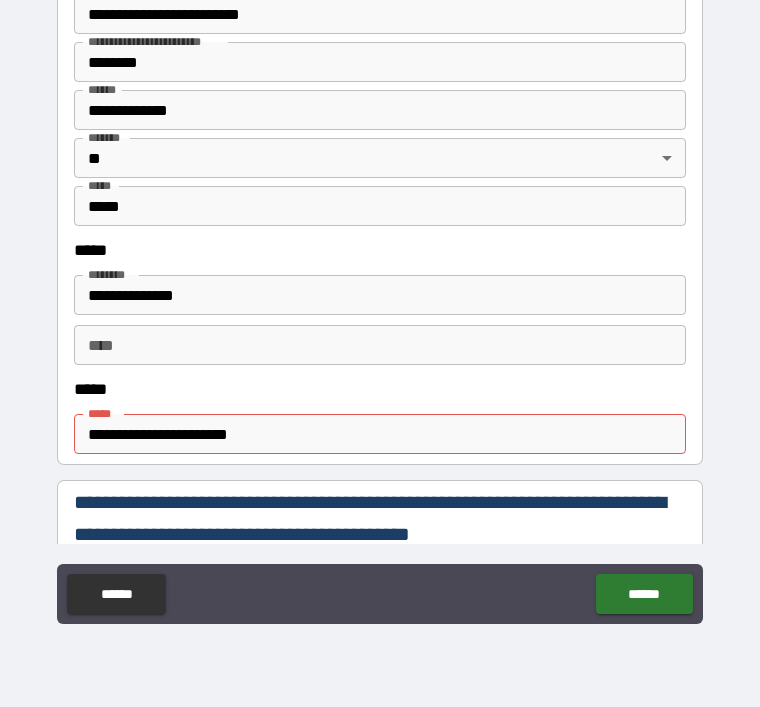 click on "******" at bounding box center (644, 594) 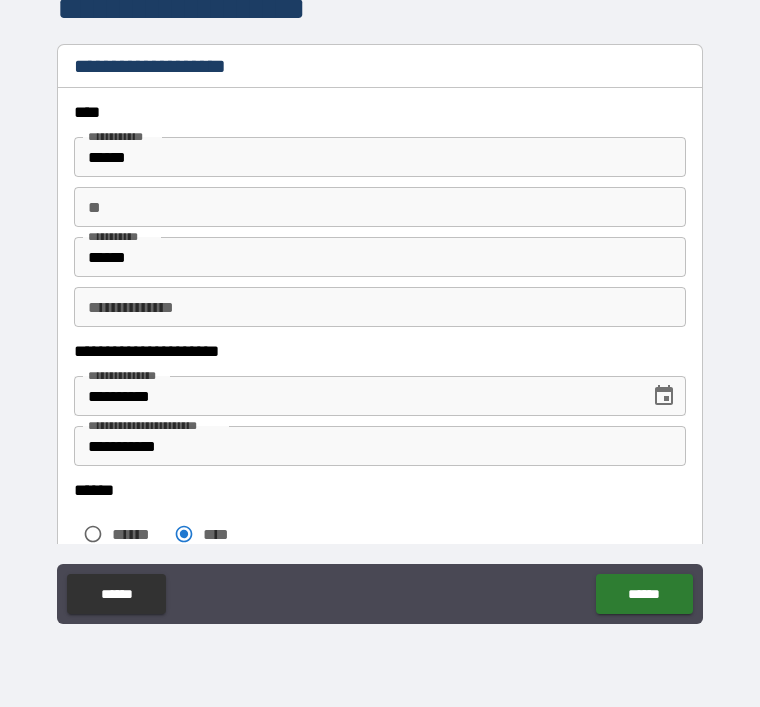 scroll, scrollTop: 0, scrollLeft: 0, axis: both 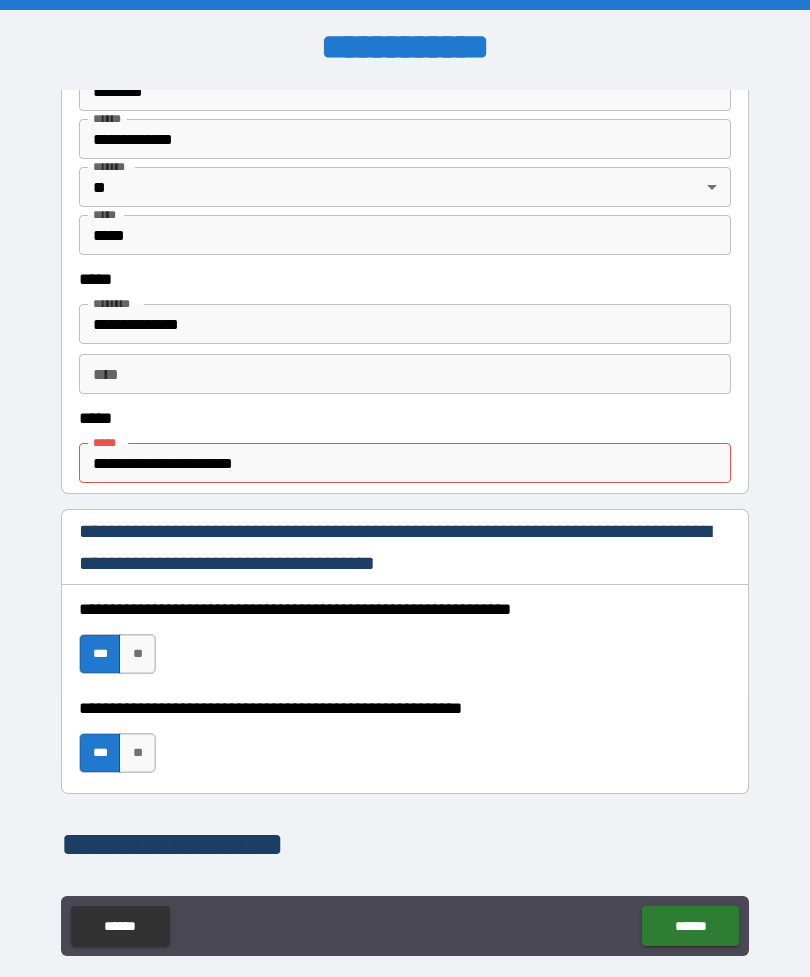 click on "**********" at bounding box center (405, 463) 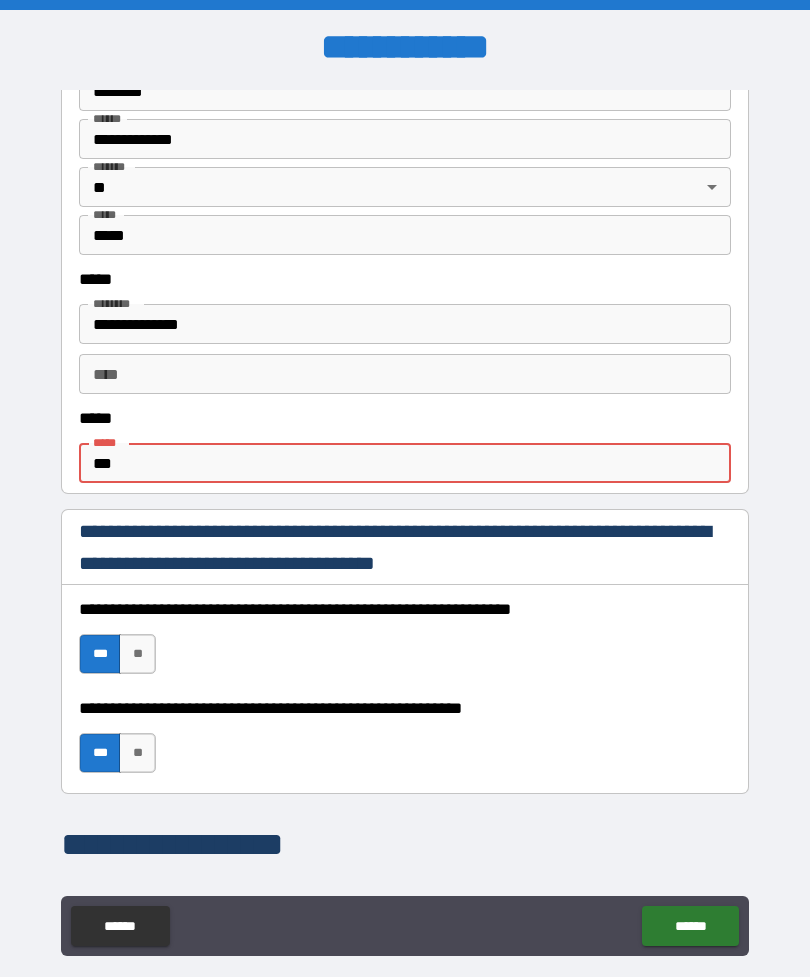 type on "**" 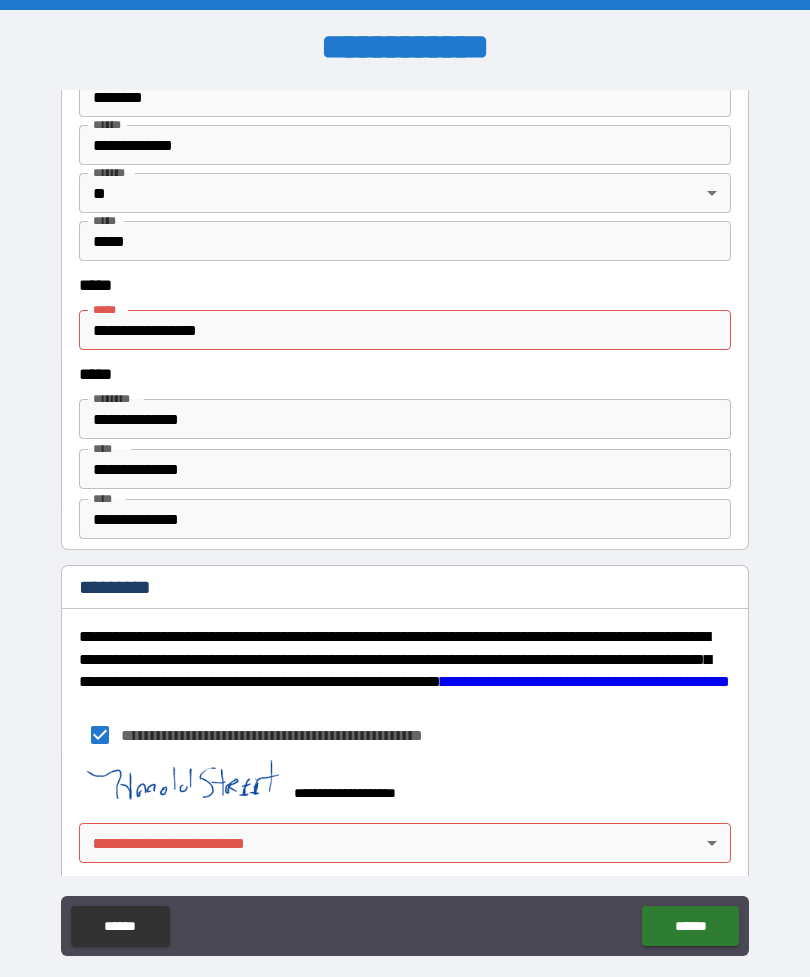 scroll, scrollTop: 2377, scrollLeft: 0, axis: vertical 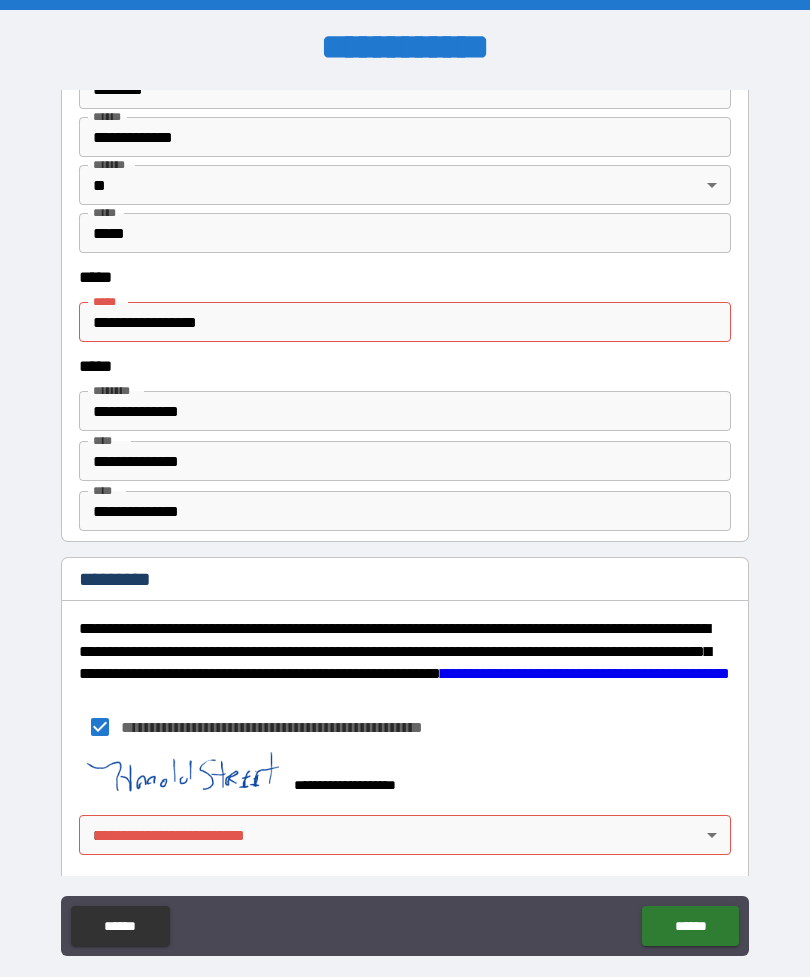 type on "**********" 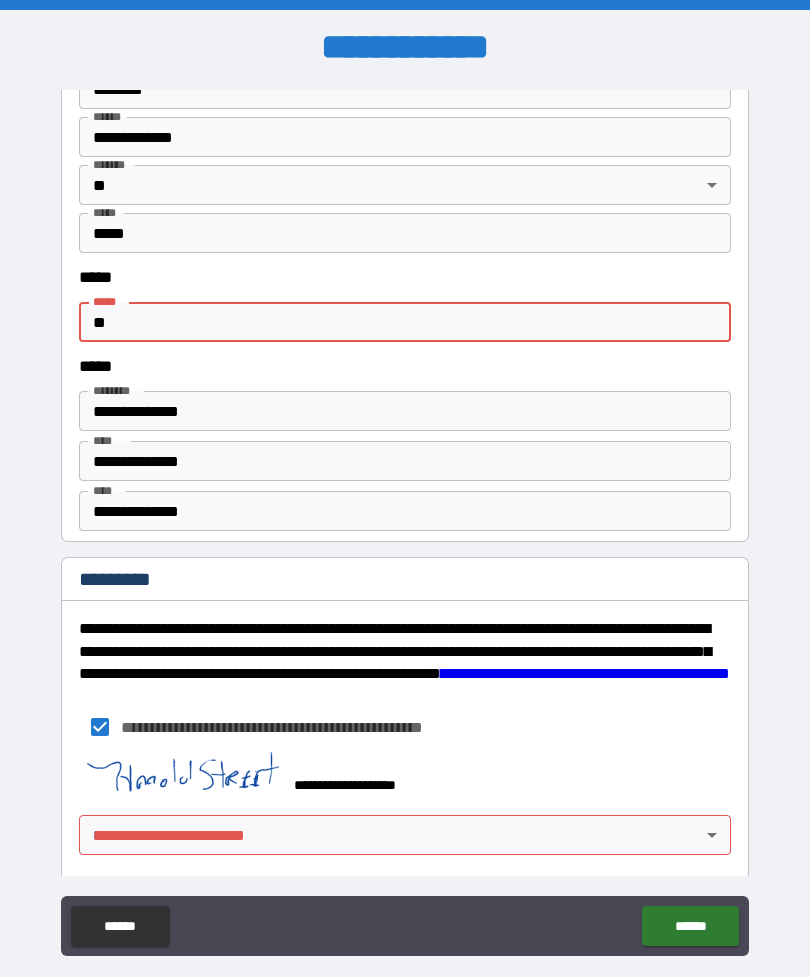 type on "*" 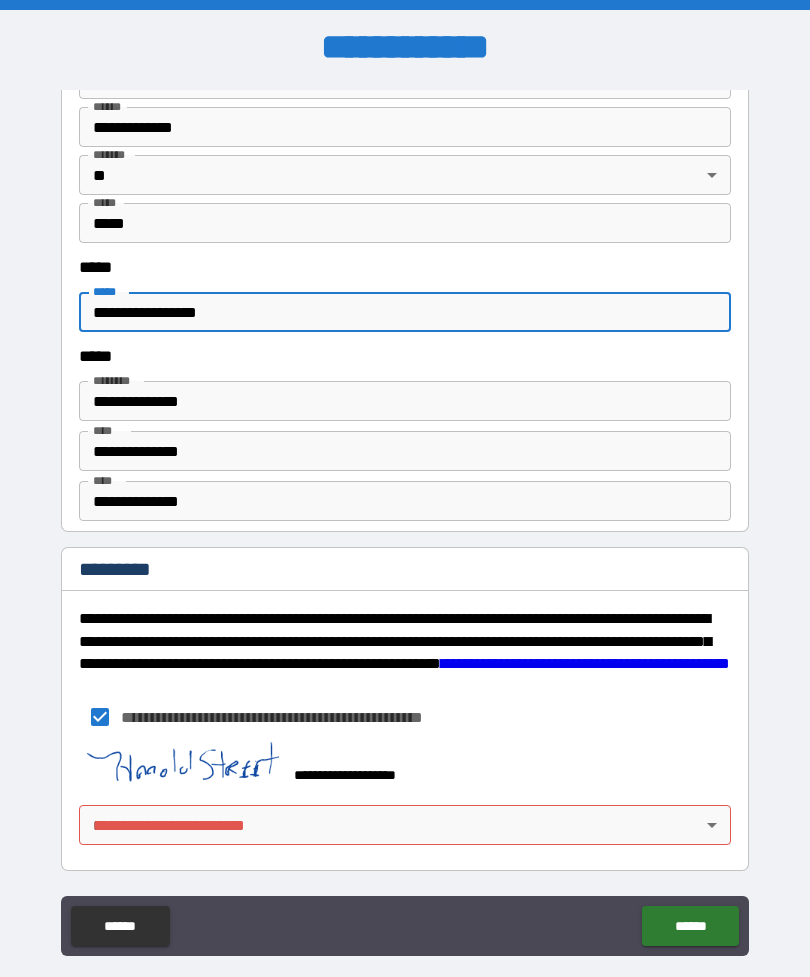 scroll, scrollTop: 2387, scrollLeft: 0, axis: vertical 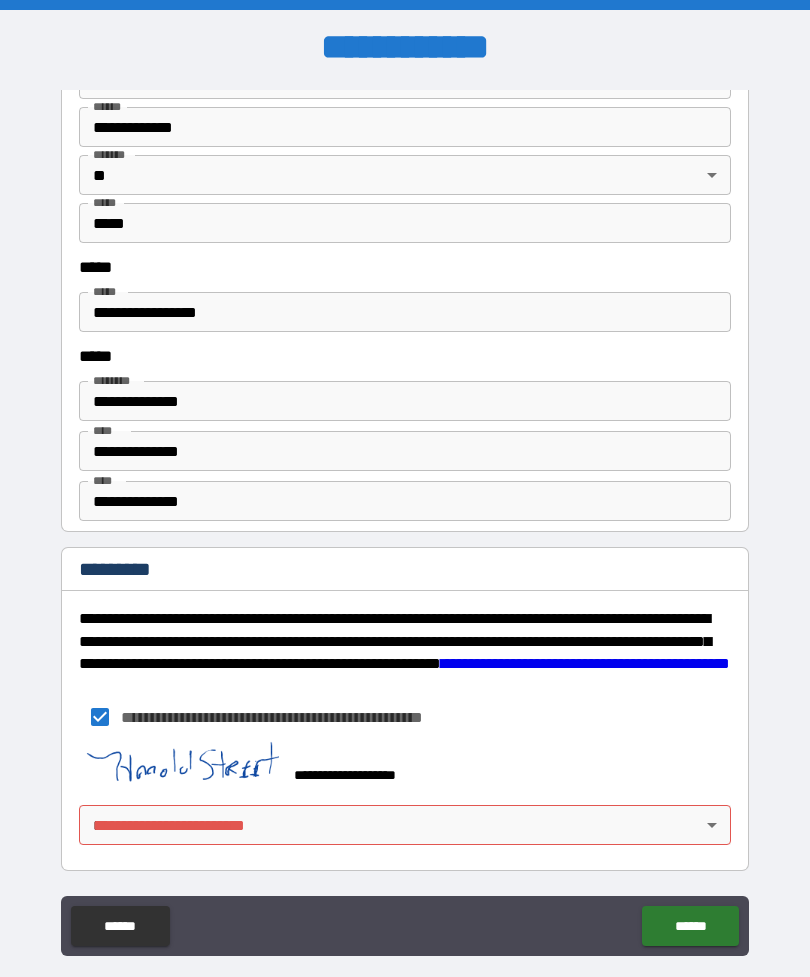 click on "**********" at bounding box center (405, 523) 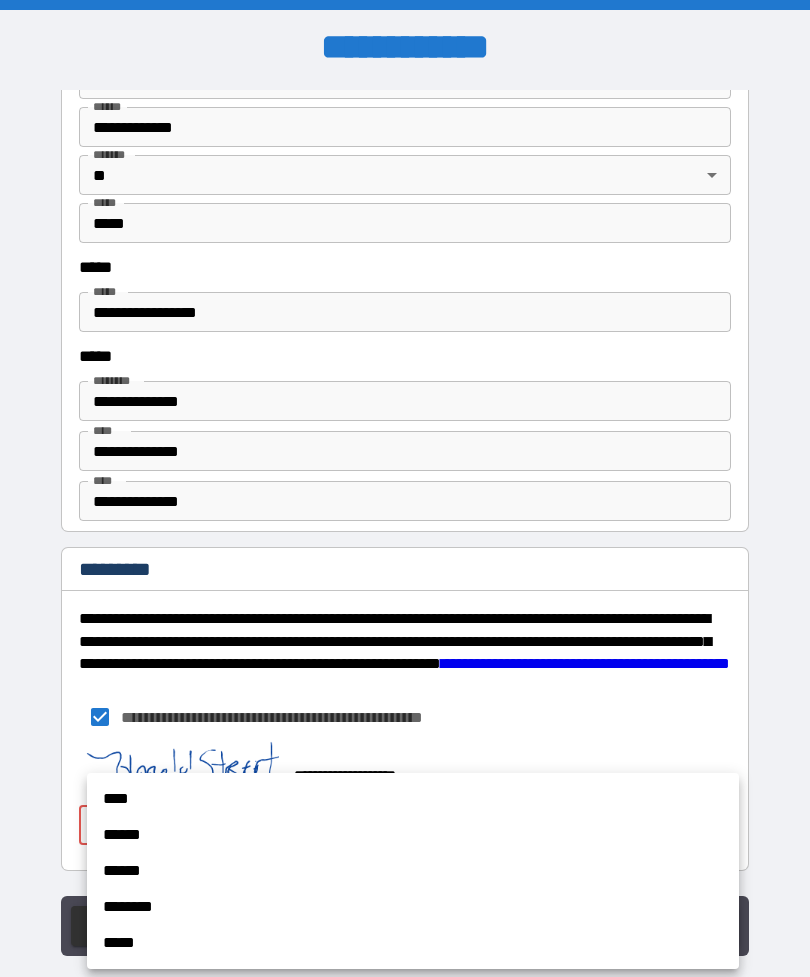 click on "****" at bounding box center (413, 799) 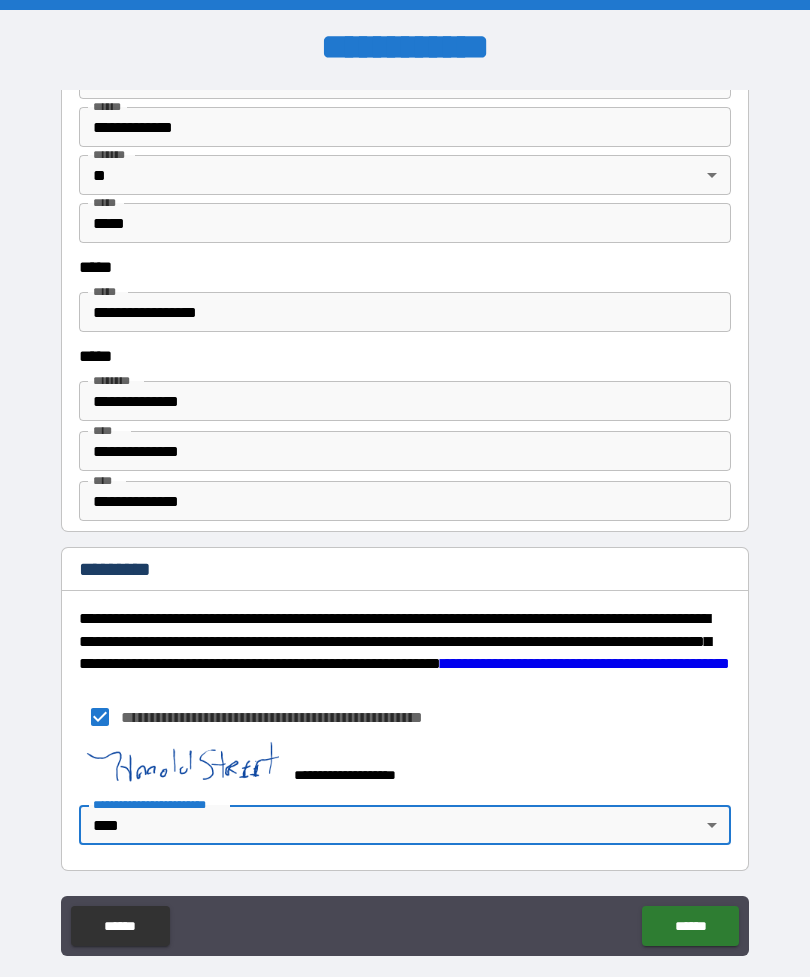 click on "******" at bounding box center [690, 926] 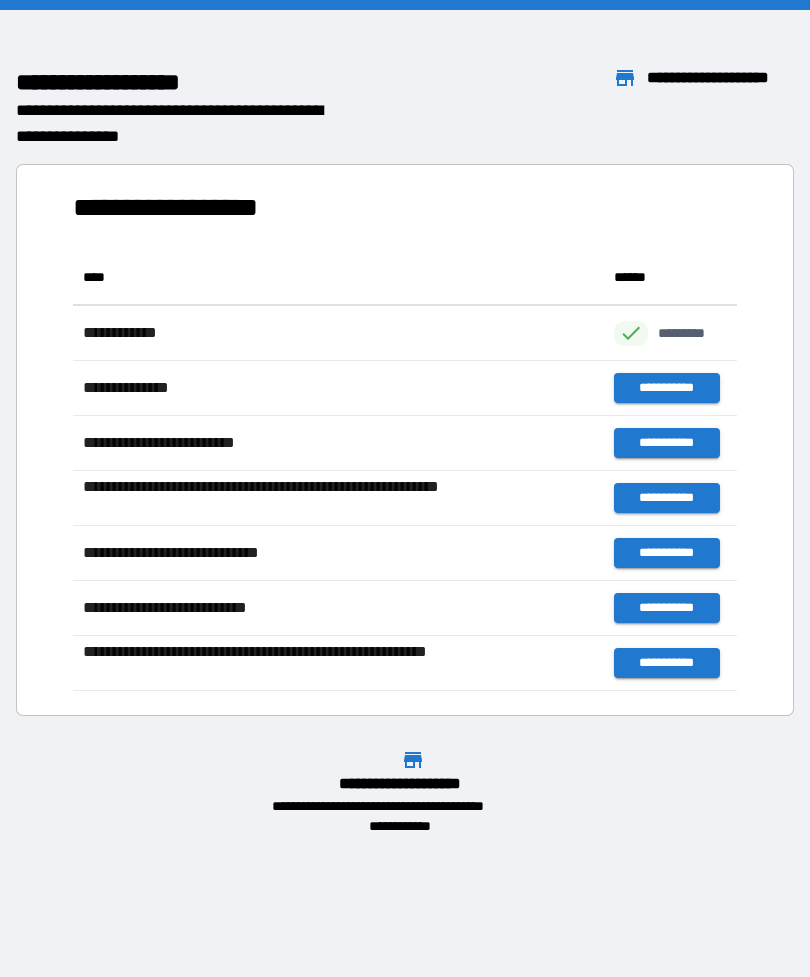 scroll, scrollTop: 1, scrollLeft: 1, axis: both 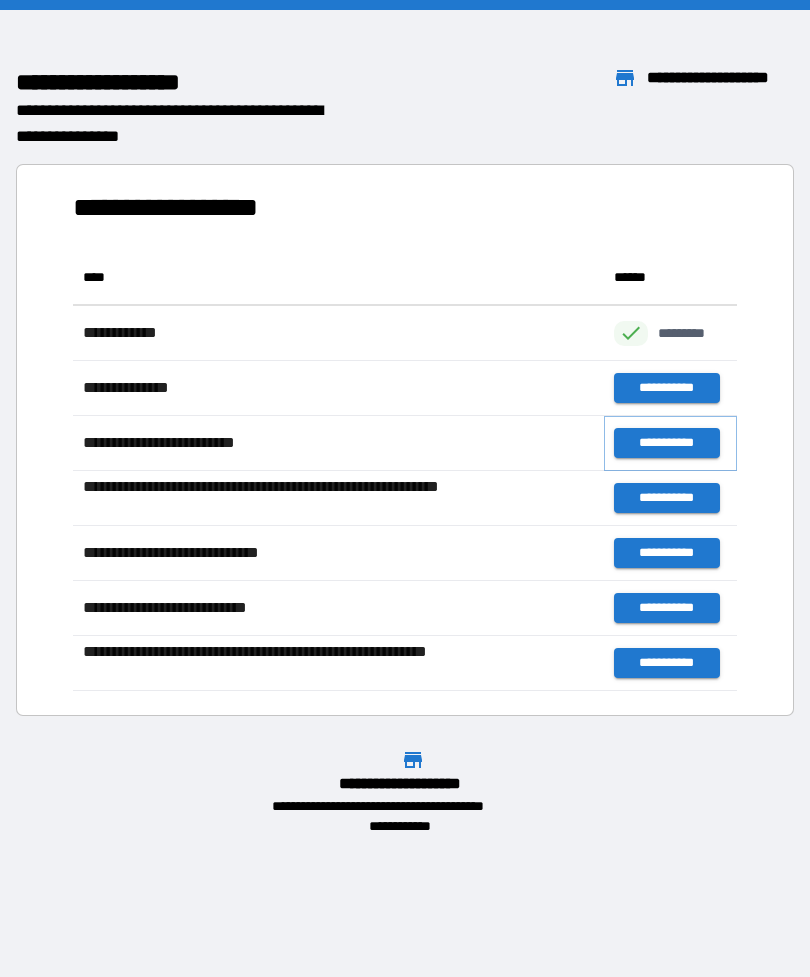 click on "**********" at bounding box center [666, 443] 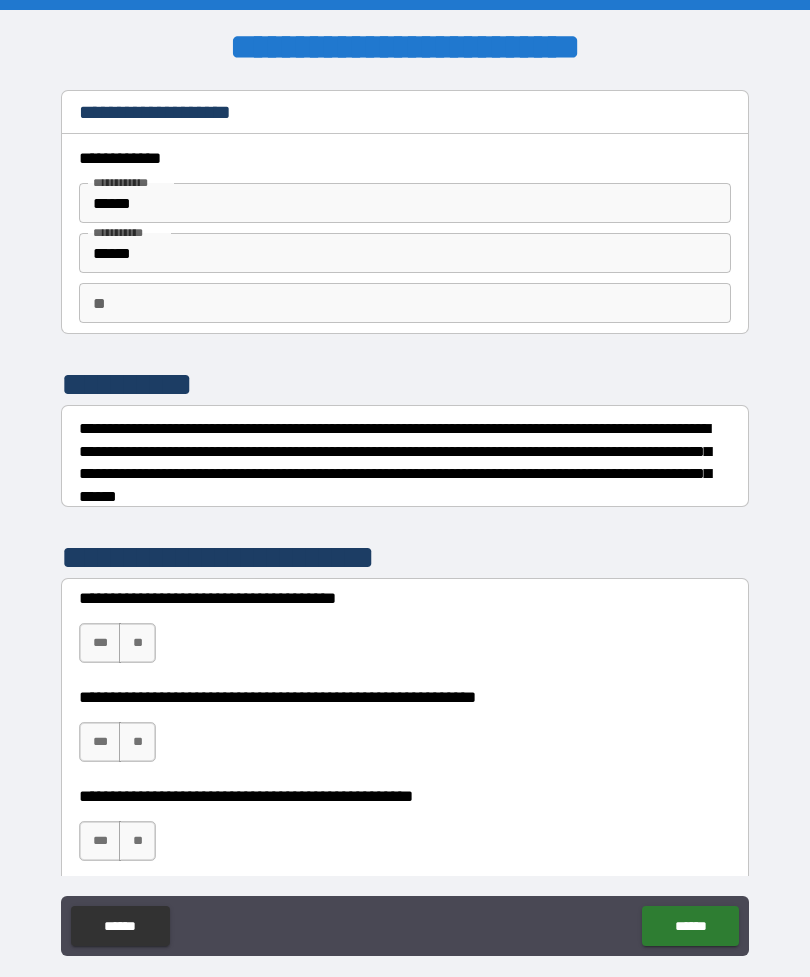scroll, scrollTop: 0, scrollLeft: 0, axis: both 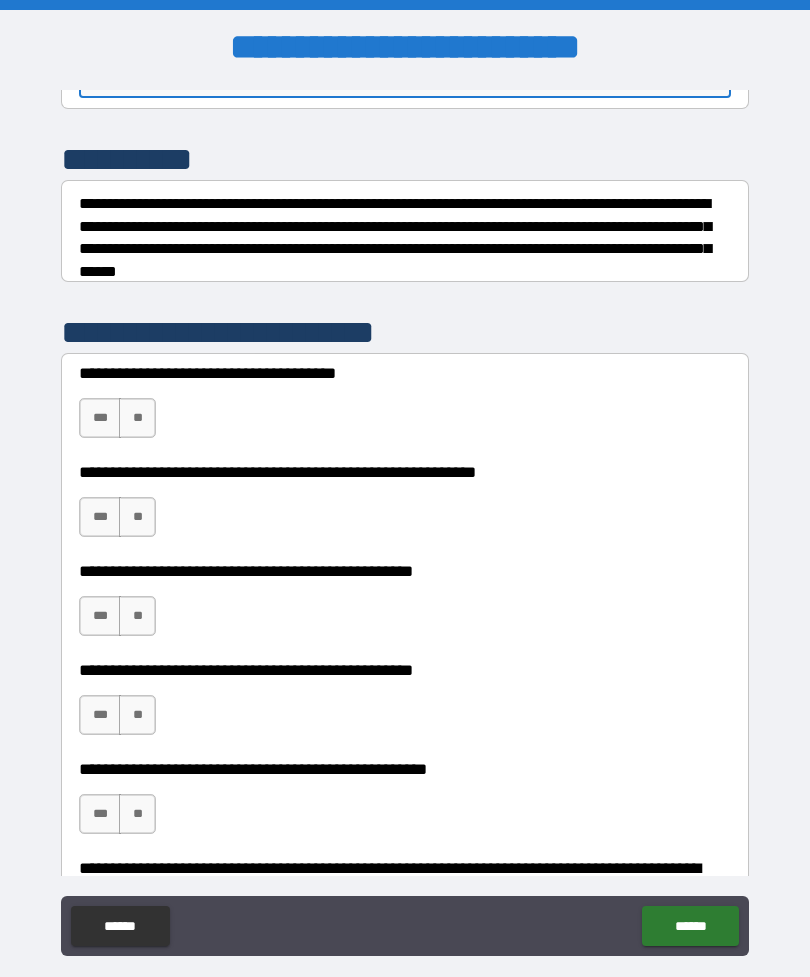 type on "***" 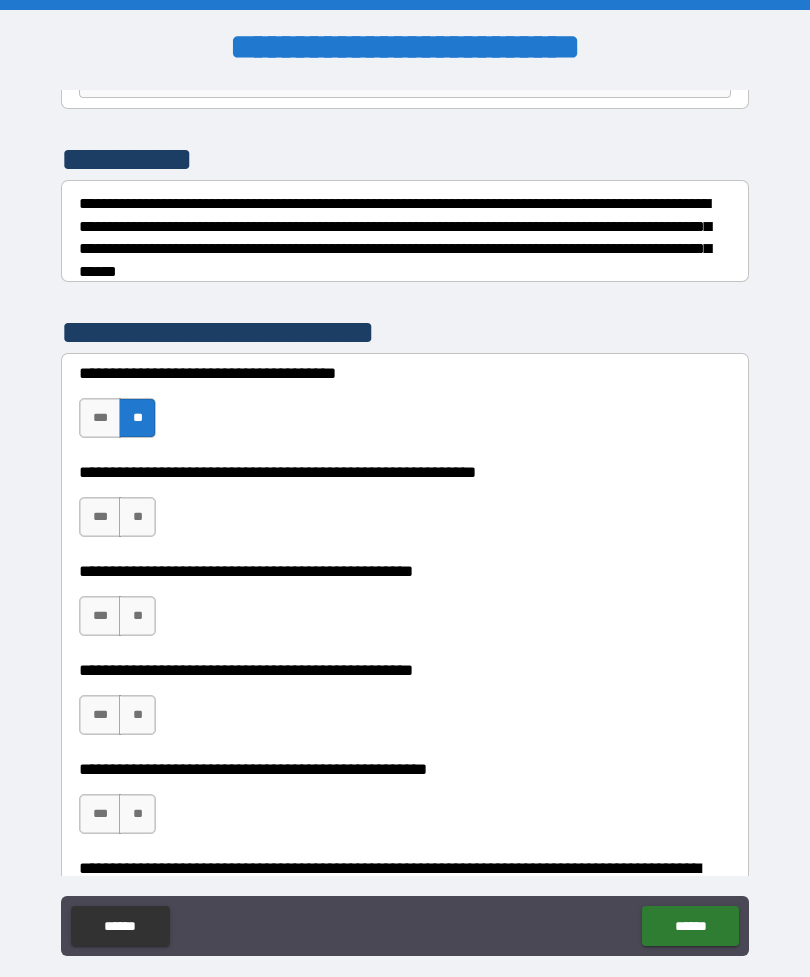 click on "**" at bounding box center [137, 517] 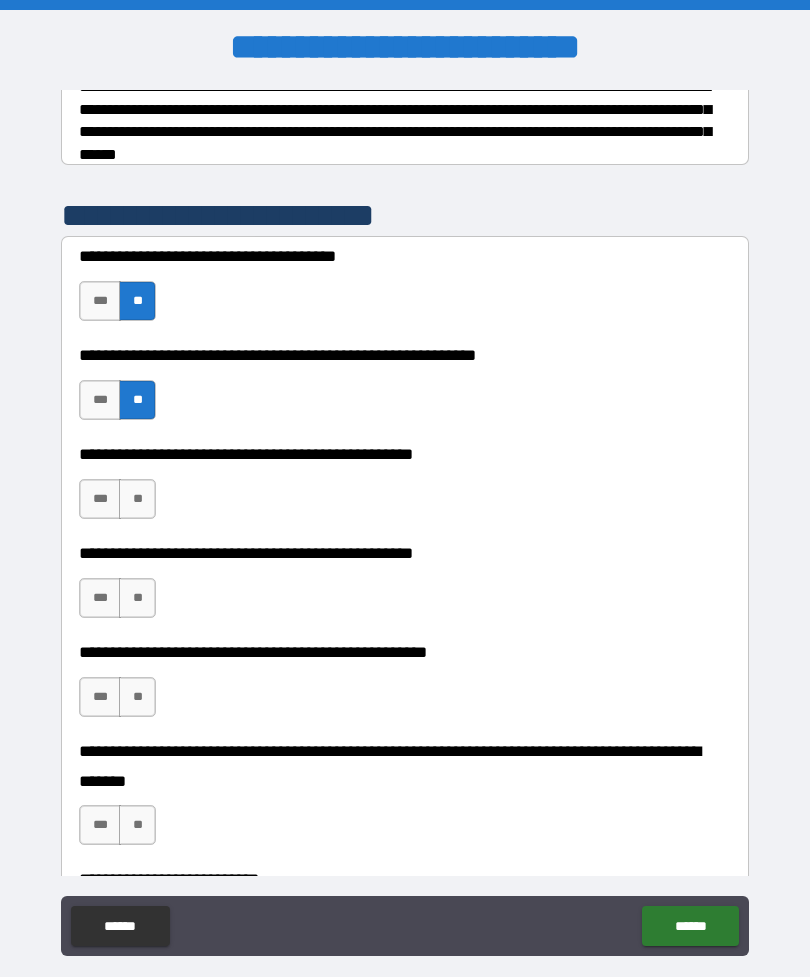 scroll, scrollTop: 362, scrollLeft: 0, axis: vertical 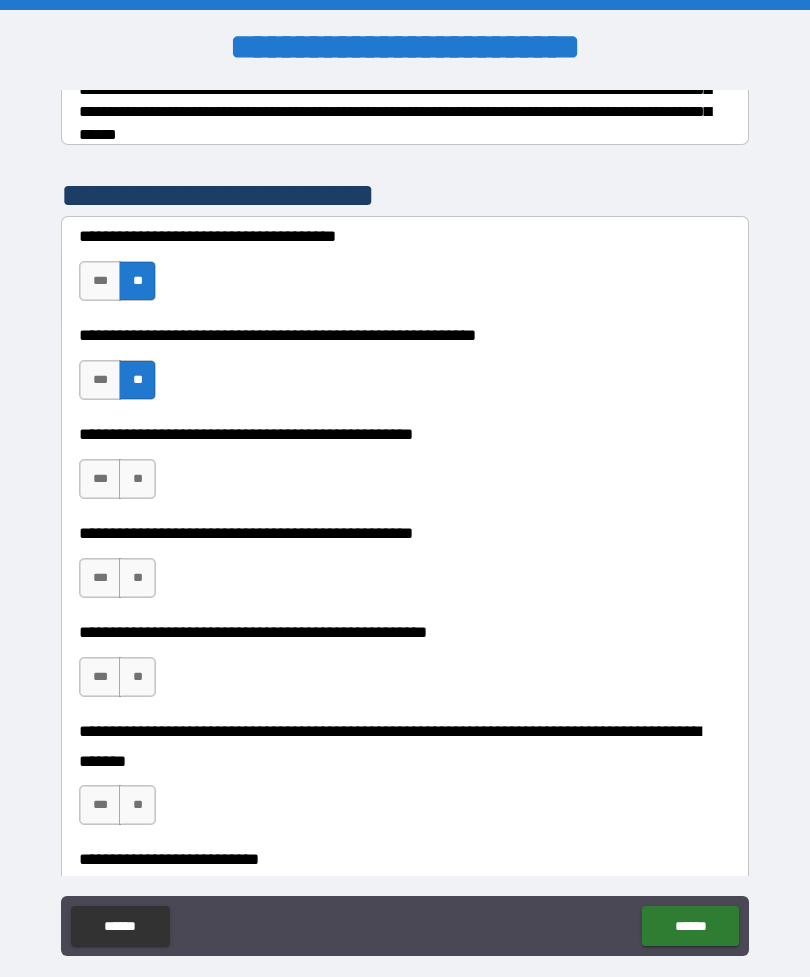 click on "**" at bounding box center (137, 479) 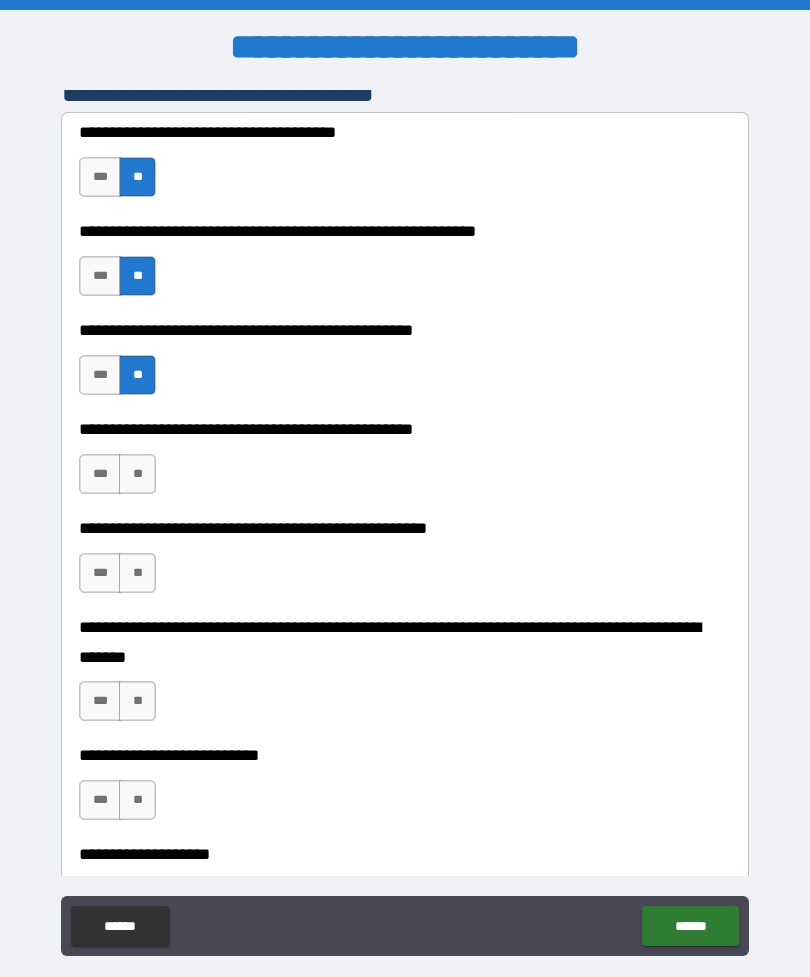 scroll, scrollTop: 470, scrollLeft: 0, axis: vertical 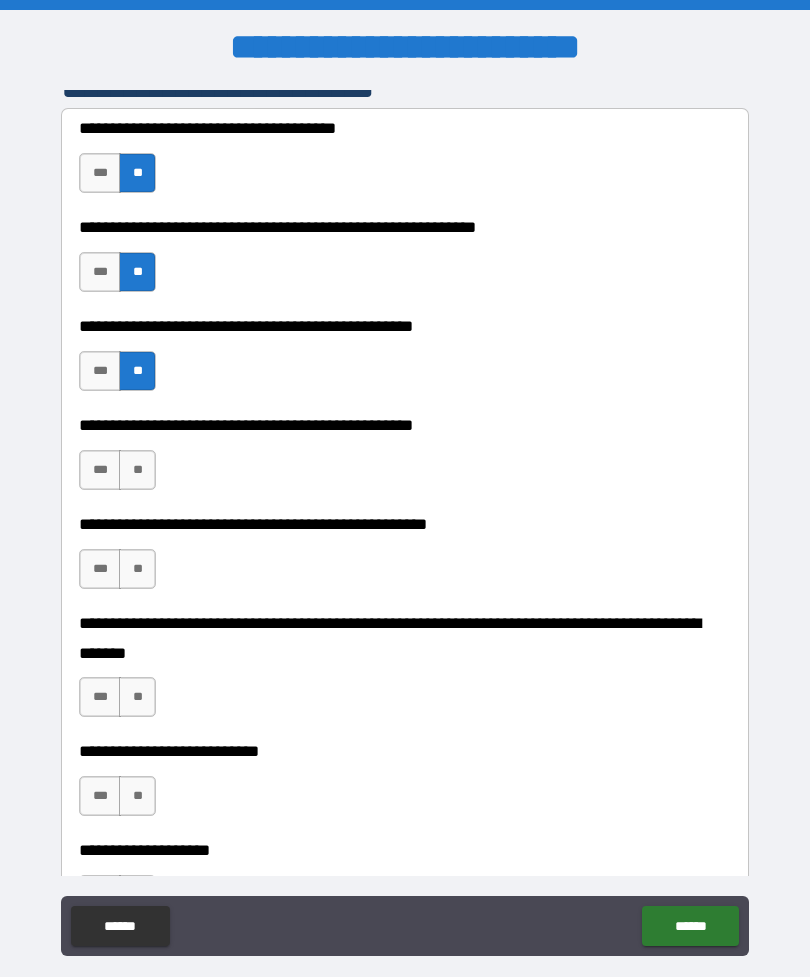 click on "**" at bounding box center (137, 470) 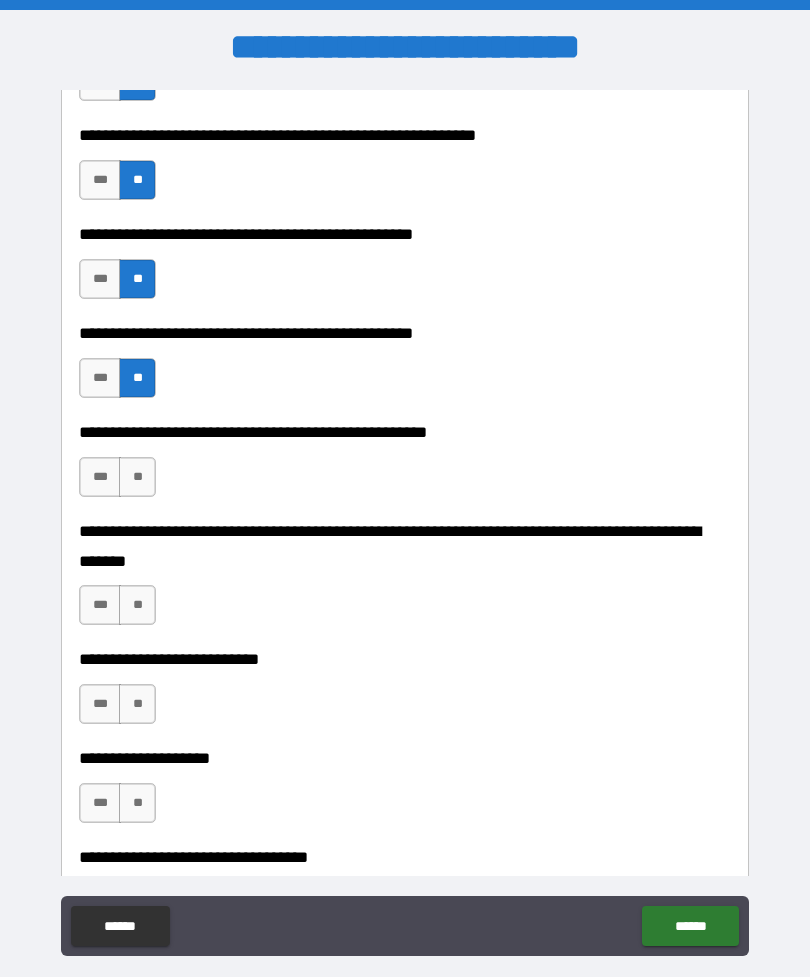 scroll, scrollTop: 590, scrollLeft: 0, axis: vertical 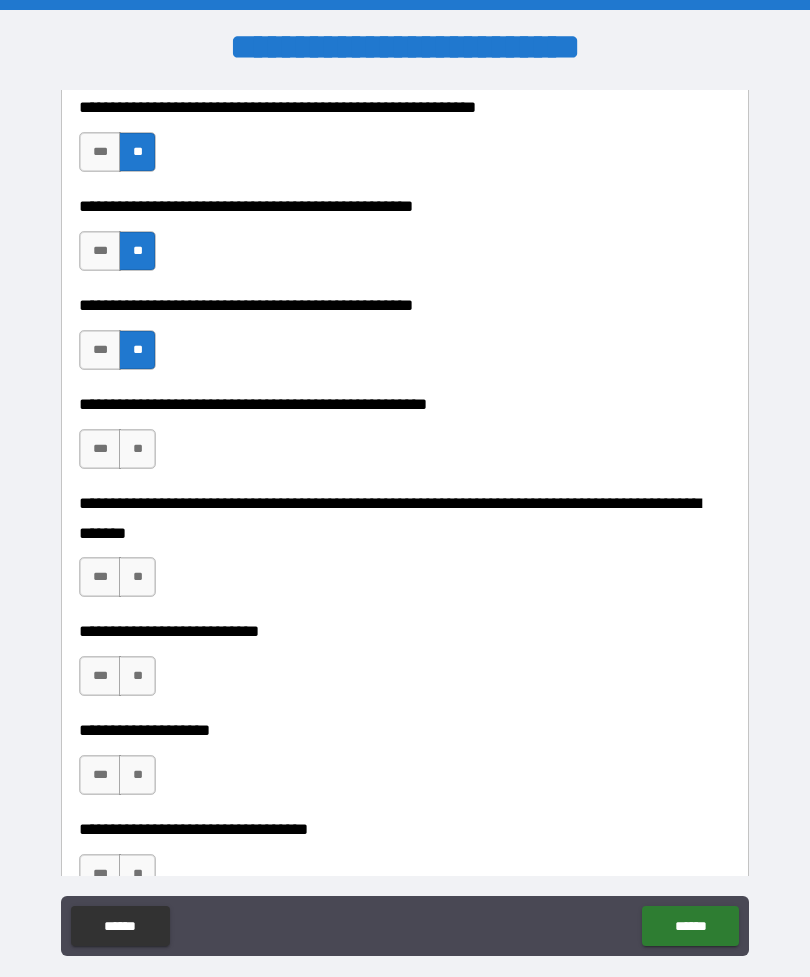 click on "**" at bounding box center (137, 449) 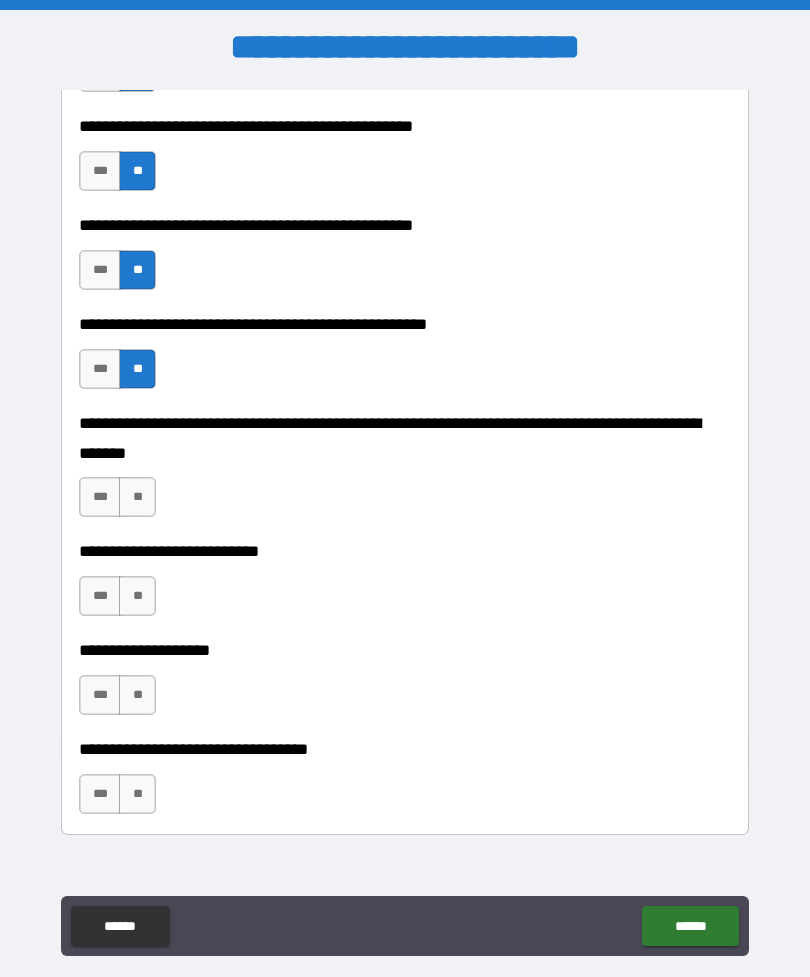 scroll, scrollTop: 681, scrollLeft: 0, axis: vertical 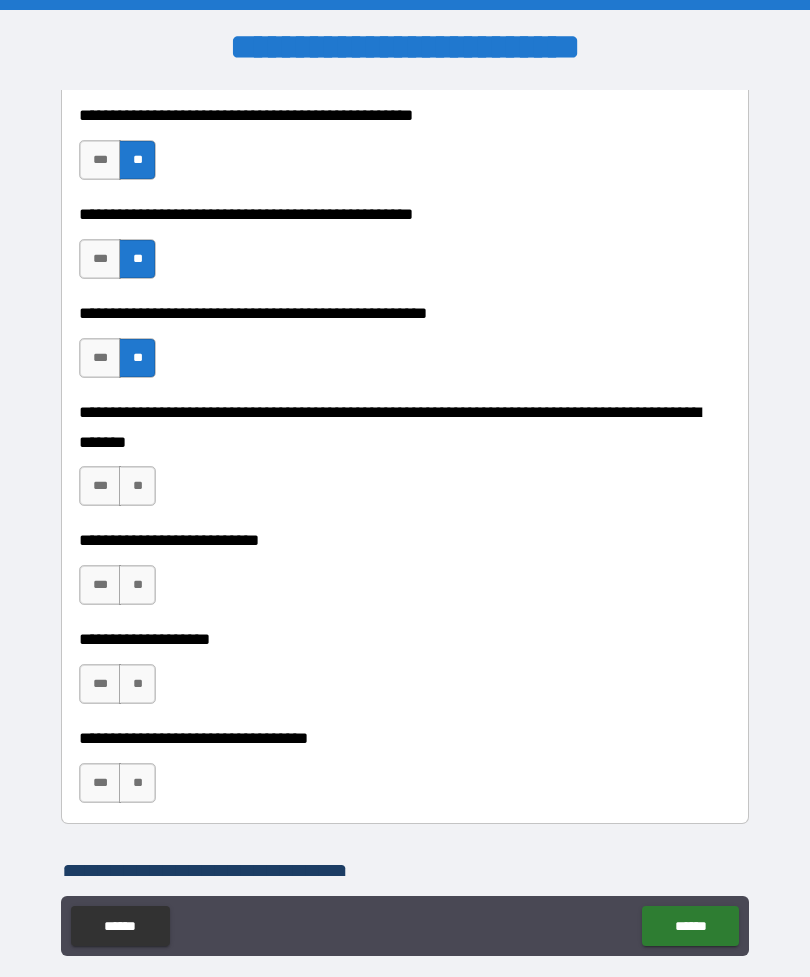 click on "**" at bounding box center (137, 486) 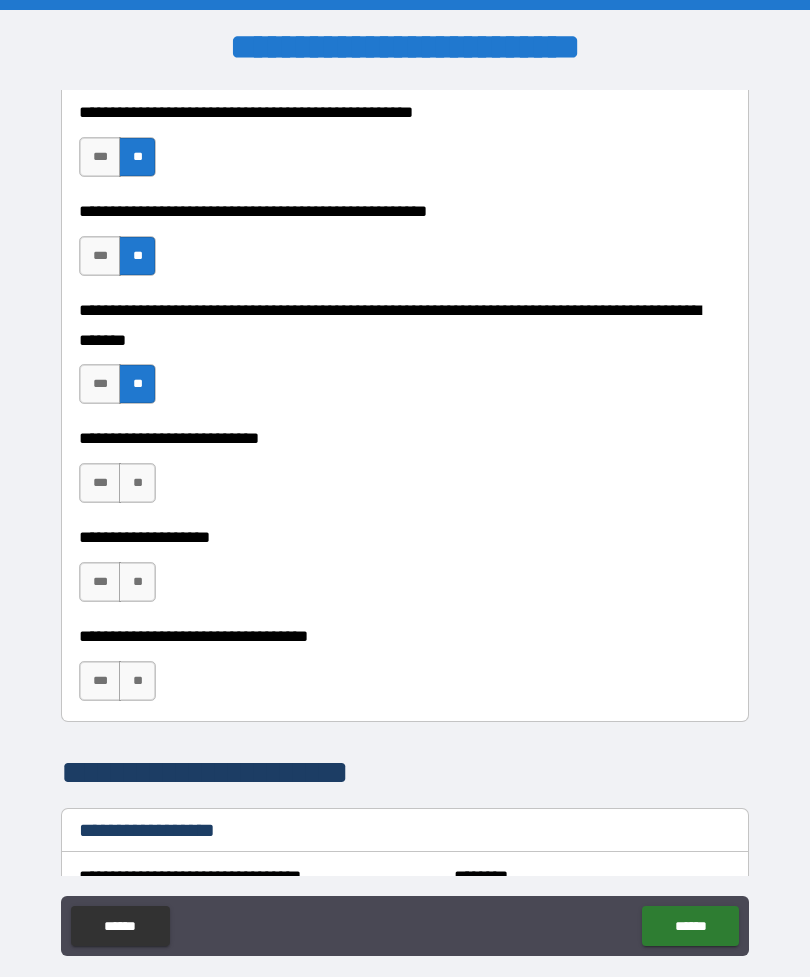 scroll, scrollTop: 787, scrollLeft: 0, axis: vertical 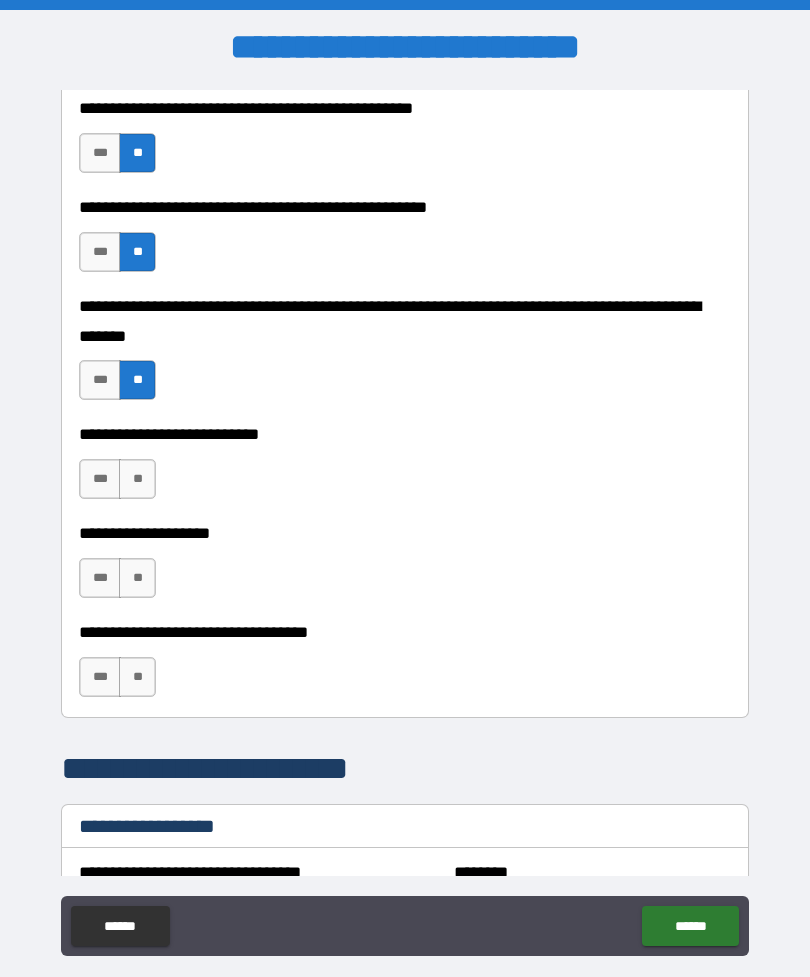 click on "**" at bounding box center [137, 479] 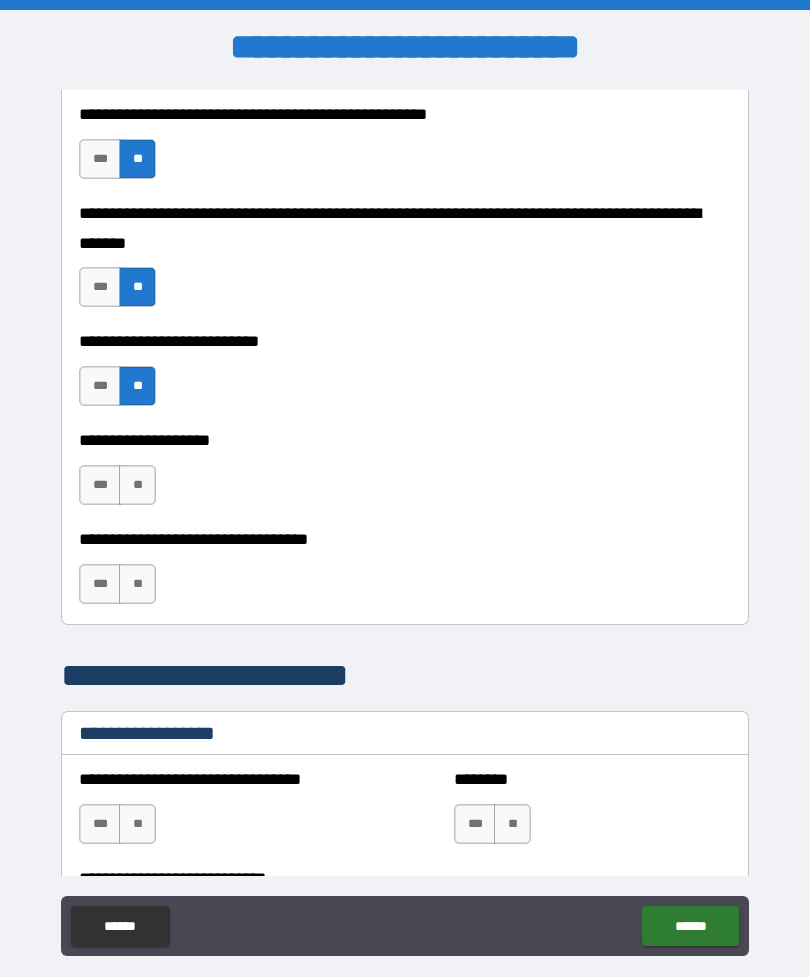 scroll, scrollTop: 883, scrollLeft: 0, axis: vertical 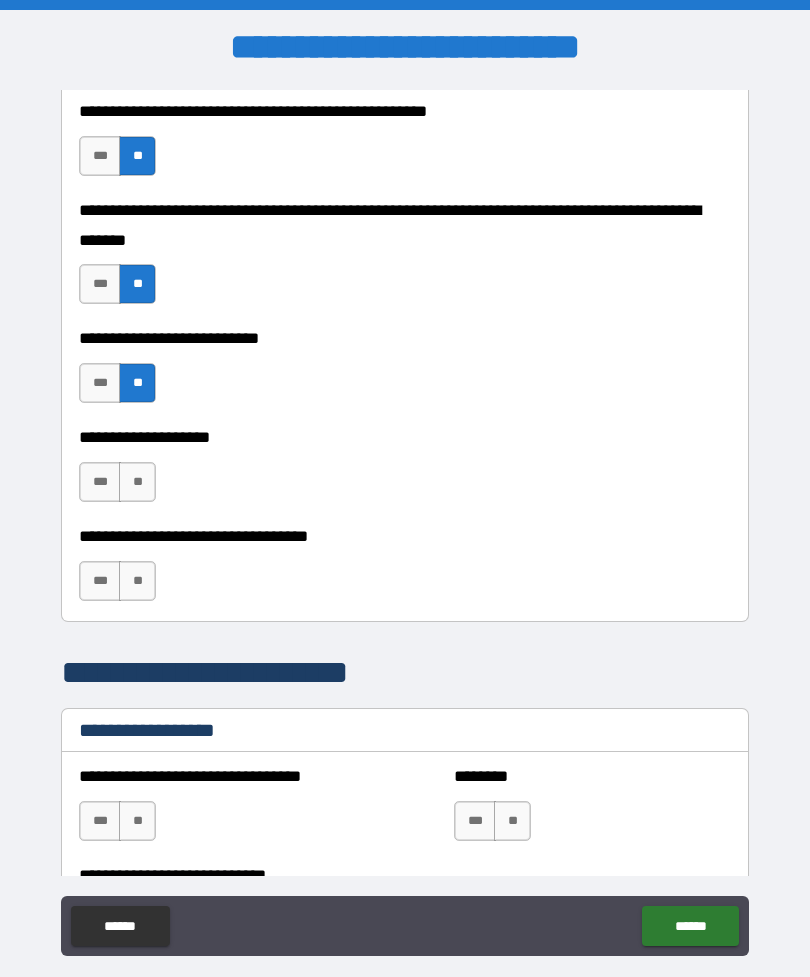 click on "**" at bounding box center (137, 482) 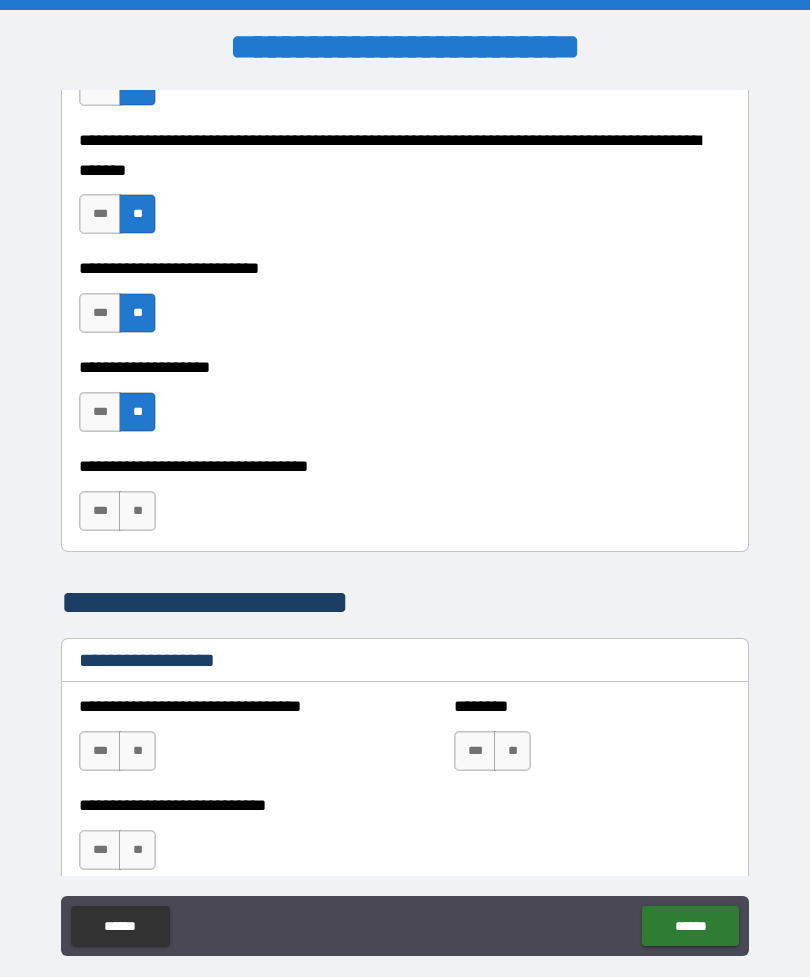 scroll, scrollTop: 960, scrollLeft: 0, axis: vertical 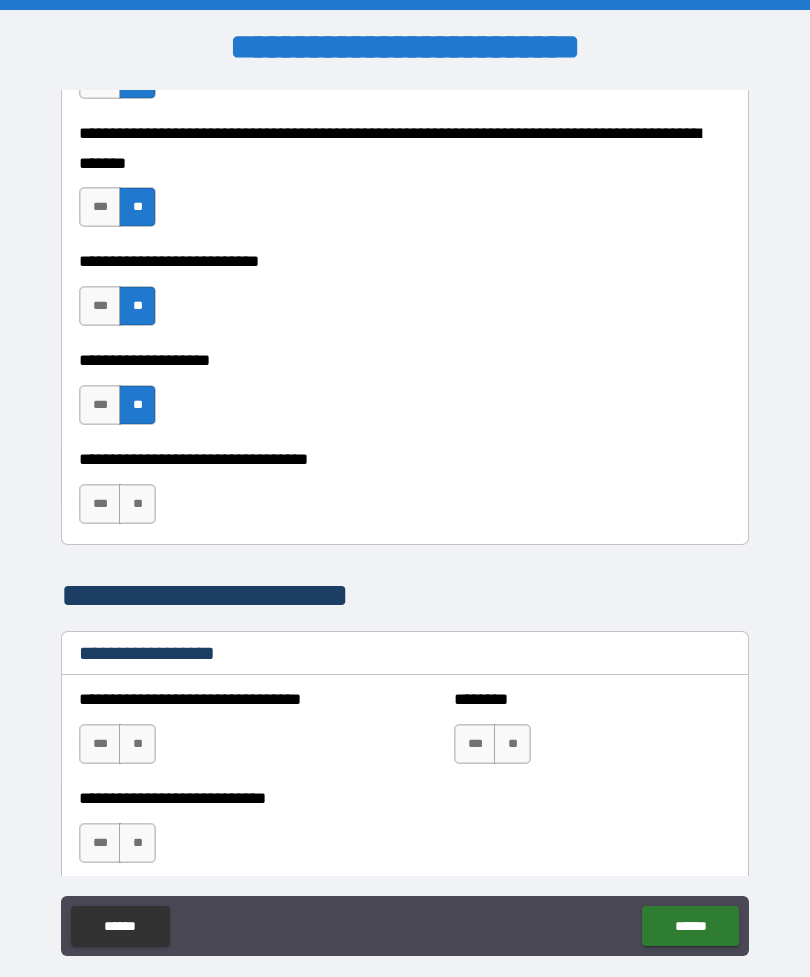 click on "**" at bounding box center (137, 504) 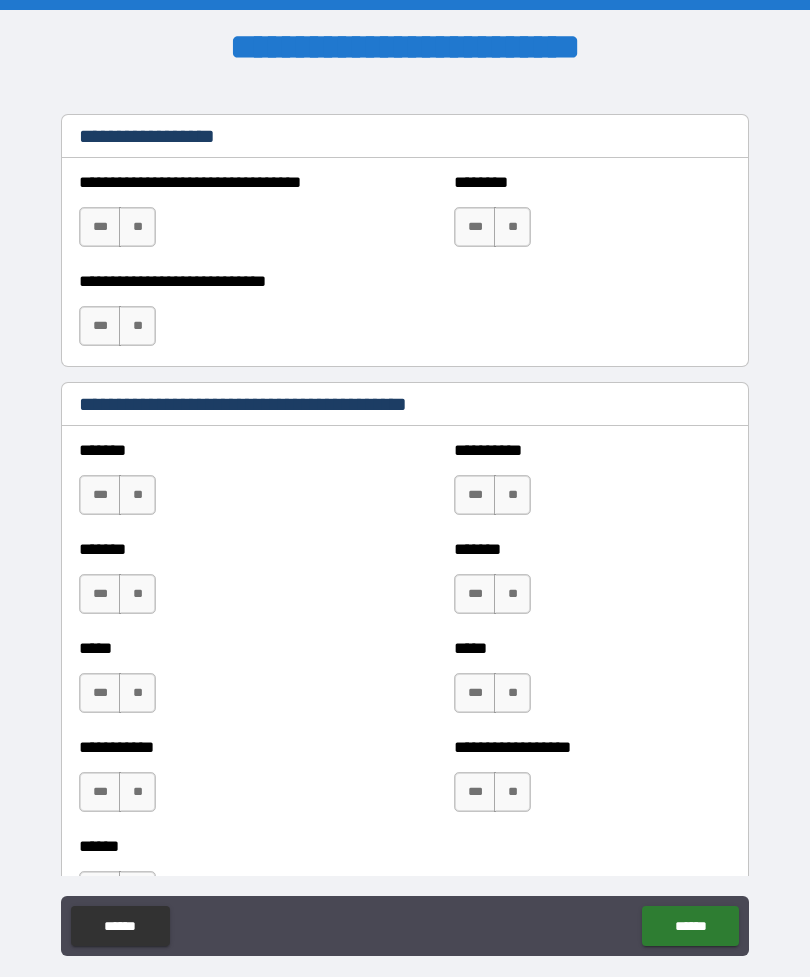 scroll, scrollTop: 1483, scrollLeft: 0, axis: vertical 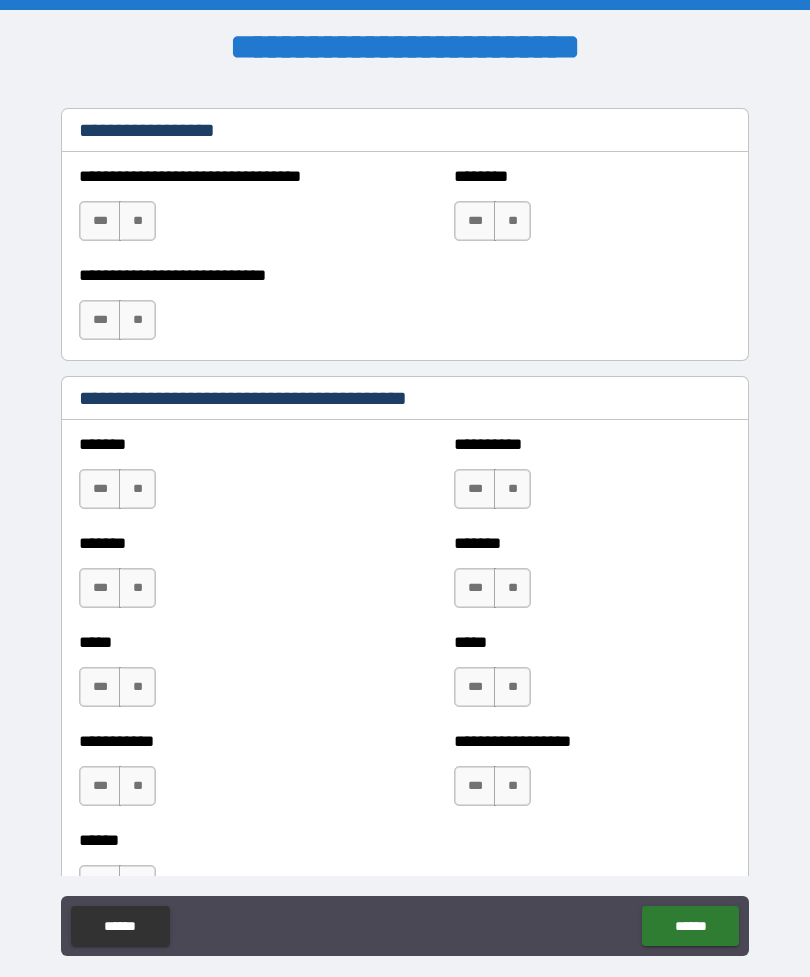 click on "**" at bounding box center (137, 489) 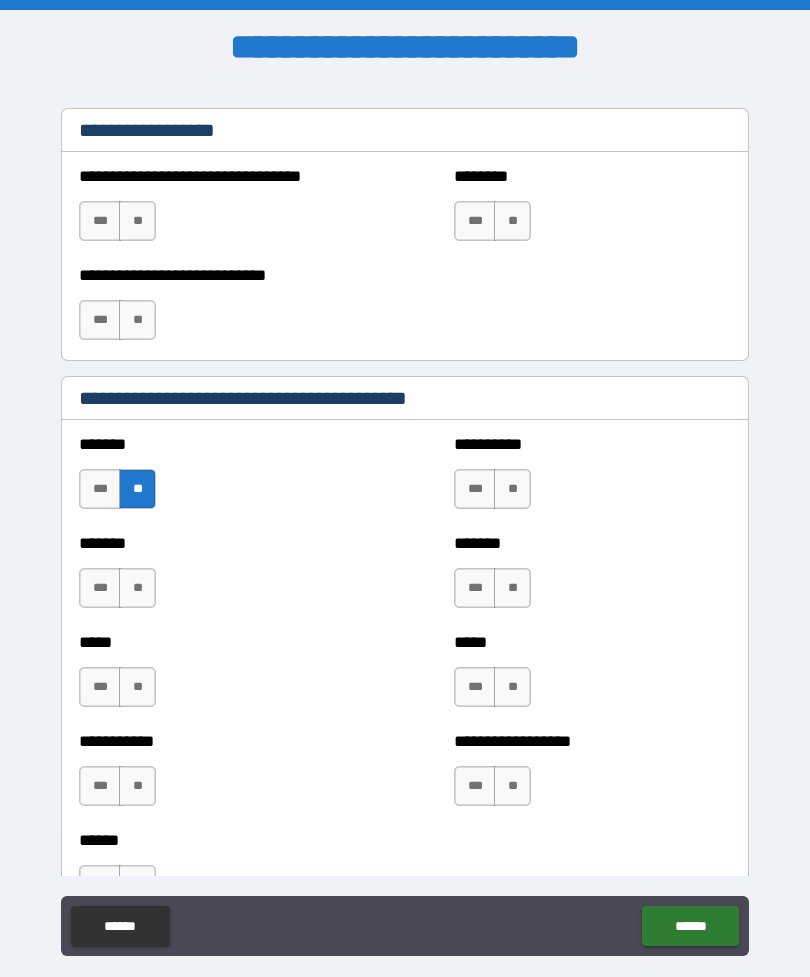 click on "**" at bounding box center [137, 588] 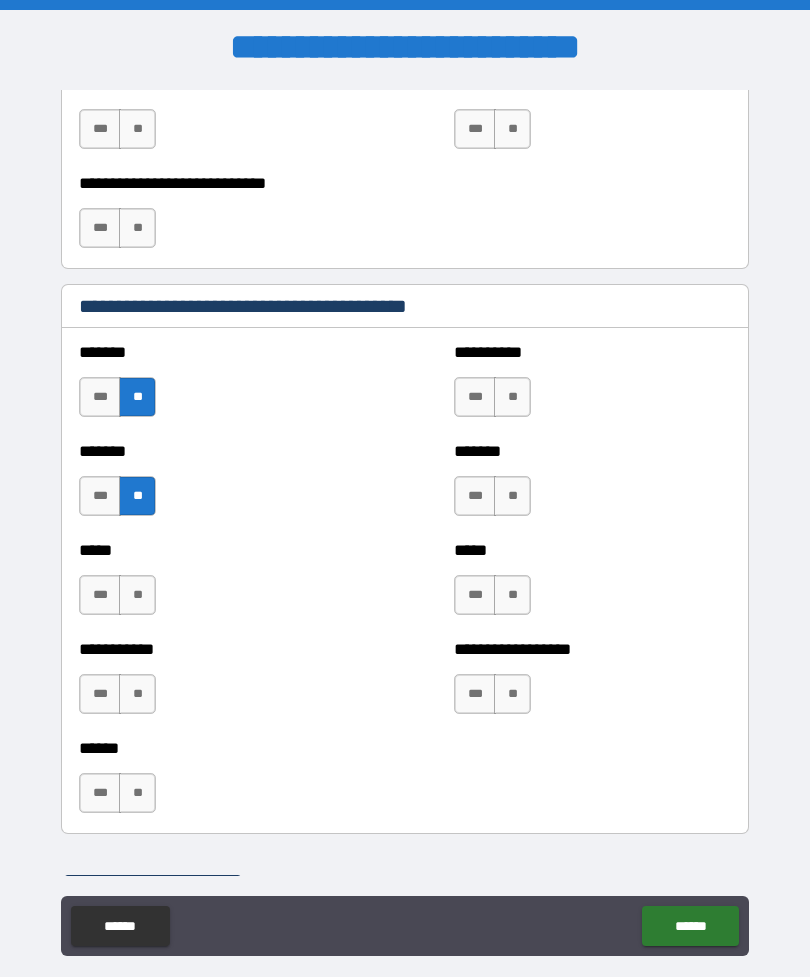 scroll, scrollTop: 1577, scrollLeft: 0, axis: vertical 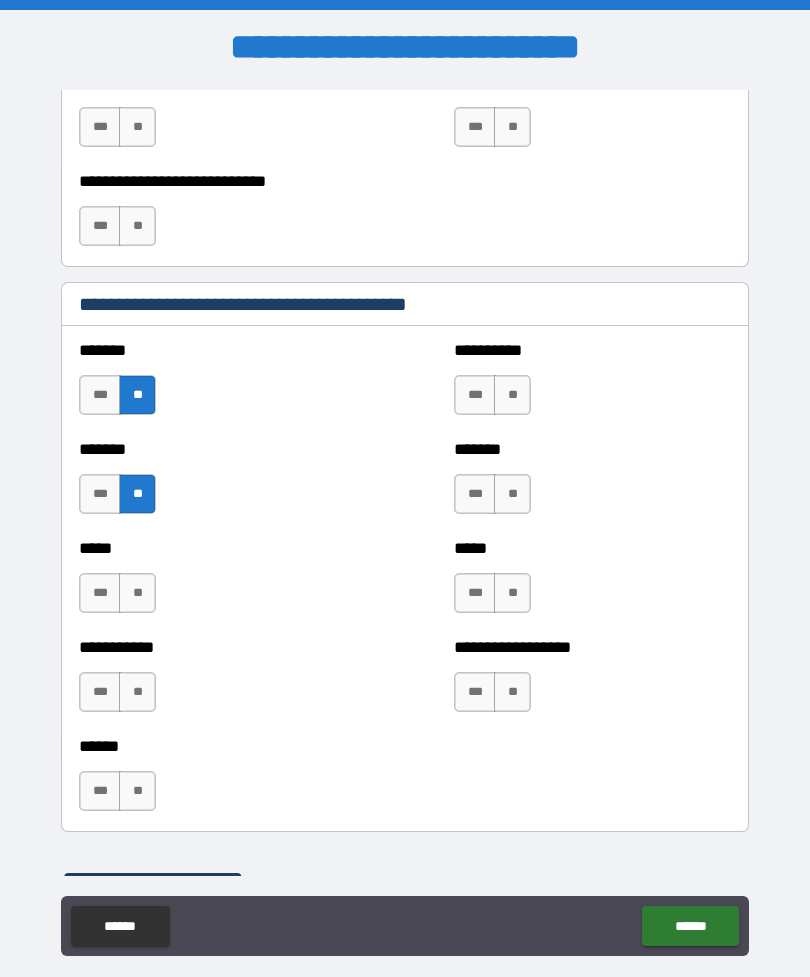 click on "**" at bounding box center [137, 593] 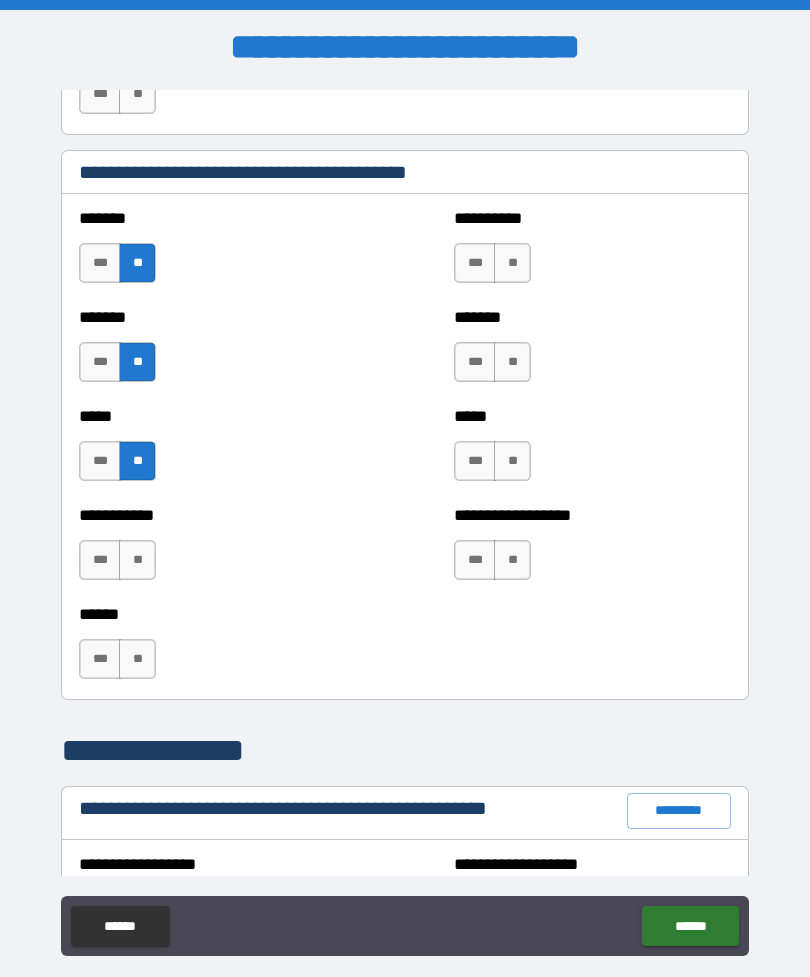 scroll, scrollTop: 1708, scrollLeft: 0, axis: vertical 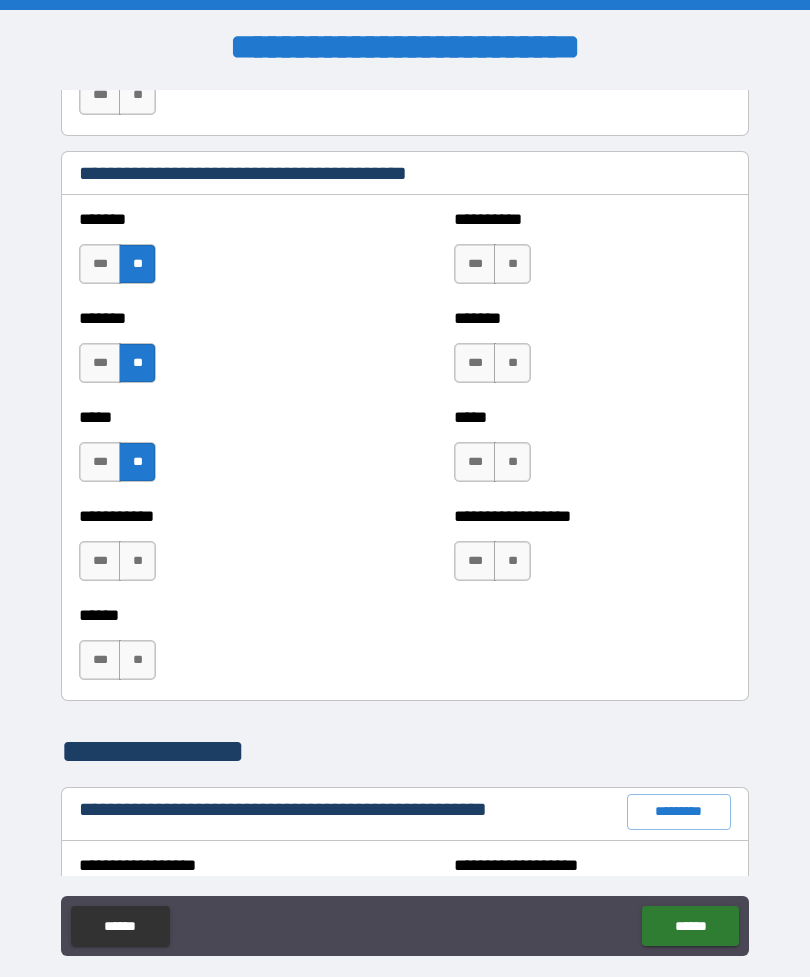 click on "**" at bounding box center (137, 561) 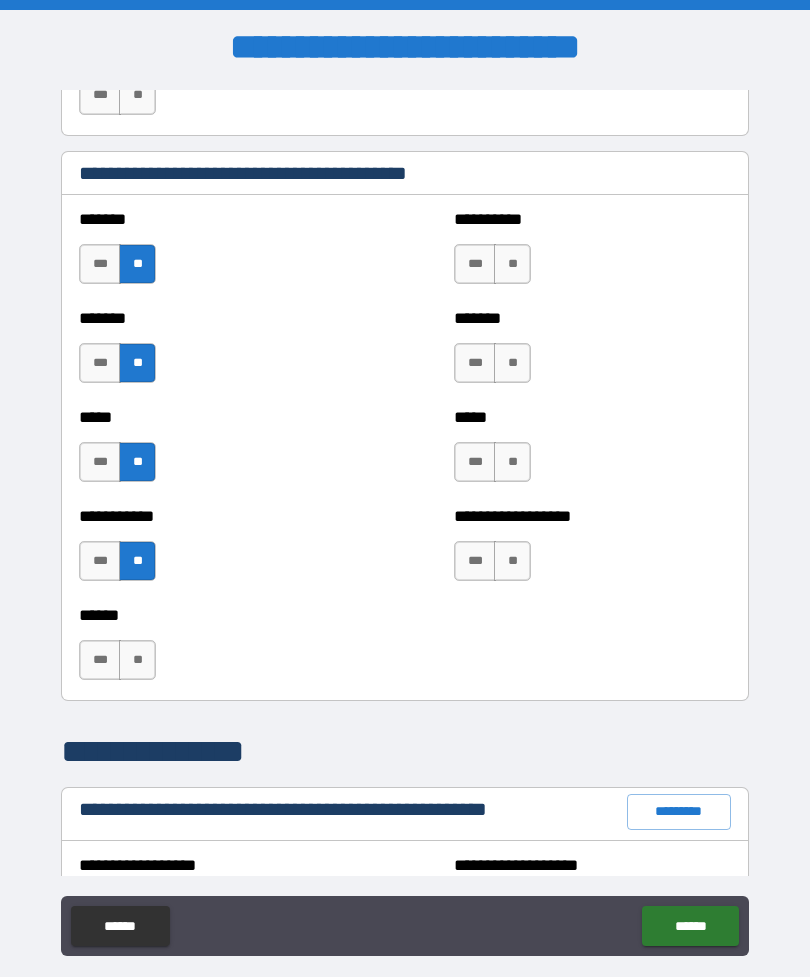 click on "**" at bounding box center (137, 660) 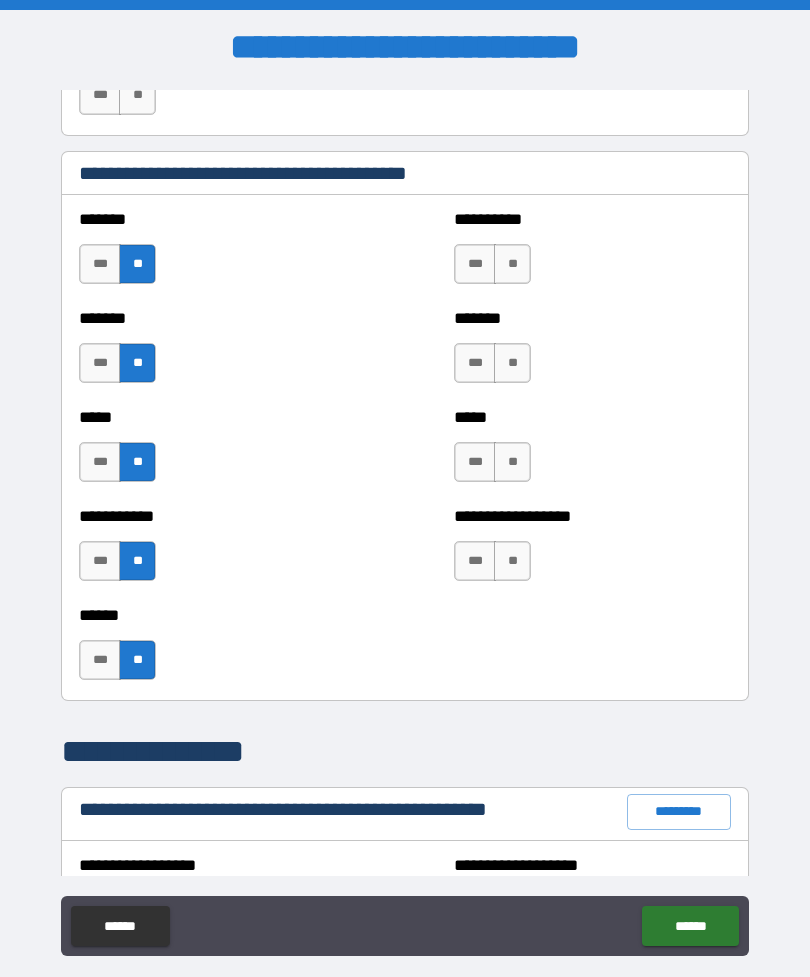 click on "**" at bounding box center [512, 264] 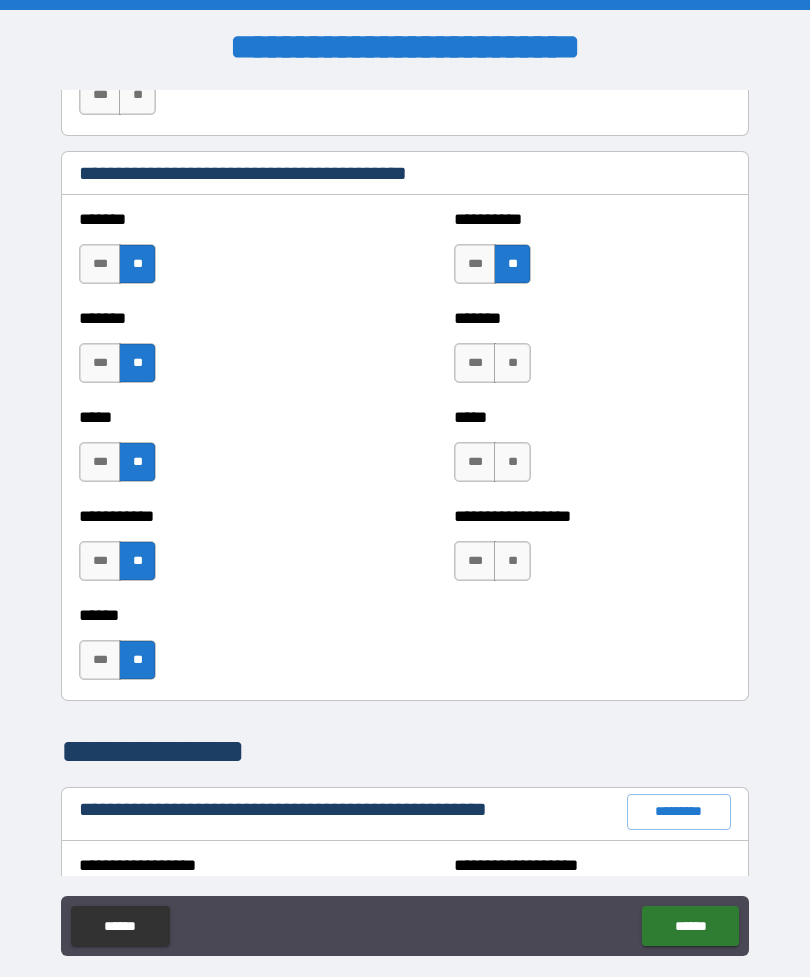 click on "**" at bounding box center (512, 363) 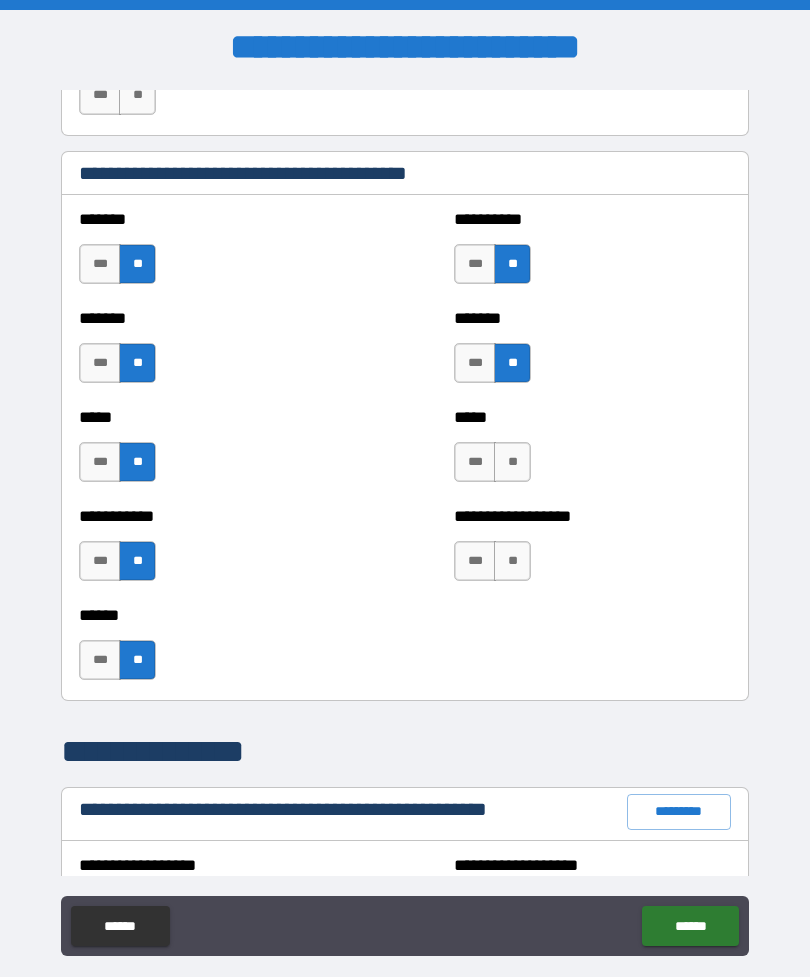 click on "**" at bounding box center (512, 462) 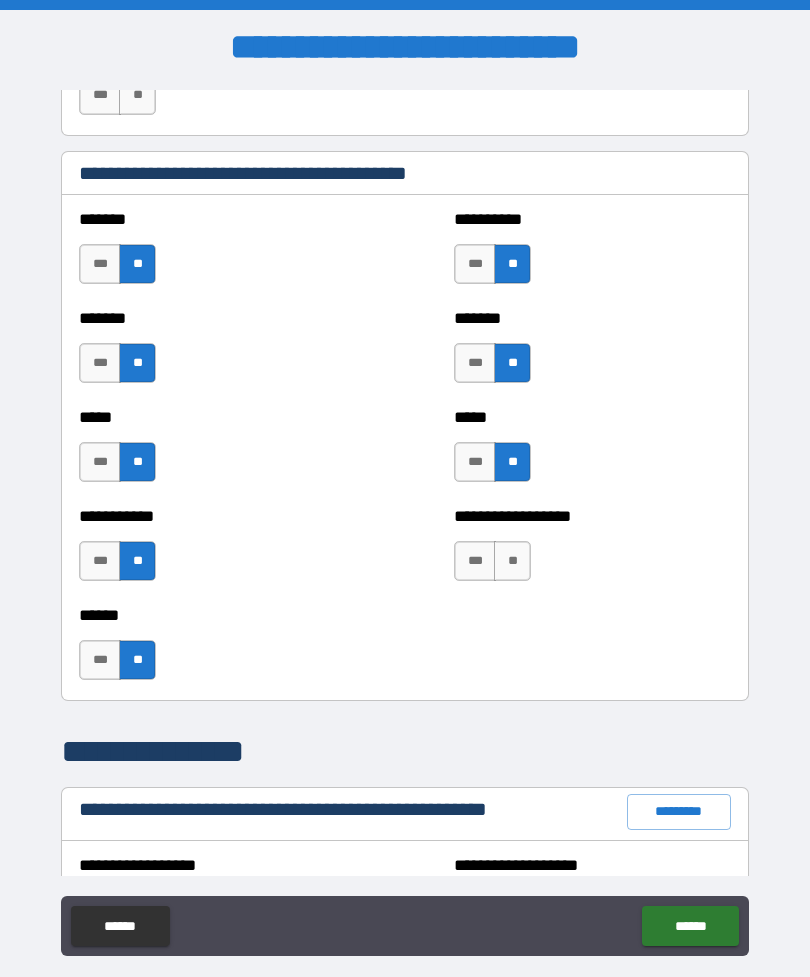 click on "**" at bounding box center (512, 561) 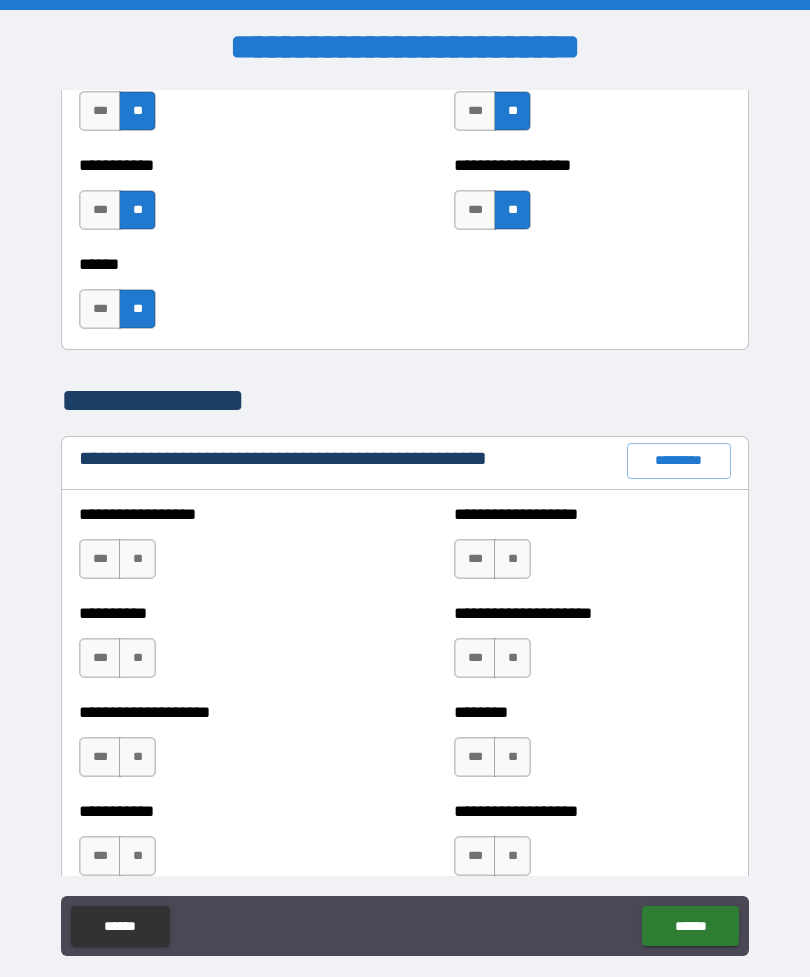 scroll, scrollTop: 2069, scrollLeft: 0, axis: vertical 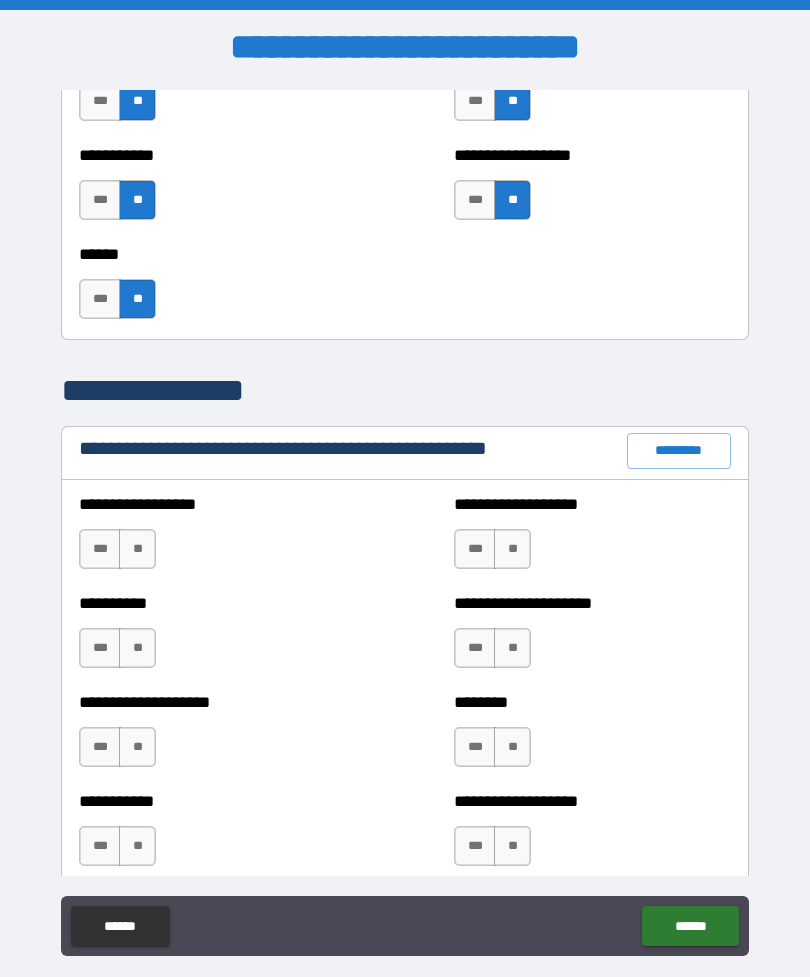 click on "**" at bounding box center (137, 549) 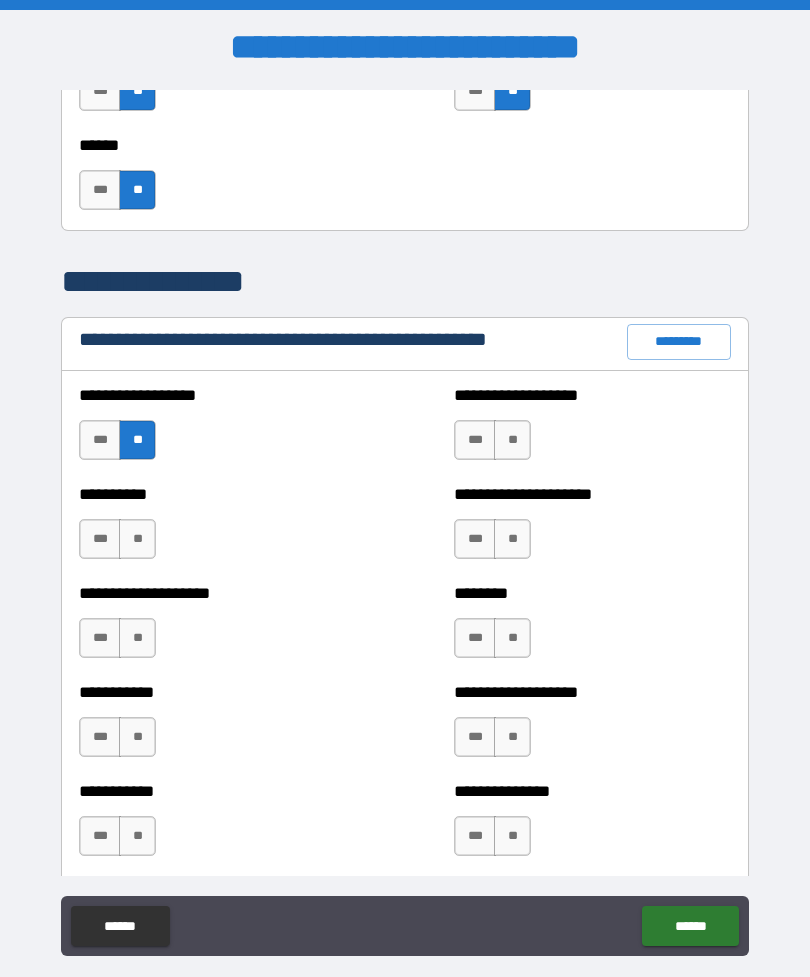 scroll, scrollTop: 2200, scrollLeft: 0, axis: vertical 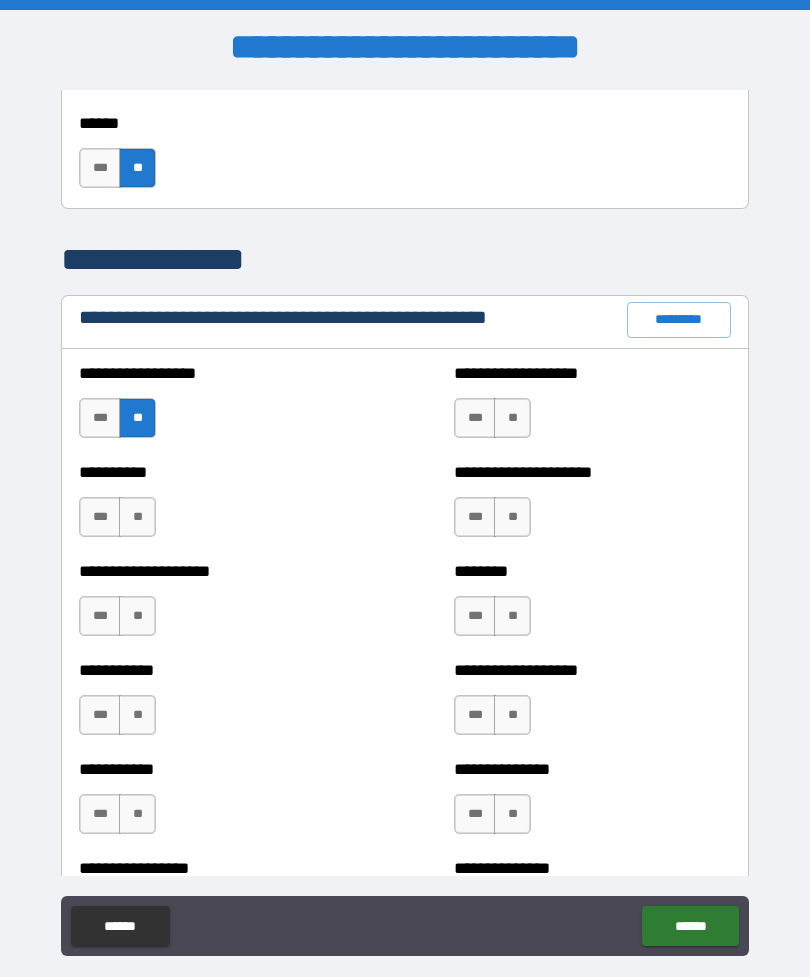 click on "**" at bounding box center [137, 517] 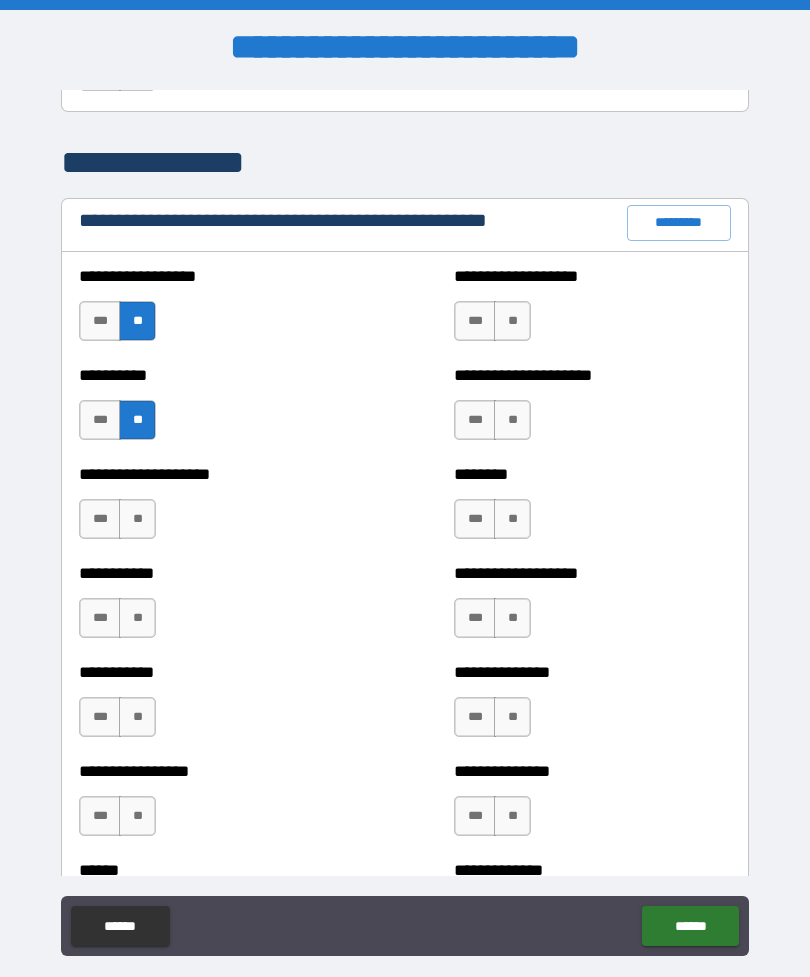 scroll, scrollTop: 2313, scrollLeft: 0, axis: vertical 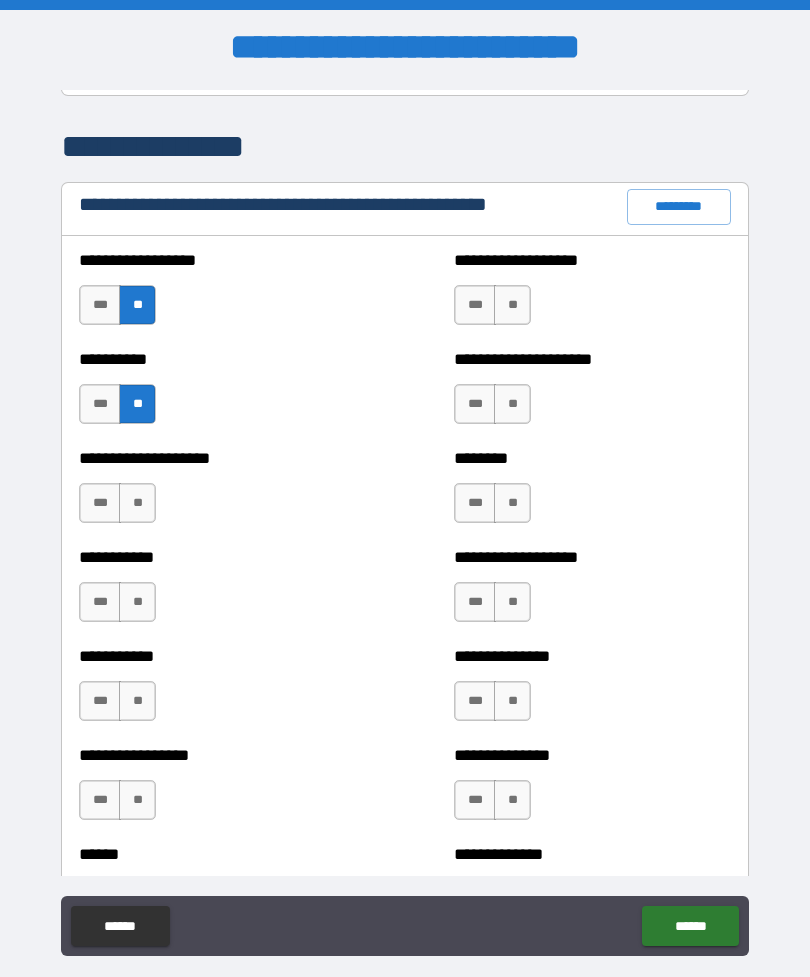 click on "**" at bounding box center (137, 503) 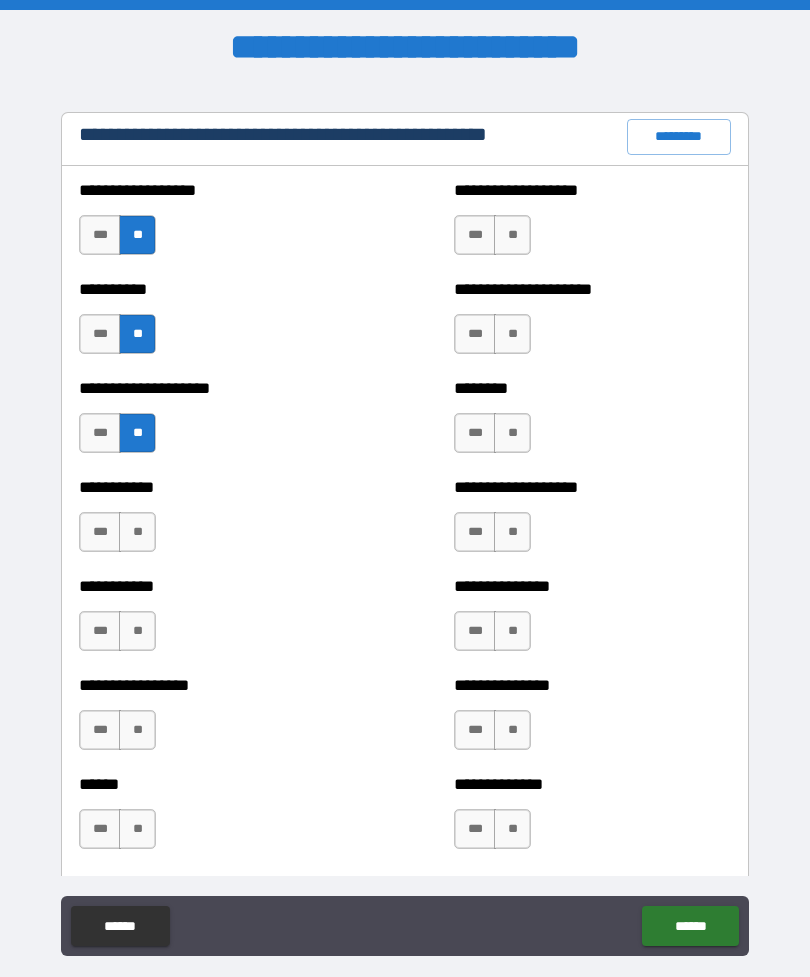 scroll, scrollTop: 2393, scrollLeft: 0, axis: vertical 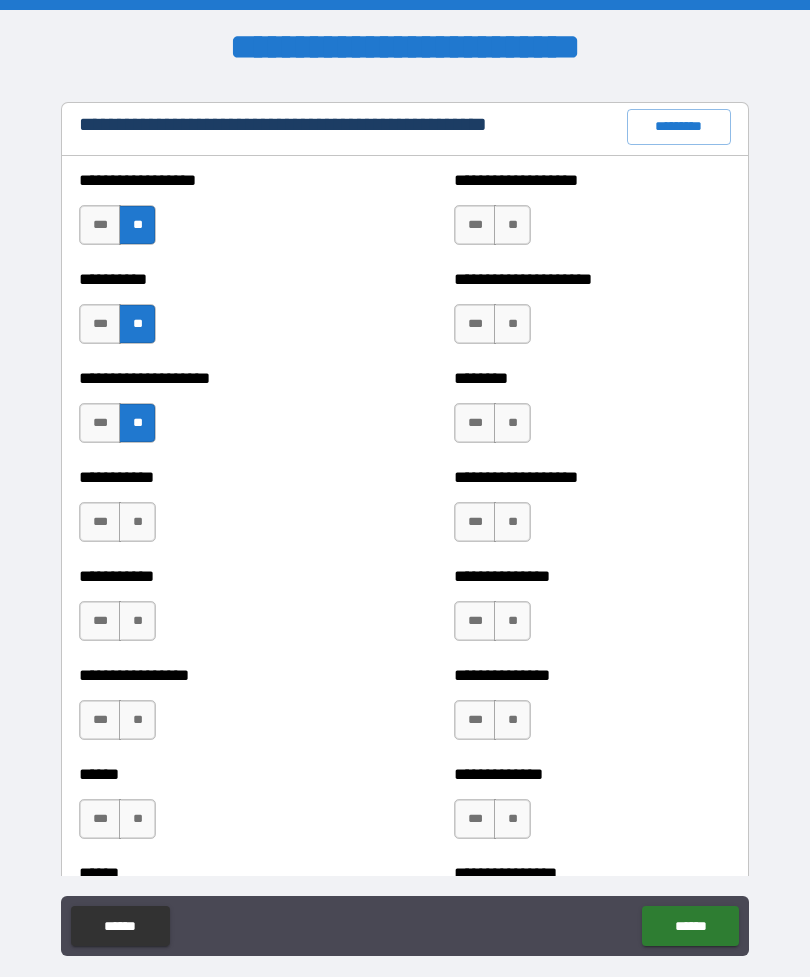 click on "**" at bounding box center (137, 522) 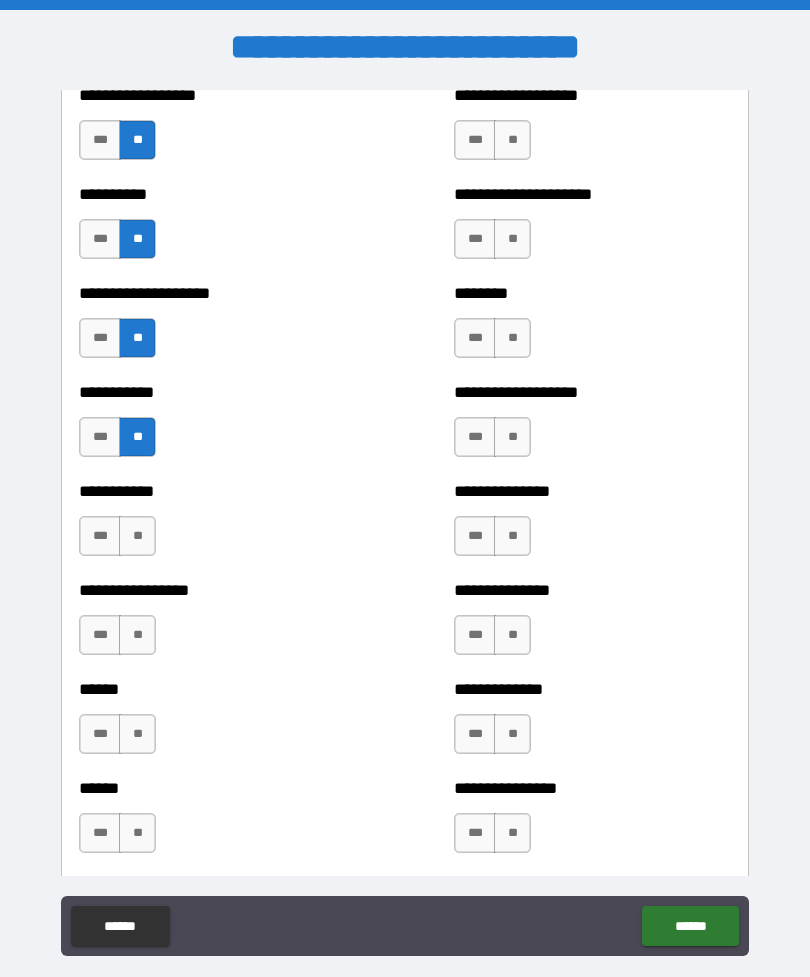 scroll, scrollTop: 2479, scrollLeft: 0, axis: vertical 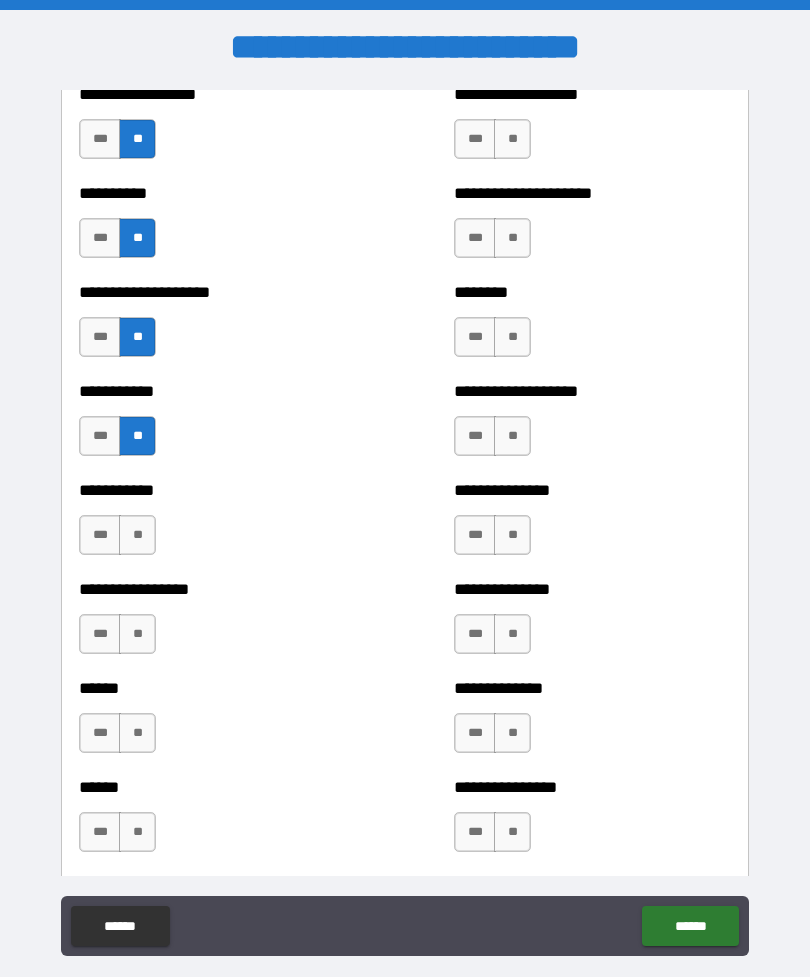 click on "**" at bounding box center (137, 535) 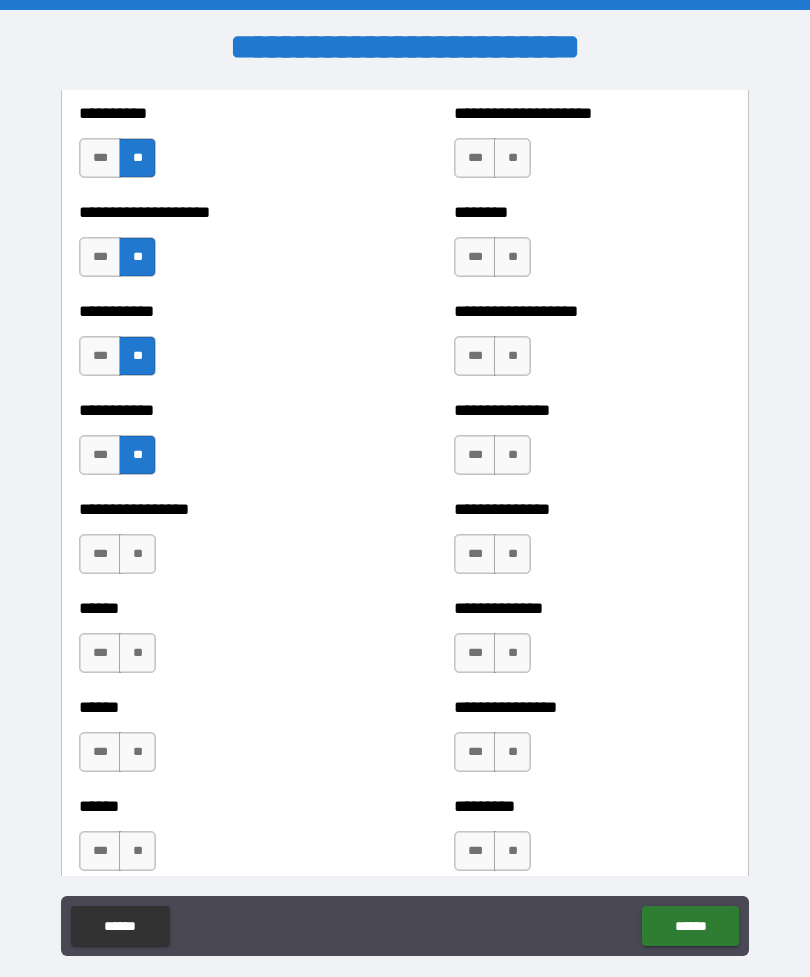 scroll, scrollTop: 2593, scrollLeft: 0, axis: vertical 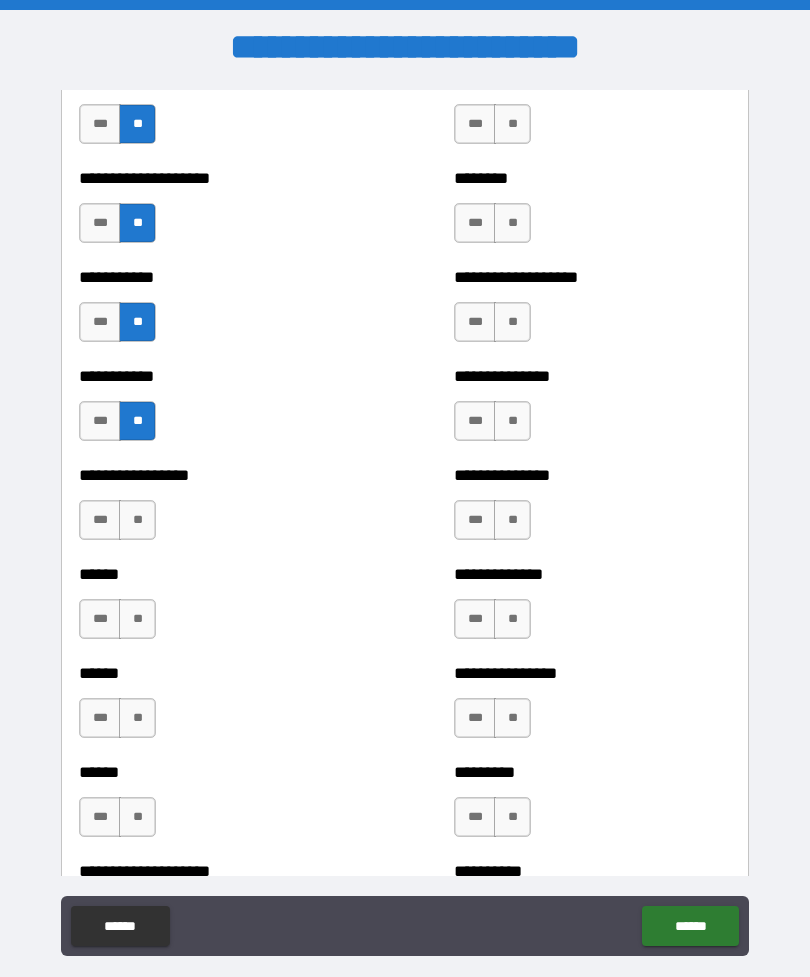 click on "**" at bounding box center [137, 520] 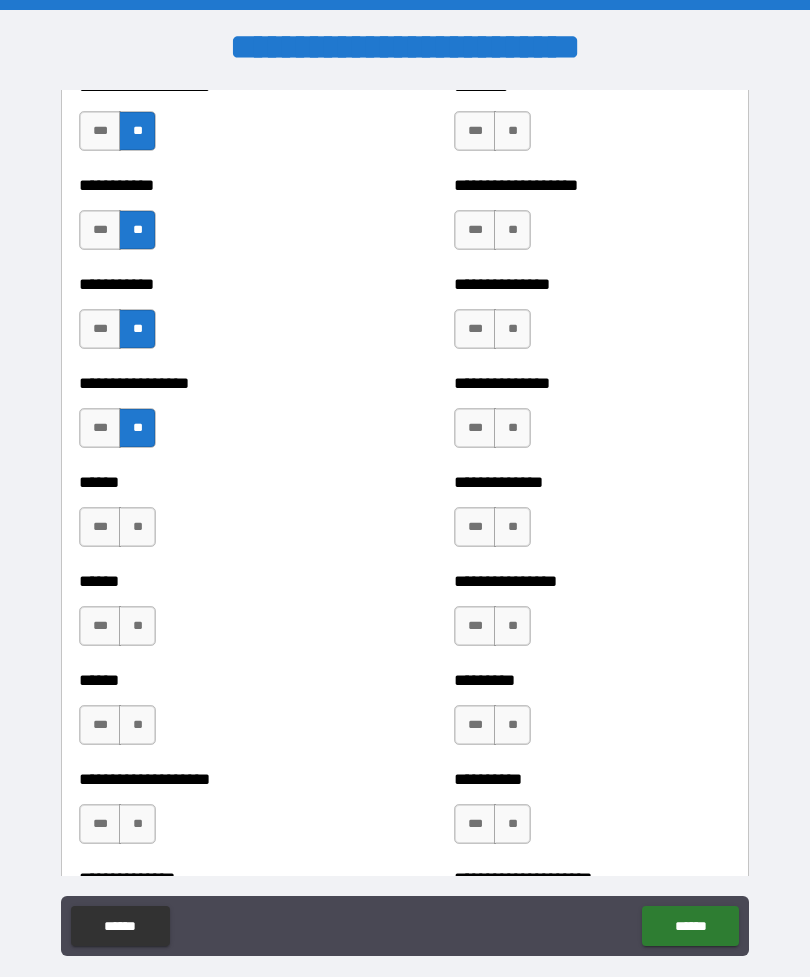 scroll, scrollTop: 2690, scrollLeft: 0, axis: vertical 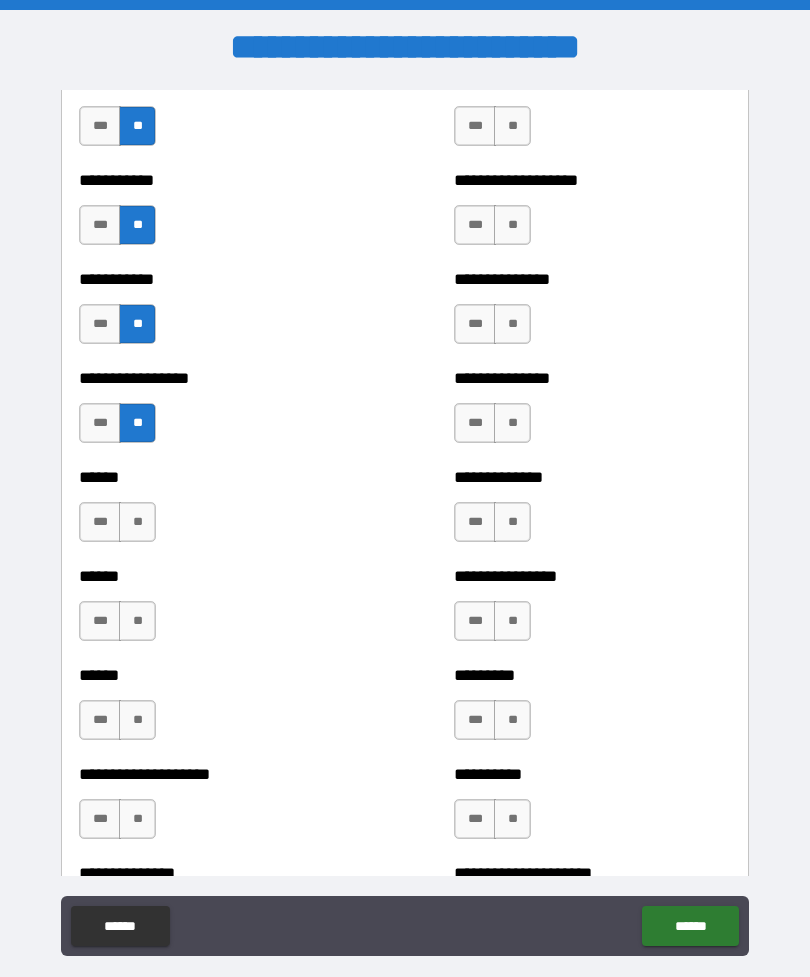 click on "**" at bounding box center [137, 522] 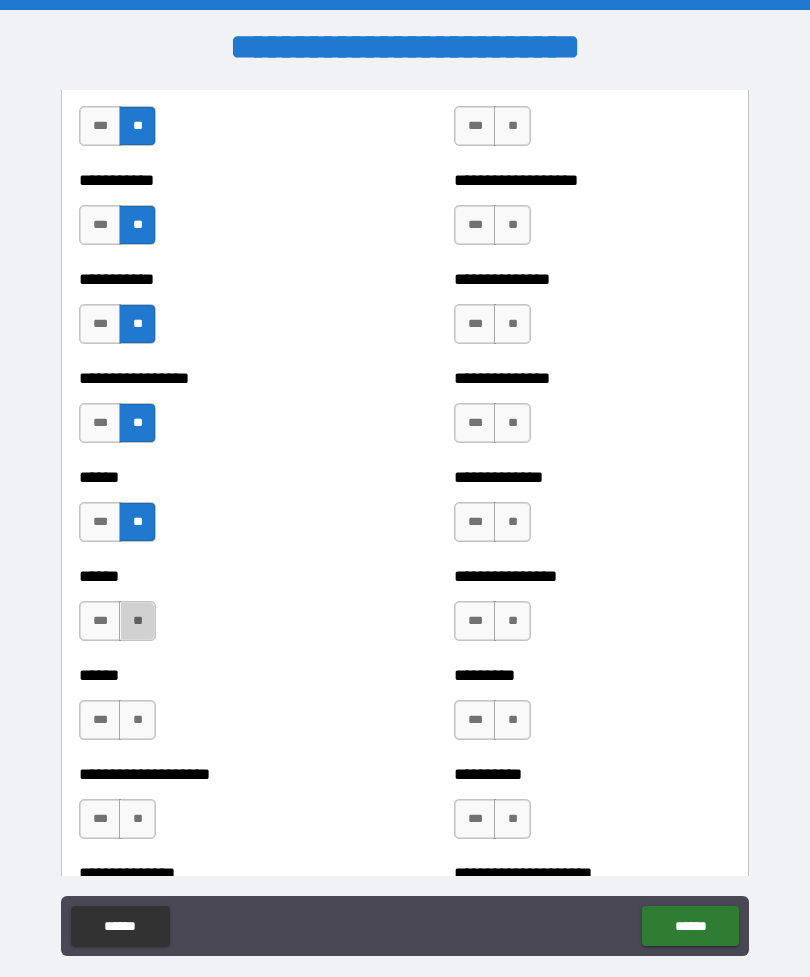 click on "**" at bounding box center [137, 621] 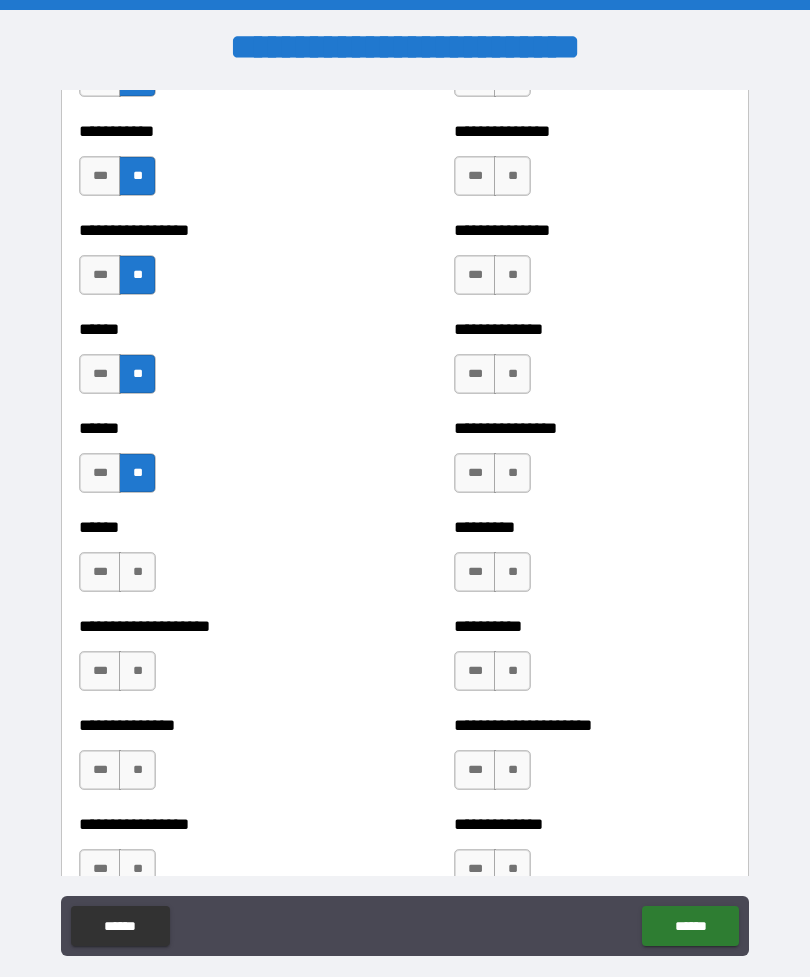 scroll, scrollTop: 2833, scrollLeft: 0, axis: vertical 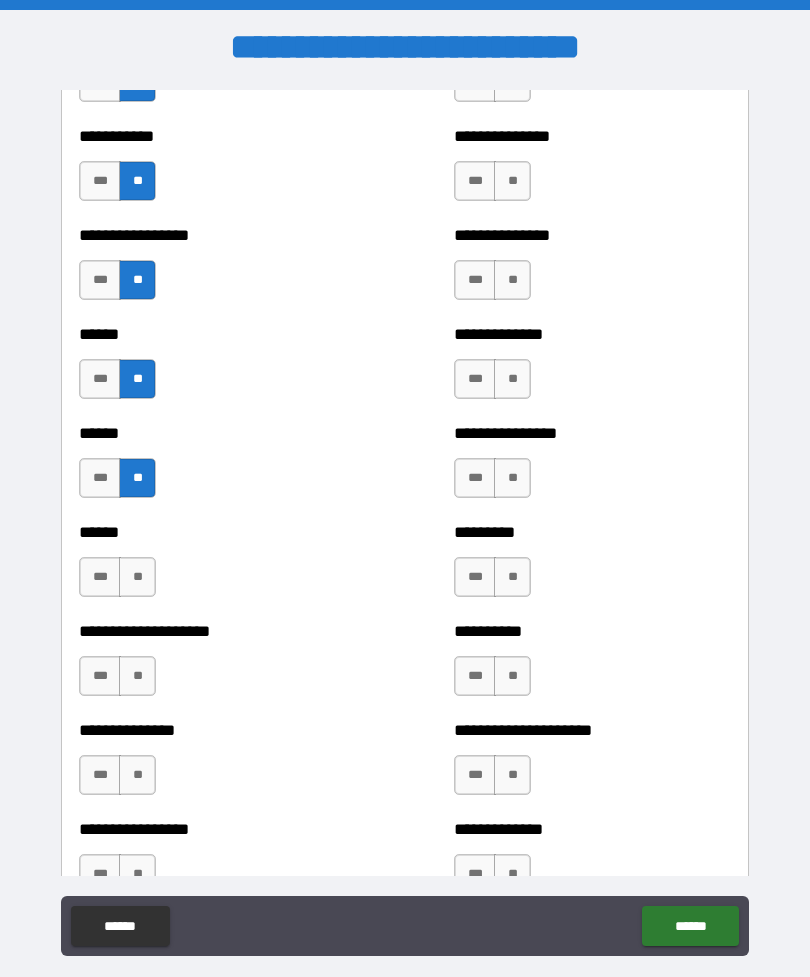 click on "**" at bounding box center [137, 577] 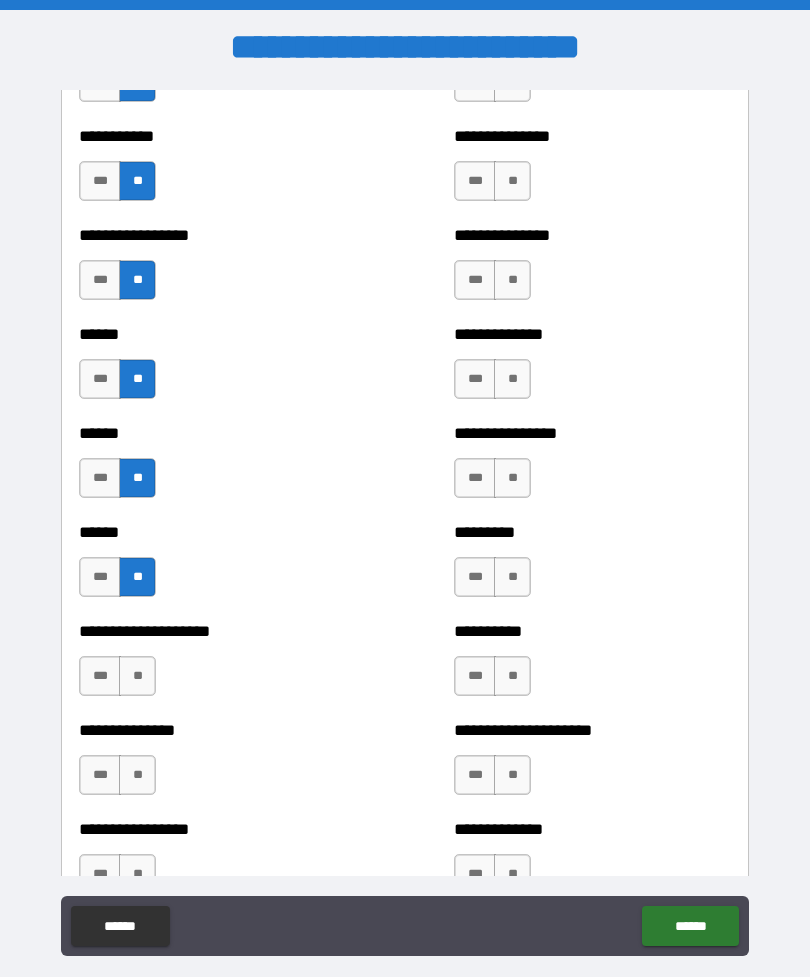 click on "**" at bounding box center (137, 676) 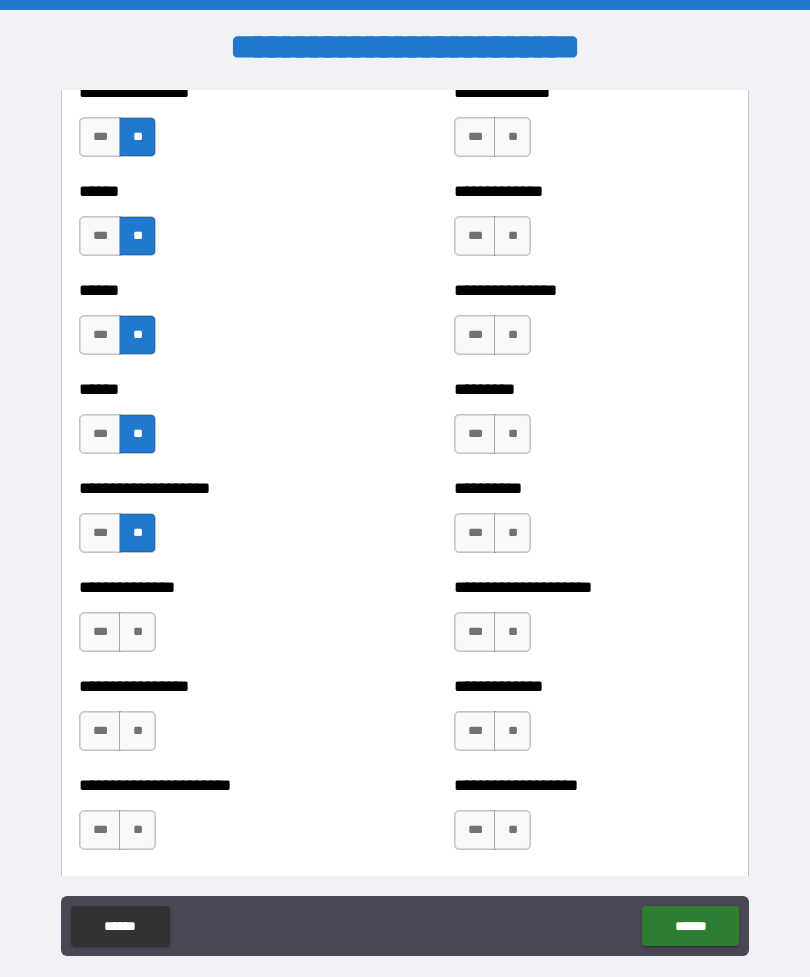 scroll, scrollTop: 2977, scrollLeft: 0, axis: vertical 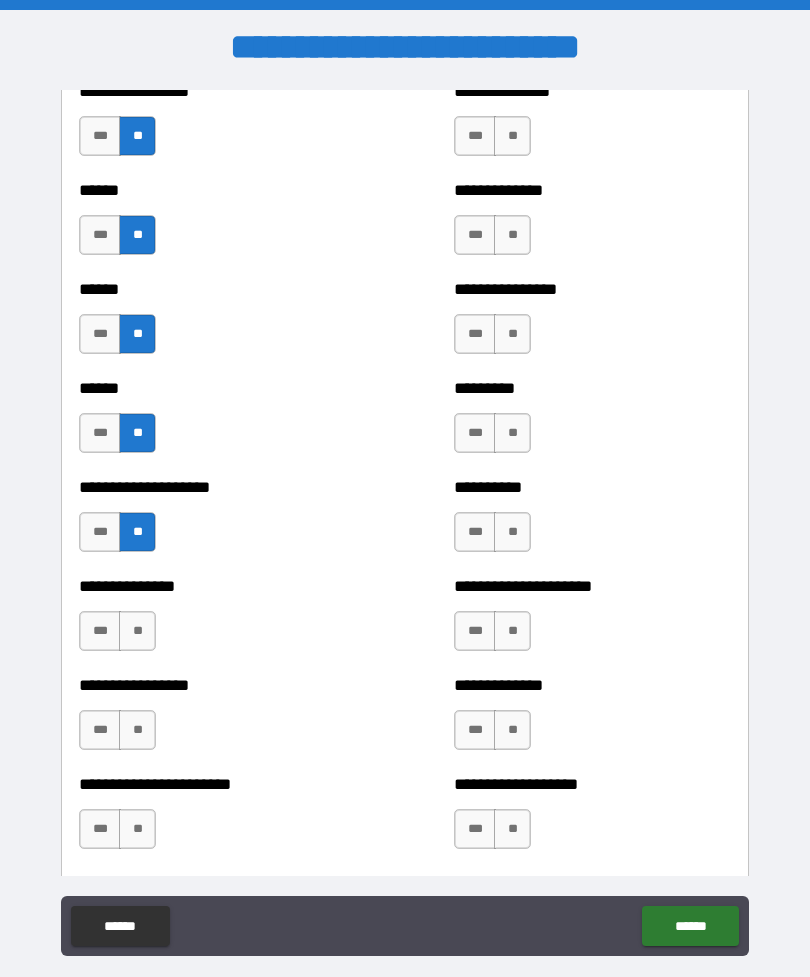 click on "**" at bounding box center (137, 631) 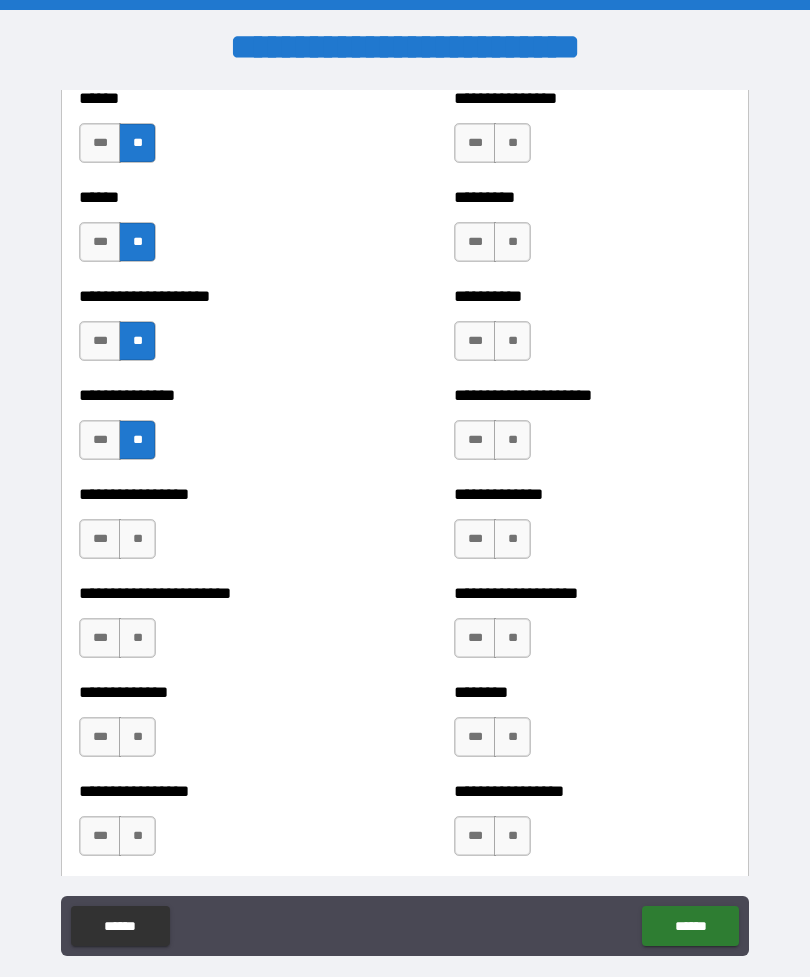 scroll, scrollTop: 3169, scrollLeft: 0, axis: vertical 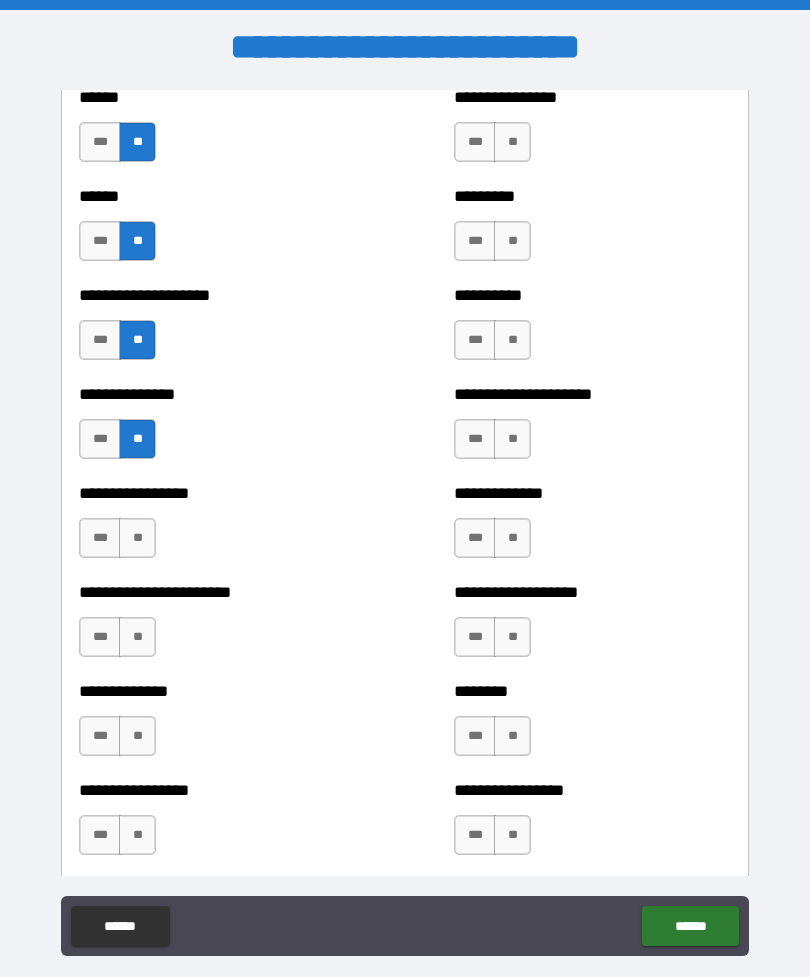 click on "**" at bounding box center [137, 637] 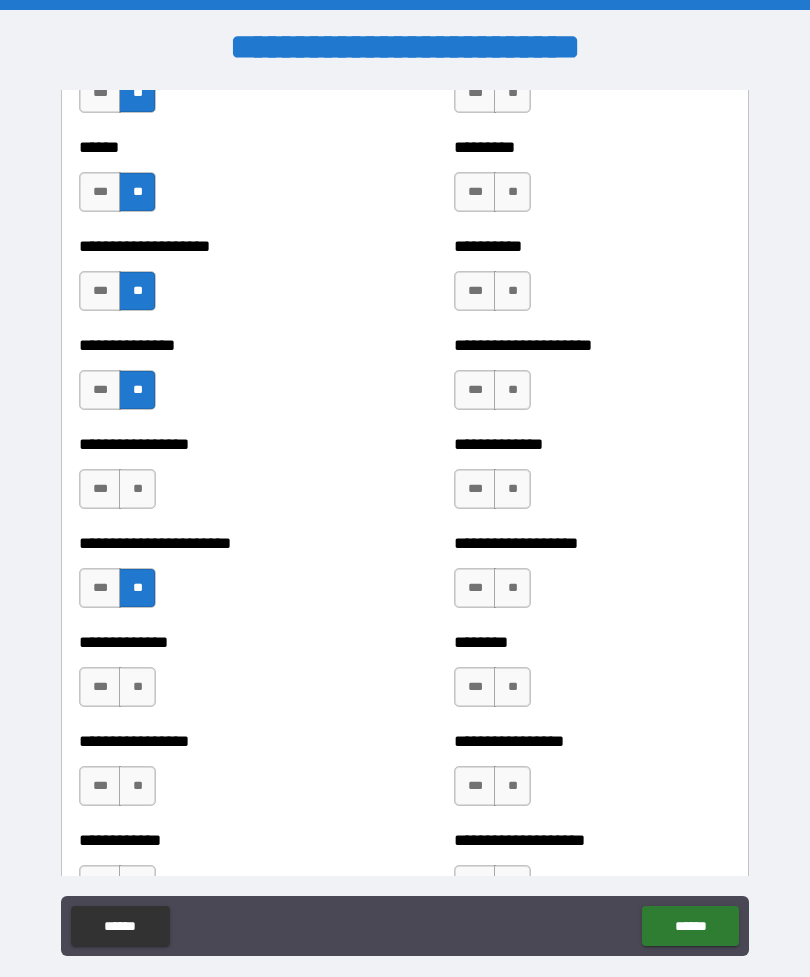 scroll, scrollTop: 3245, scrollLeft: 0, axis: vertical 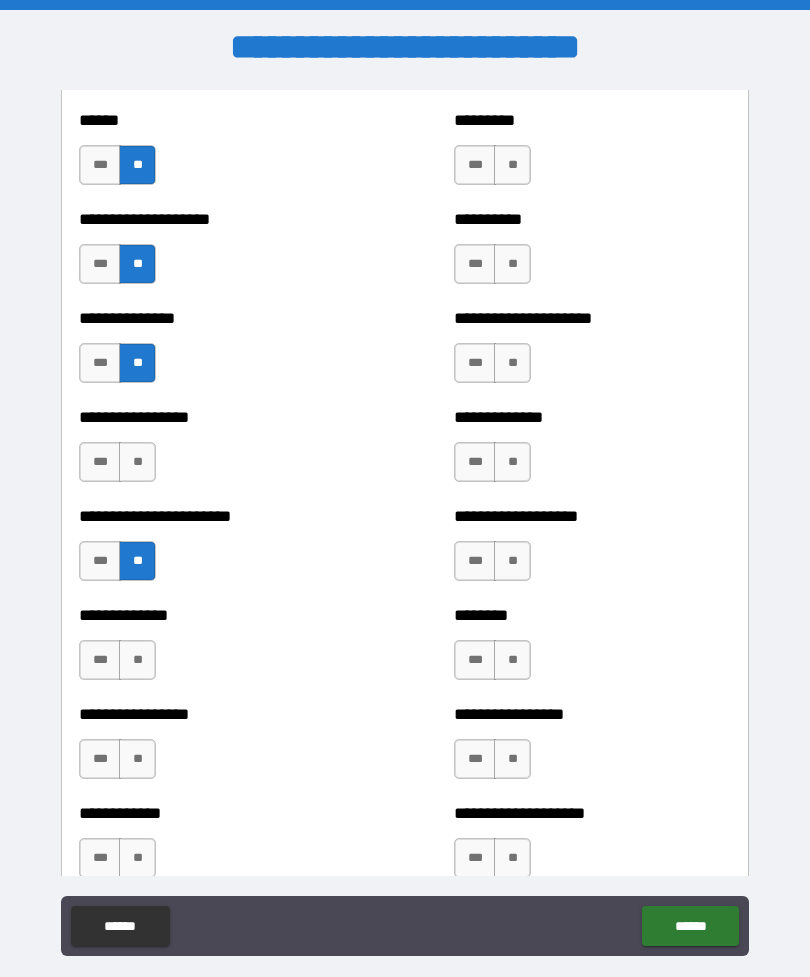 click on "**" at bounding box center [137, 660] 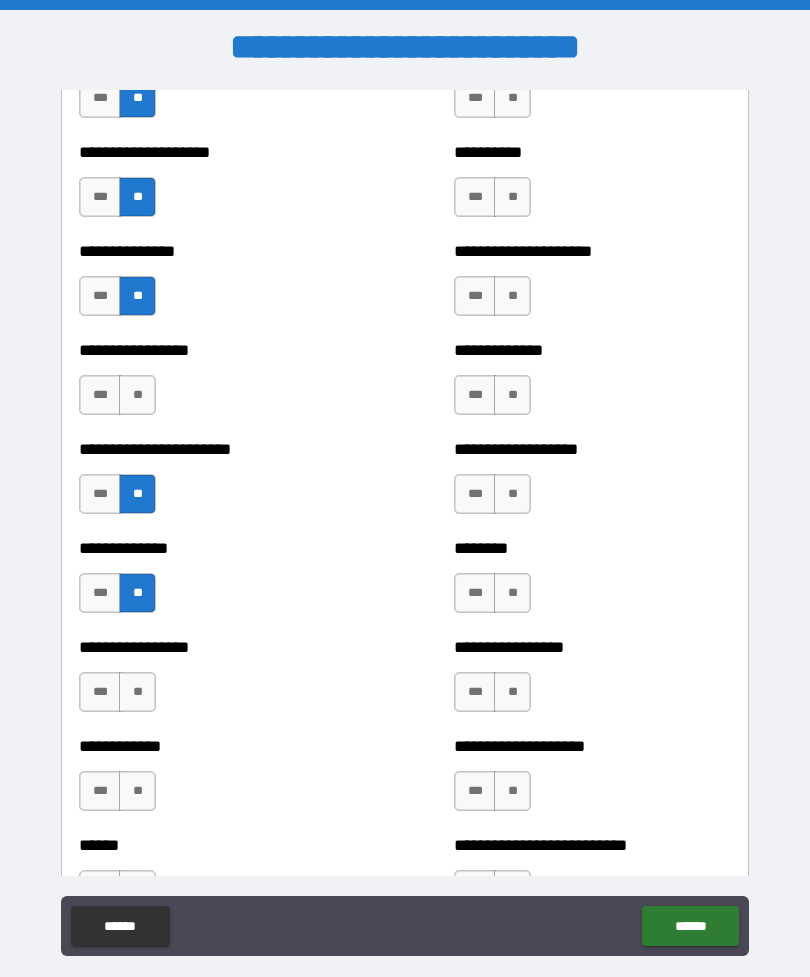 scroll, scrollTop: 3339, scrollLeft: 0, axis: vertical 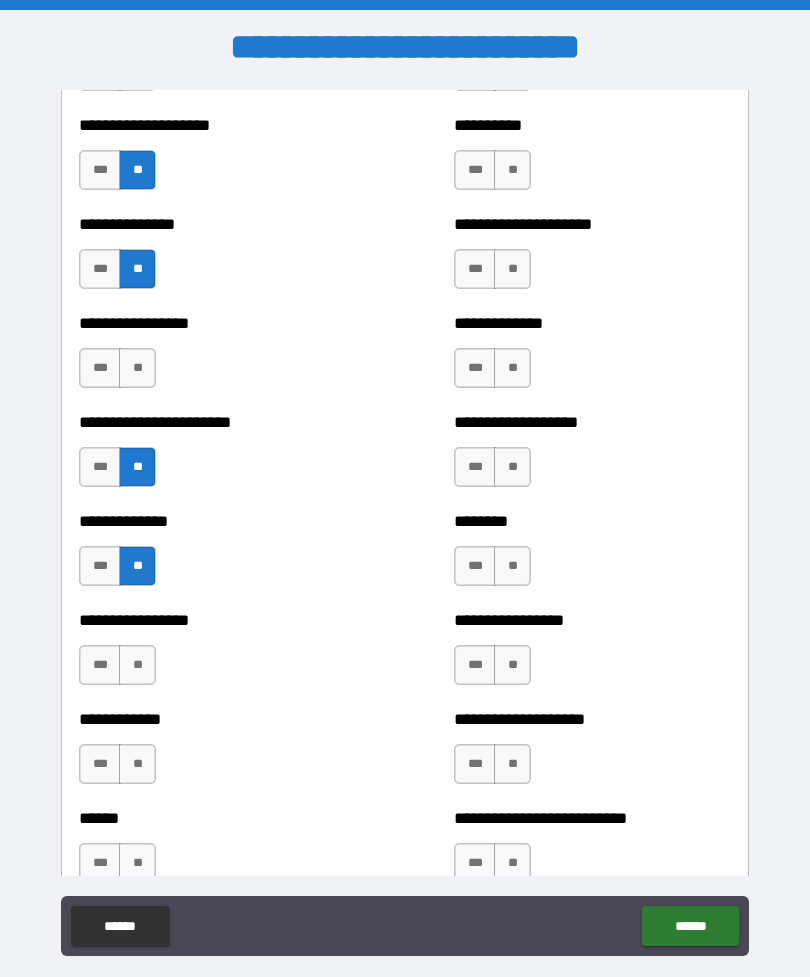 click on "**" at bounding box center [137, 665] 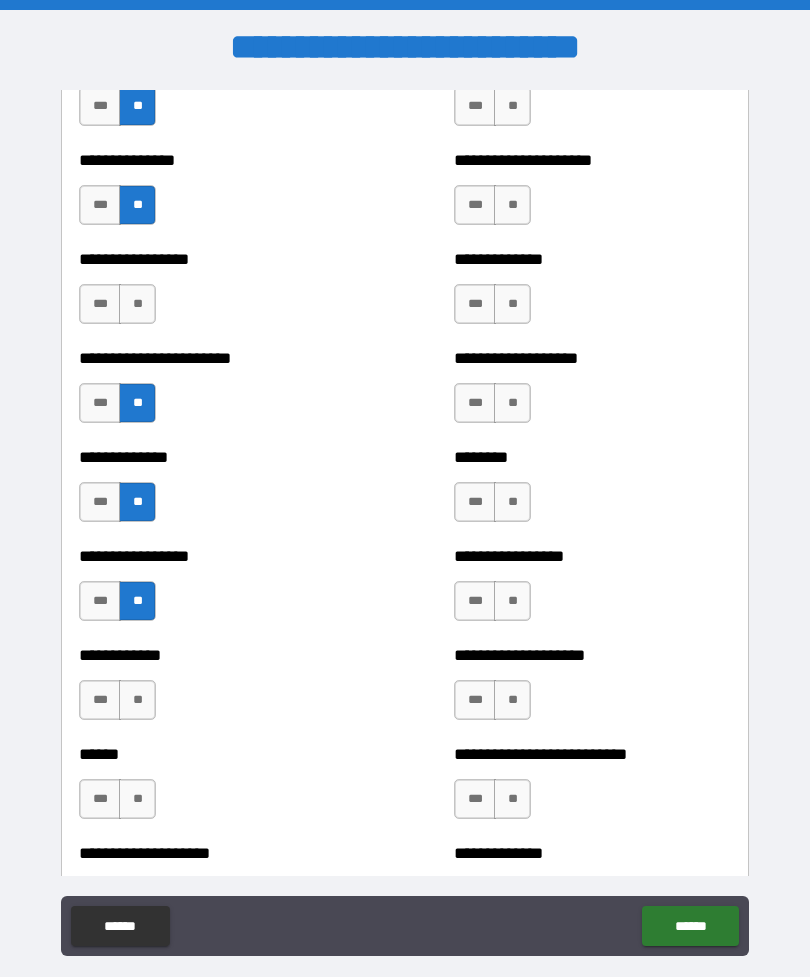 scroll, scrollTop: 3425, scrollLeft: 0, axis: vertical 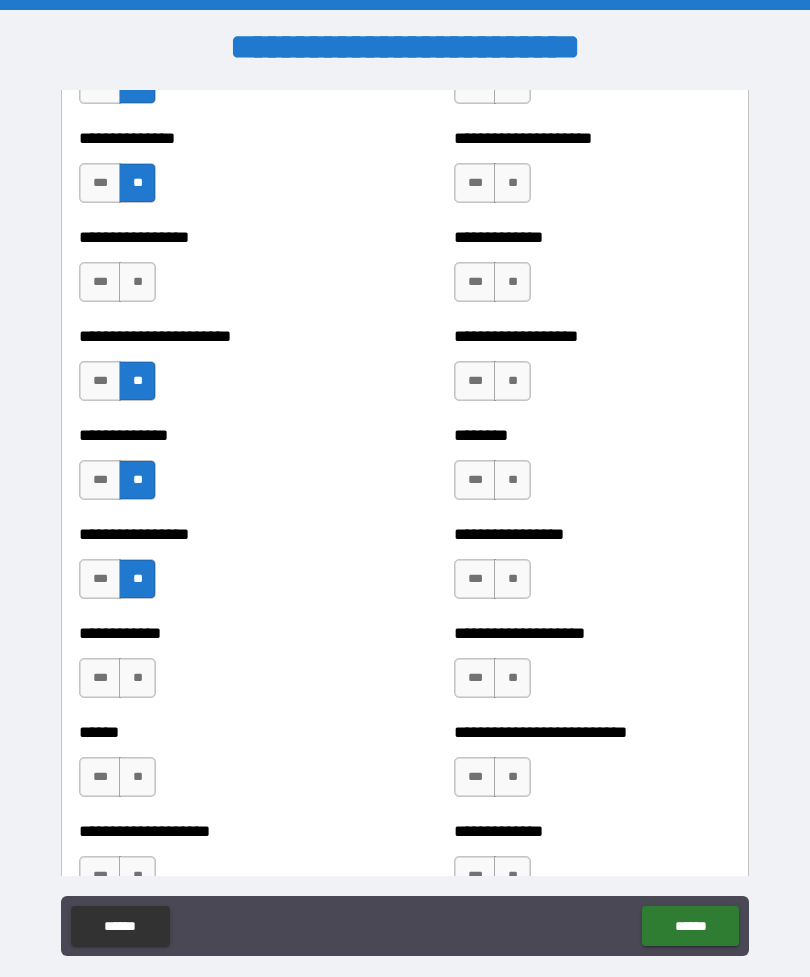 click on "**" at bounding box center (137, 678) 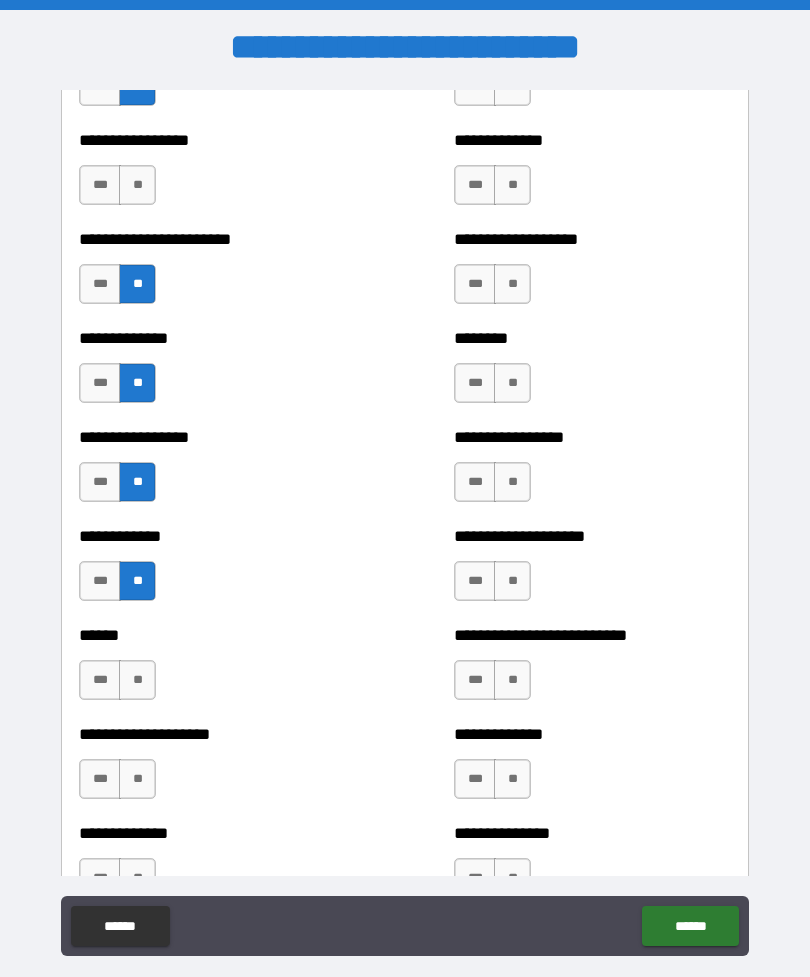scroll, scrollTop: 3523, scrollLeft: 0, axis: vertical 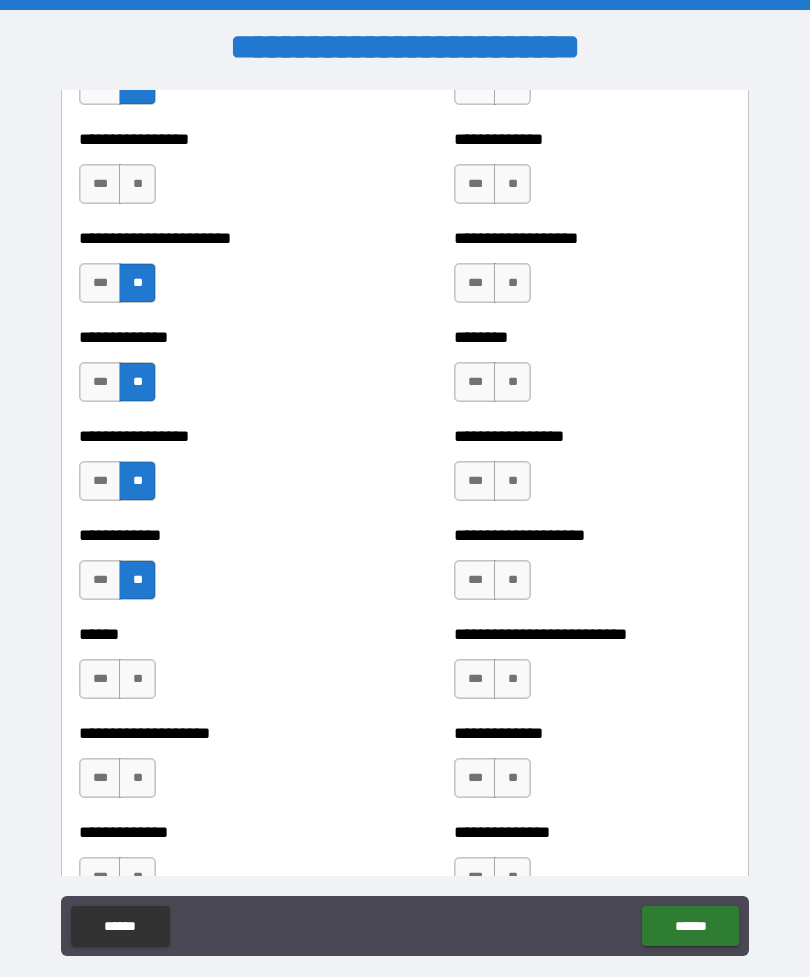 click on "**" at bounding box center [137, 679] 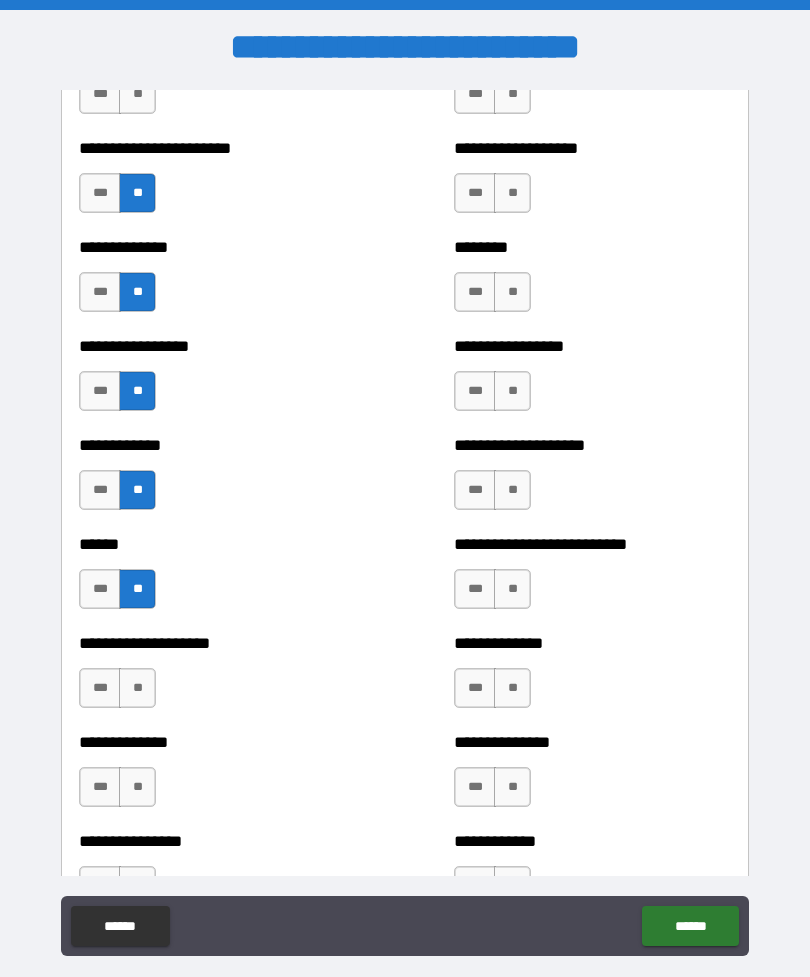 scroll, scrollTop: 3625, scrollLeft: 0, axis: vertical 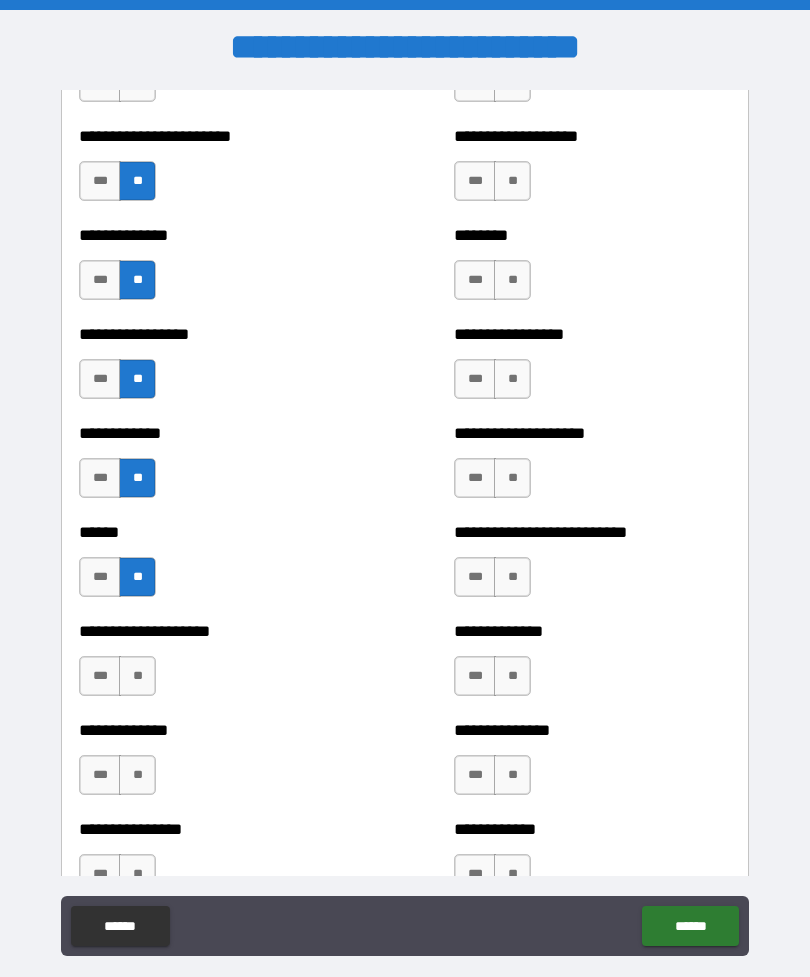 click on "**" at bounding box center [137, 676] 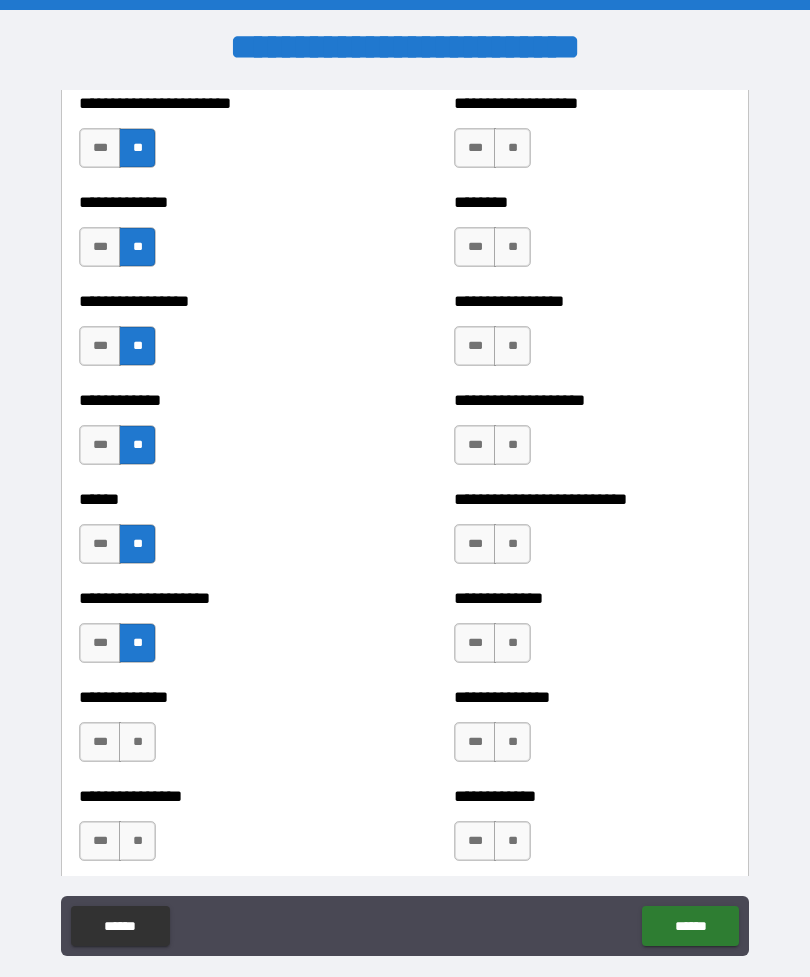 scroll, scrollTop: 3705, scrollLeft: 0, axis: vertical 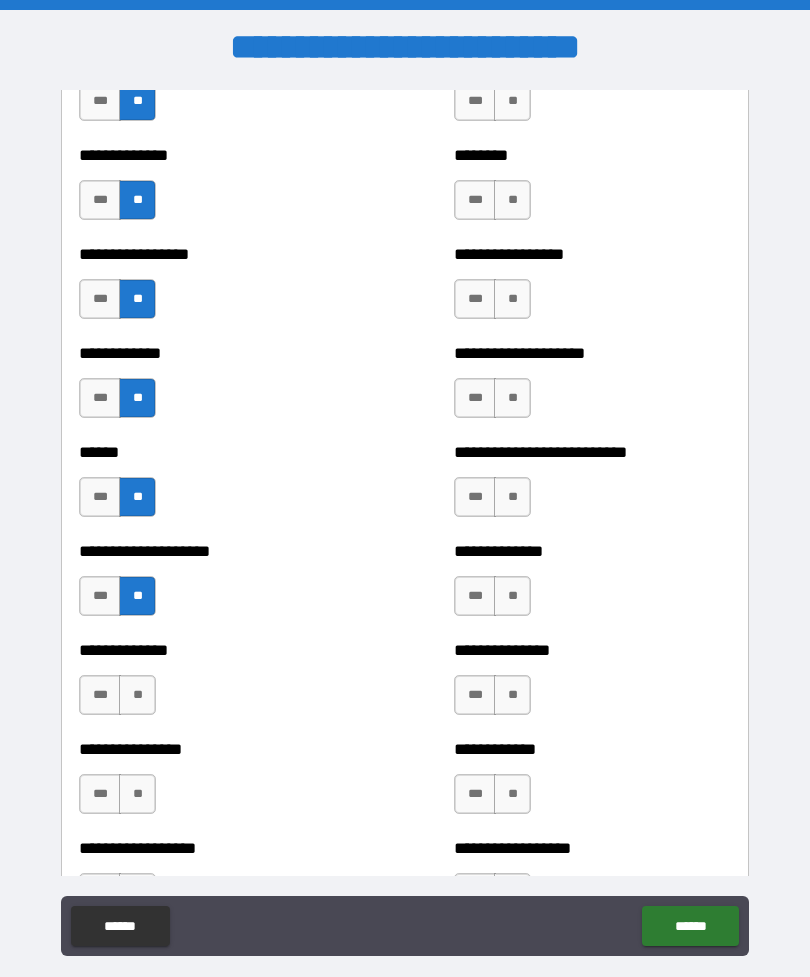 click on "**" at bounding box center [137, 695] 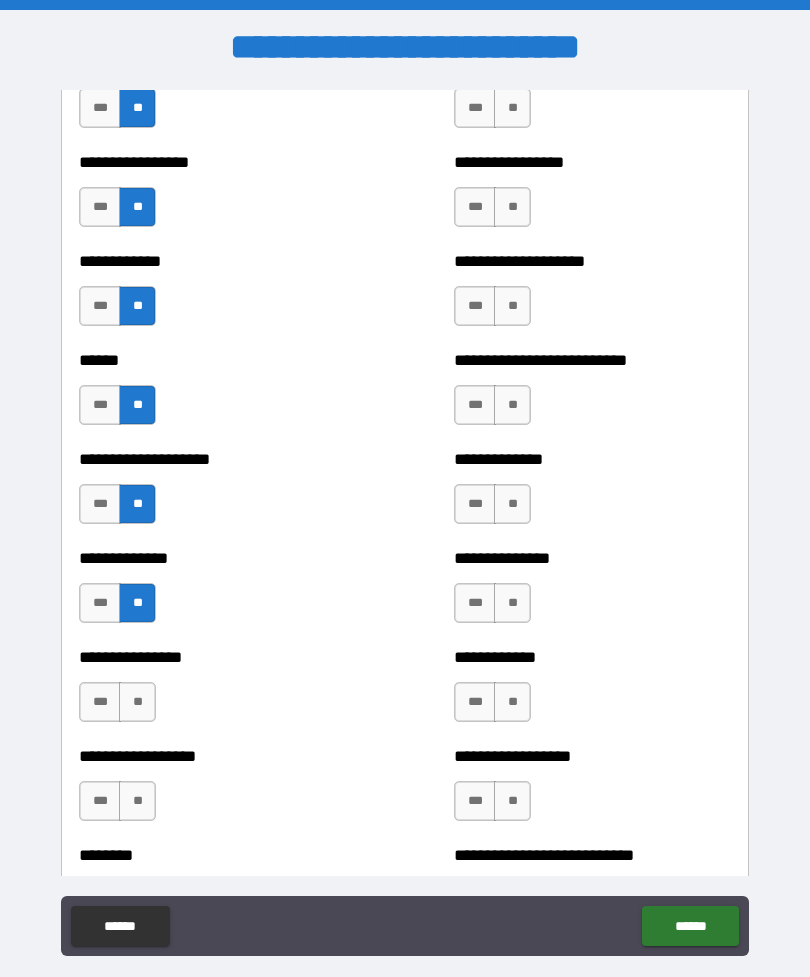 scroll, scrollTop: 3802, scrollLeft: 0, axis: vertical 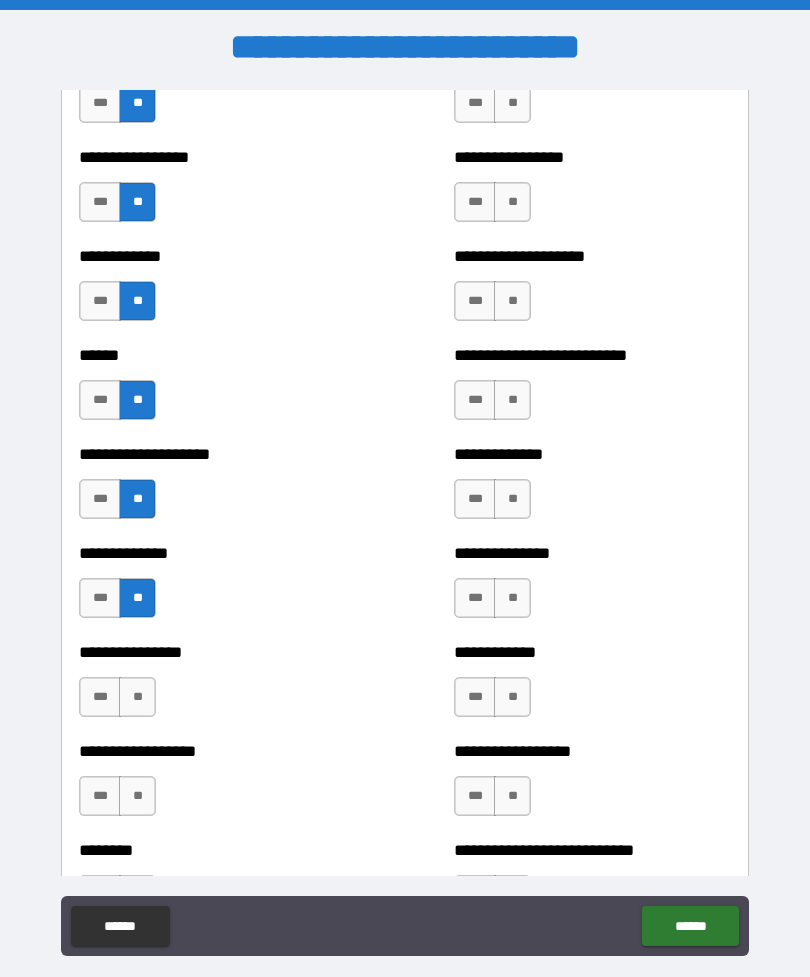 click on "**" at bounding box center [137, 697] 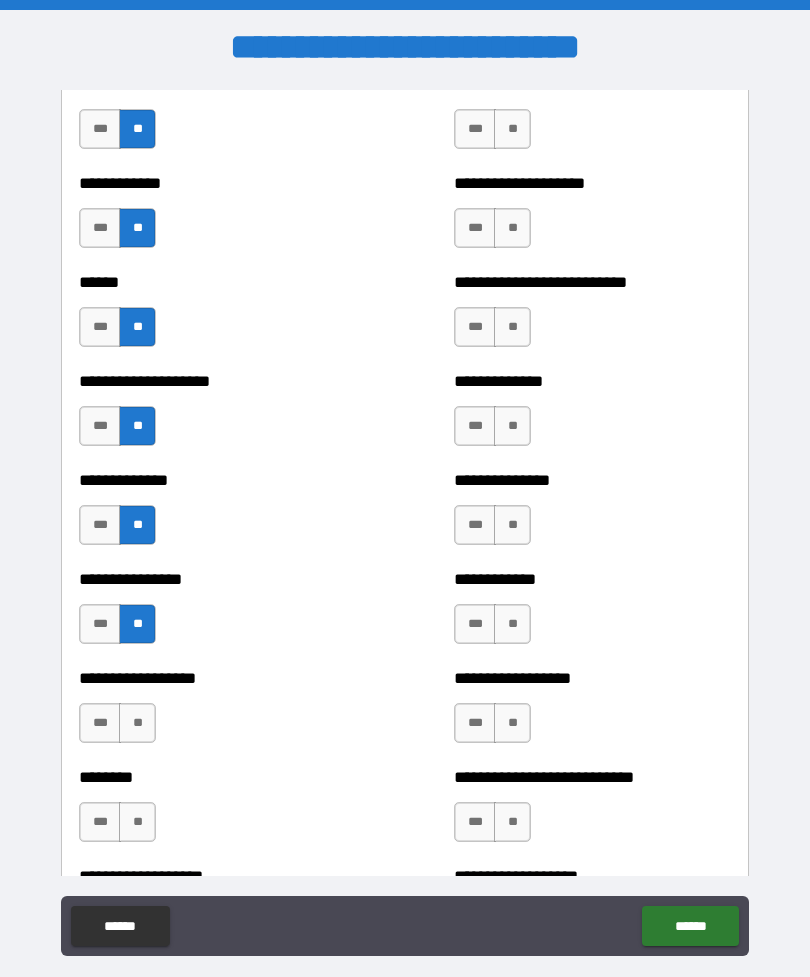 scroll, scrollTop: 3918, scrollLeft: 0, axis: vertical 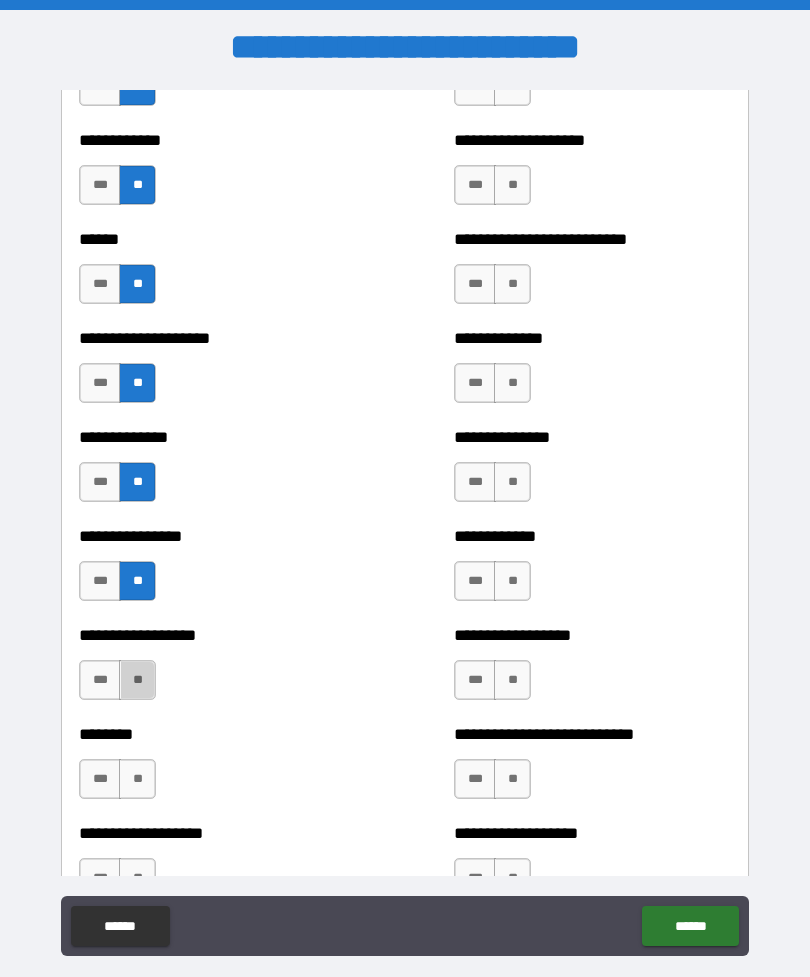 click on "**" at bounding box center (137, 680) 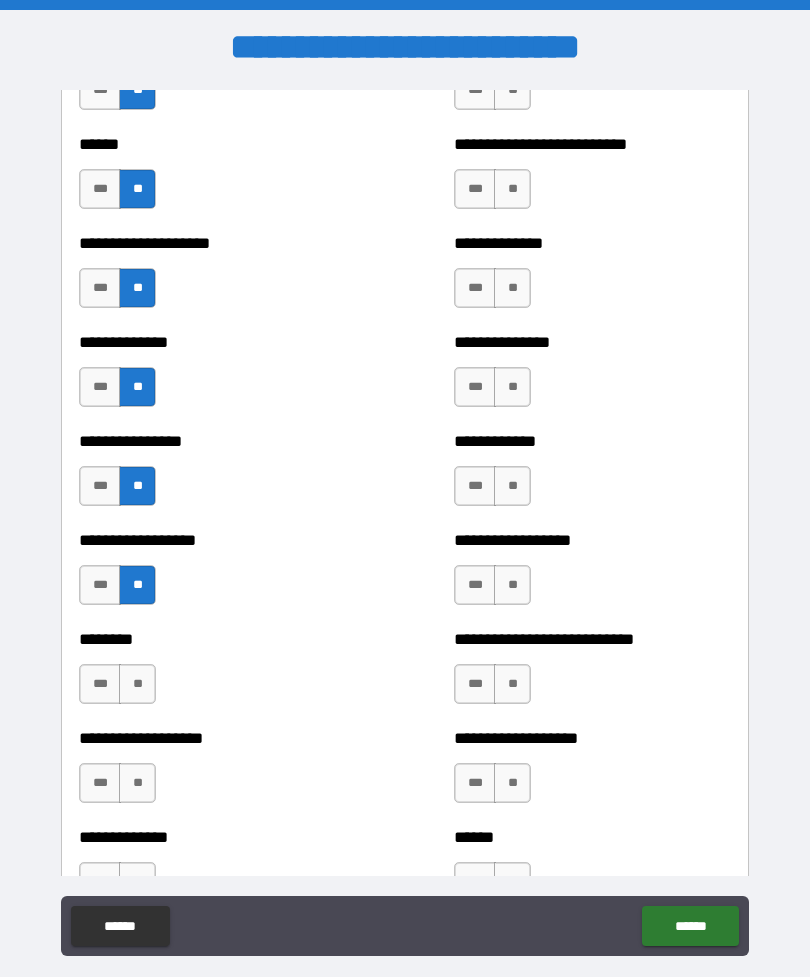 scroll, scrollTop: 4015, scrollLeft: 0, axis: vertical 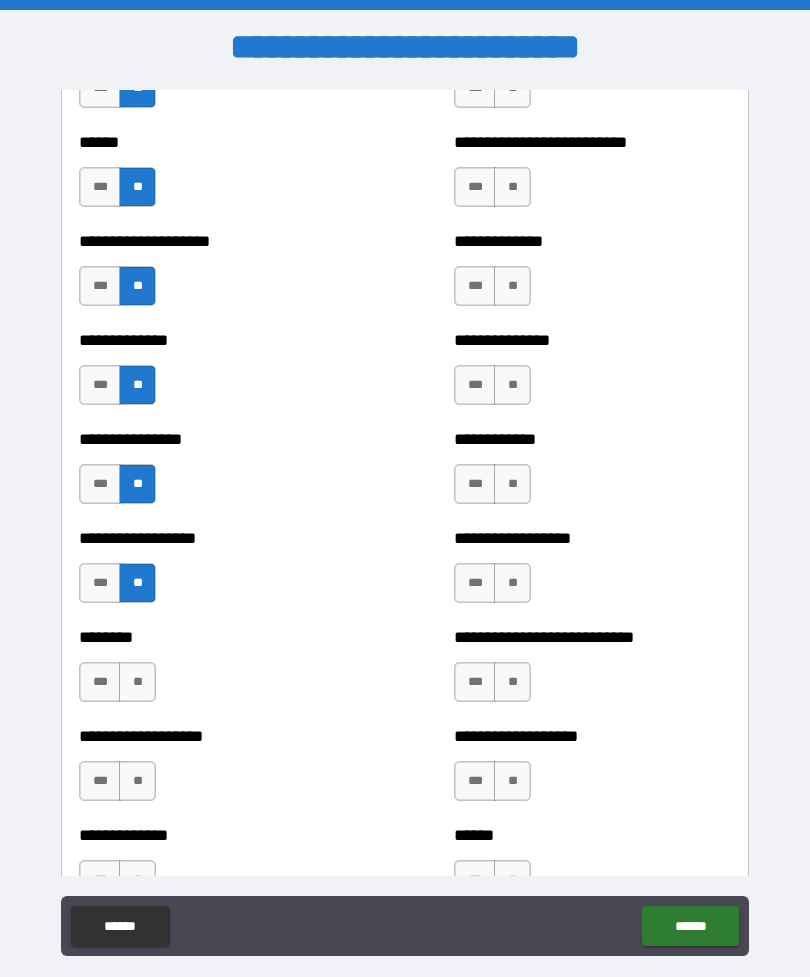click on "**" at bounding box center (137, 682) 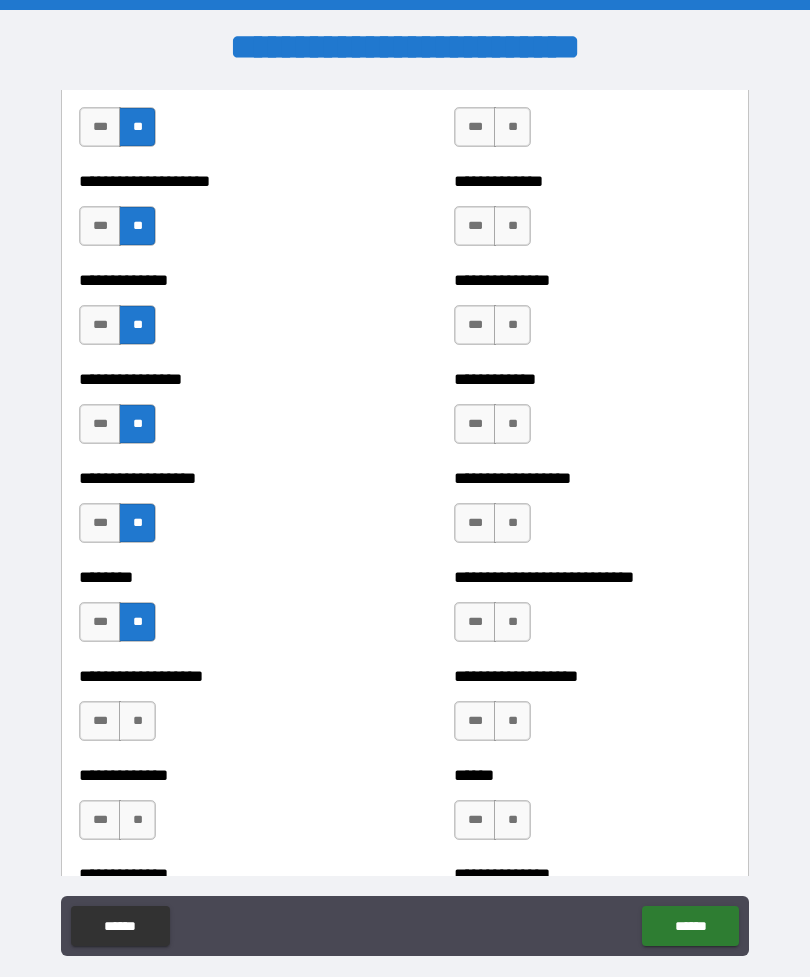scroll, scrollTop: 4098, scrollLeft: 0, axis: vertical 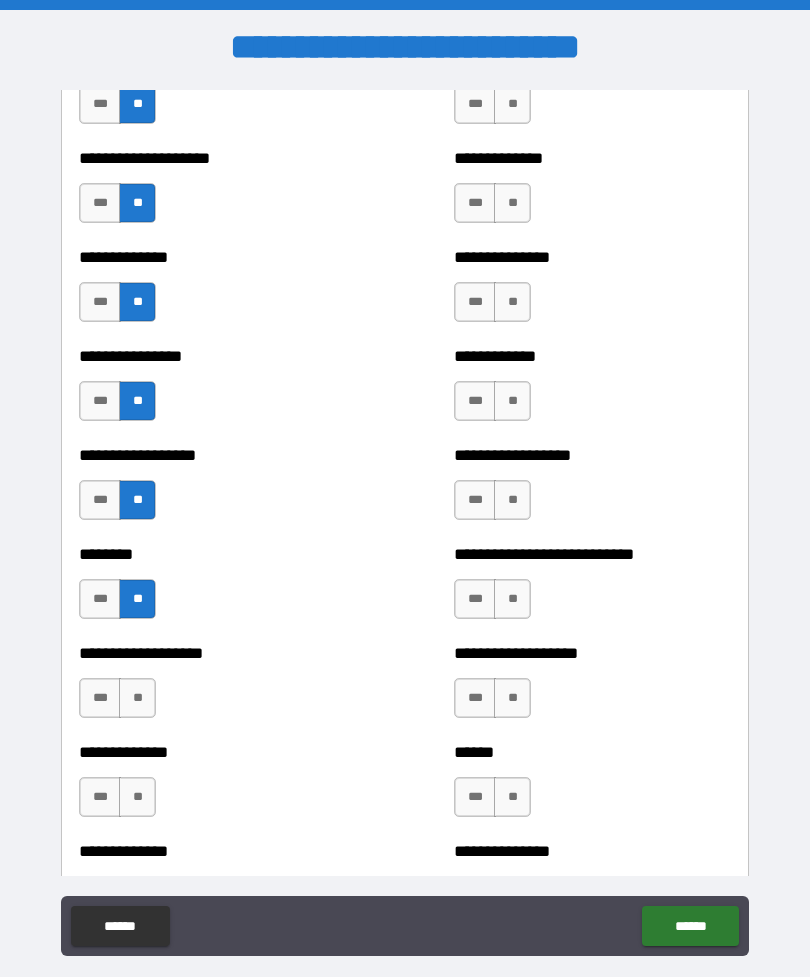 click on "**" at bounding box center (137, 698) 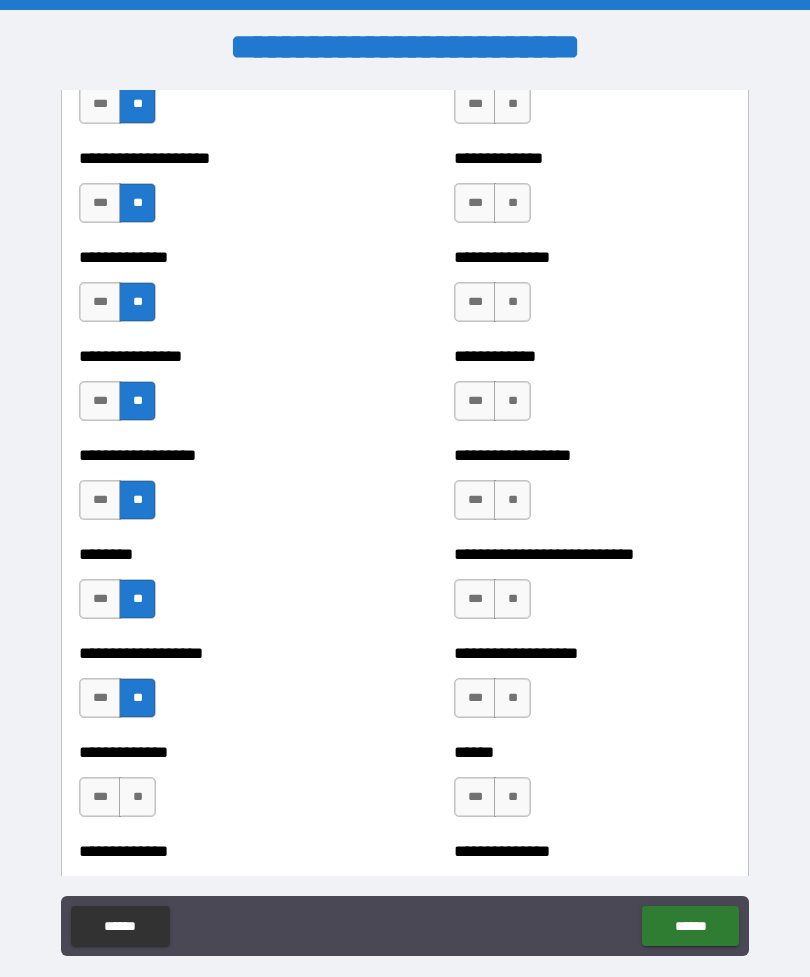 scroll, scrollTop: 4192, scrollLeft: 0, axis: vertical 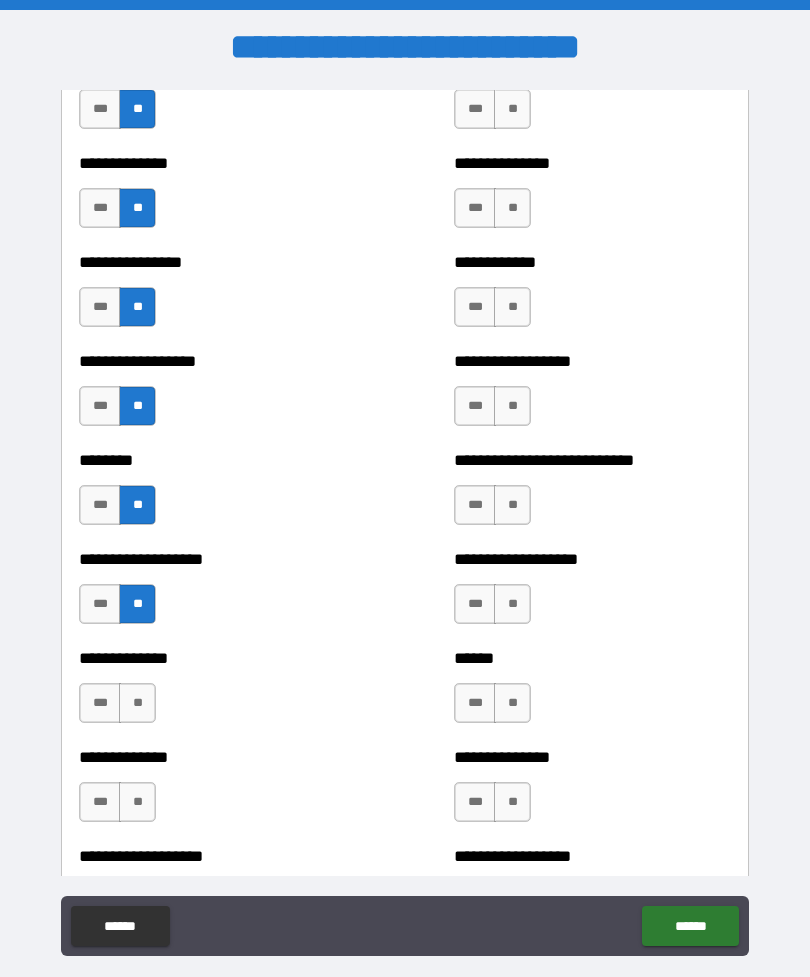 click on "**" at bounding box center (137, 703) 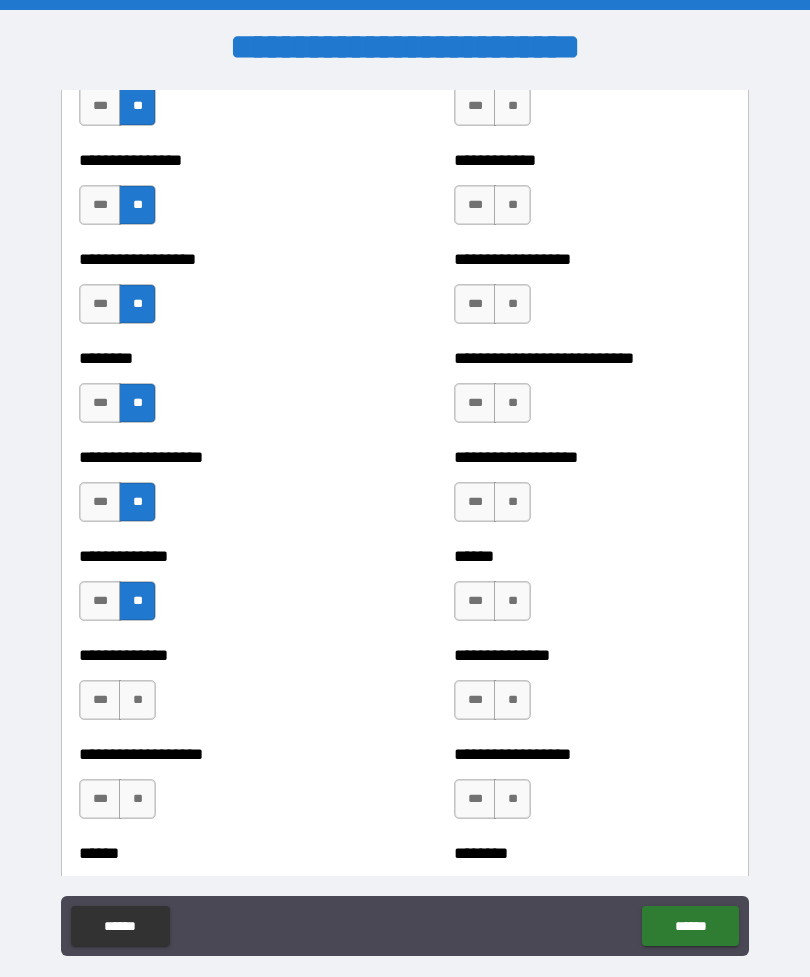 scroll, scrollTop: 4295, scrollLeft: 0, axis: vertical 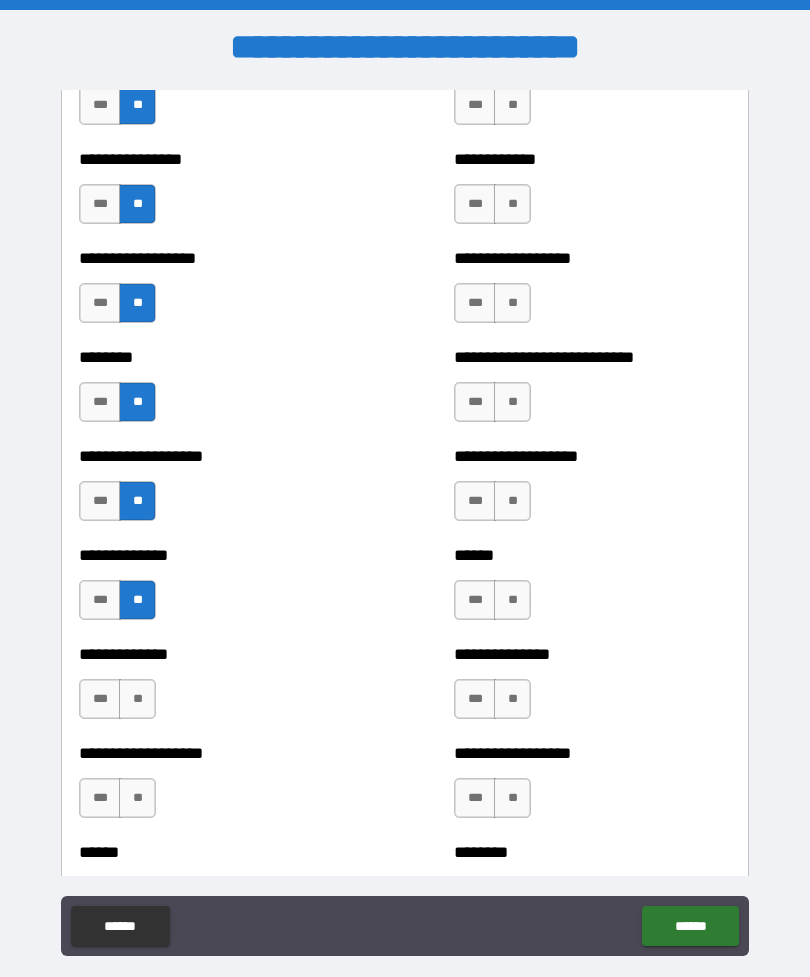 click on "**" at bounding box center [137, 699] 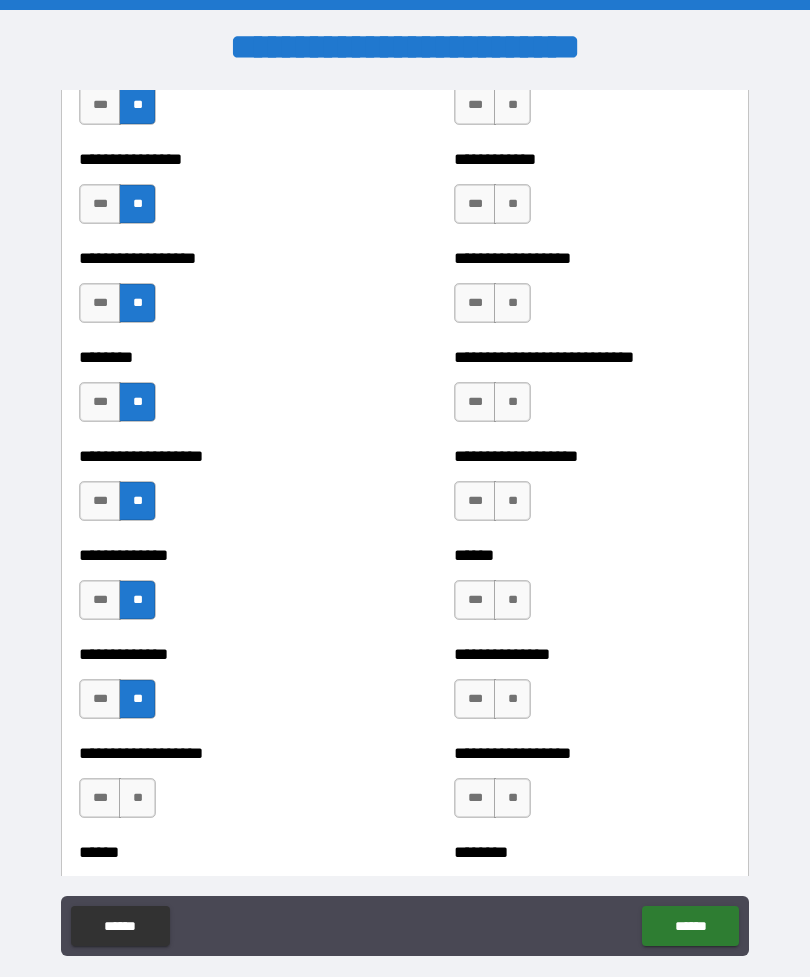 scroll, scrollTop: 4368, scrollLeft: 0, axis: vertical 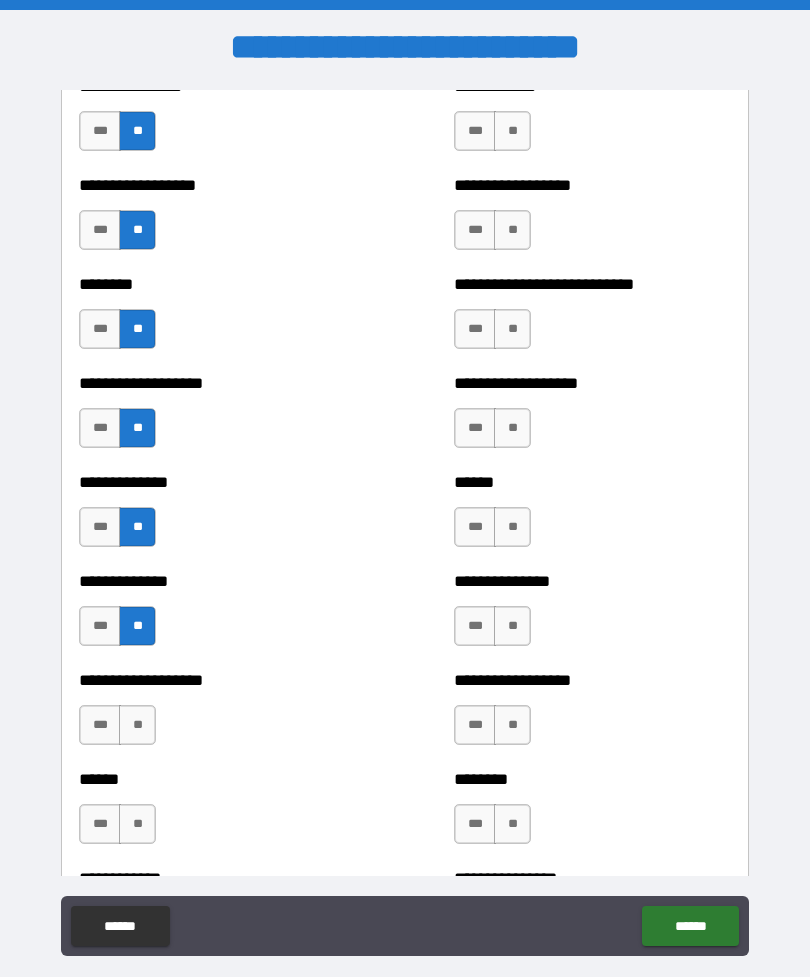 click on "**" at bounding box center (137, 725) 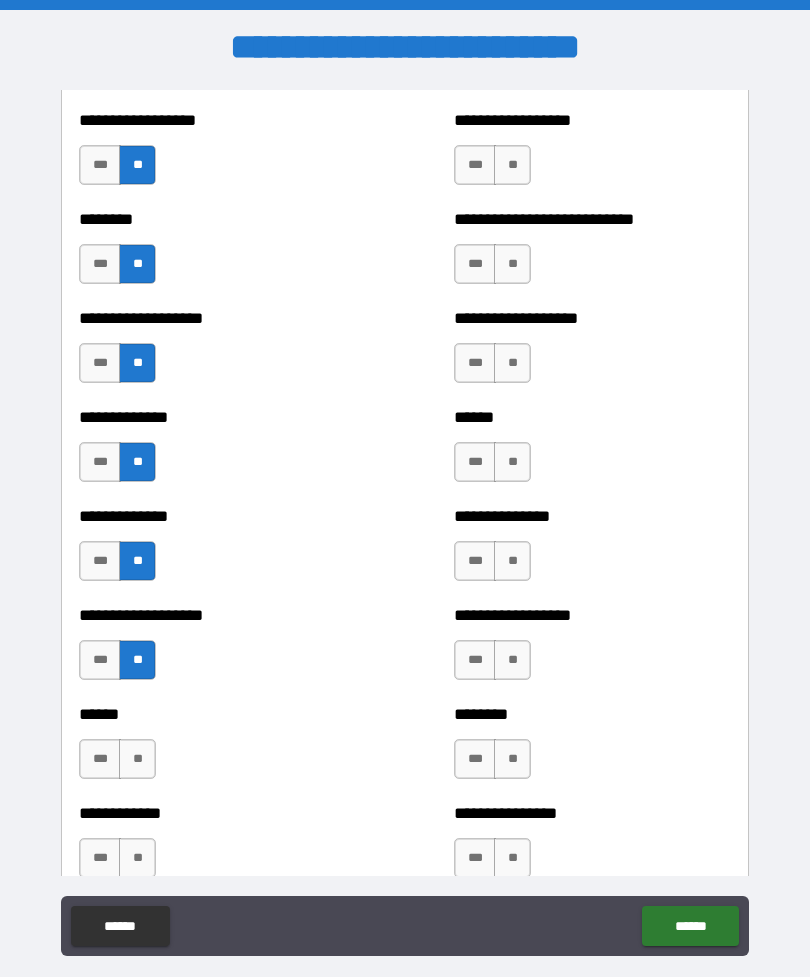 scroll, scrollTop: 4437, scrollLeft: 0, axis: vertical 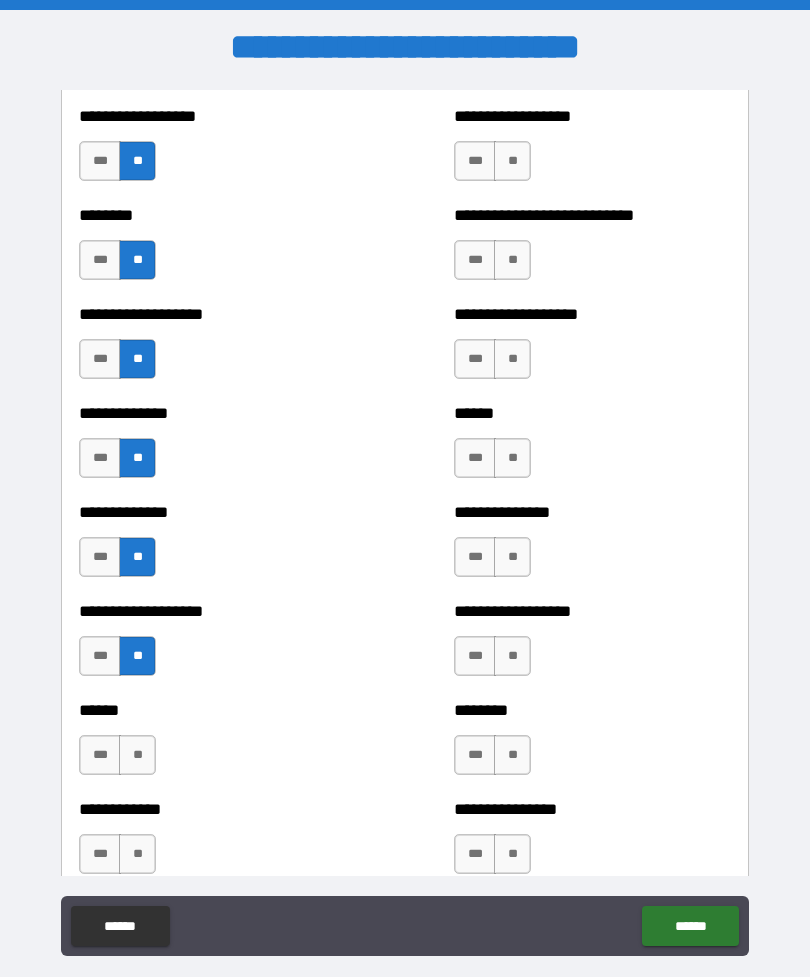 click on "**" at bounding box center [137, 755] 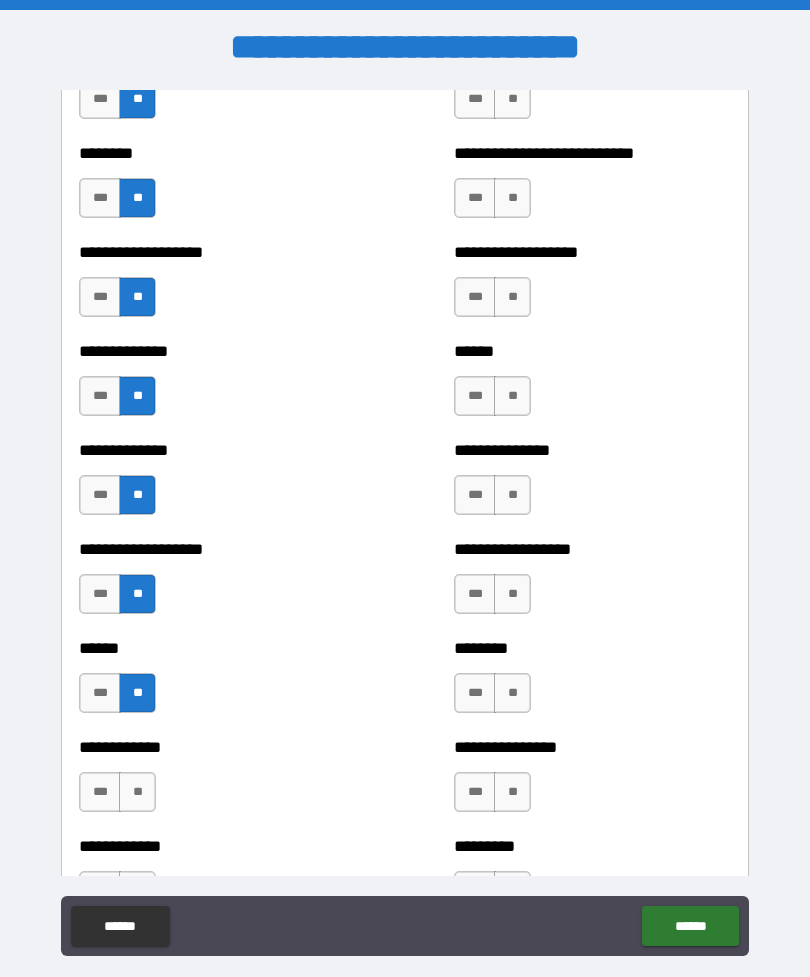 scroll, scrollTop: 4515, scrollLeft: 0, axis: vertical 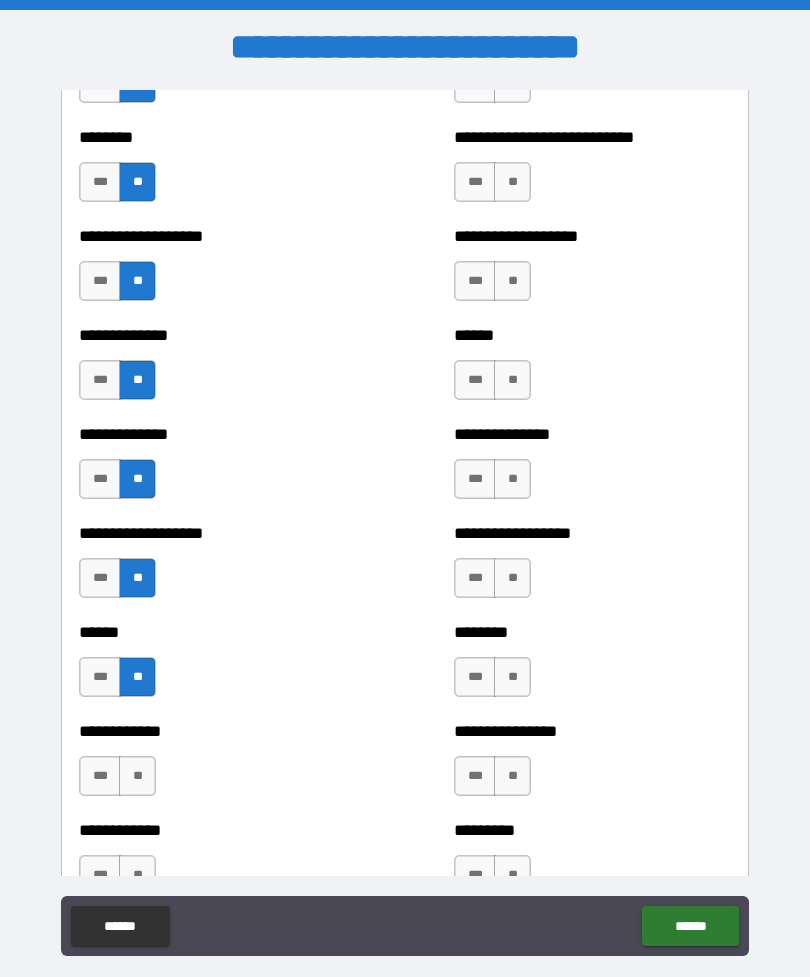 click on "**" at bounding box center (137, 776) 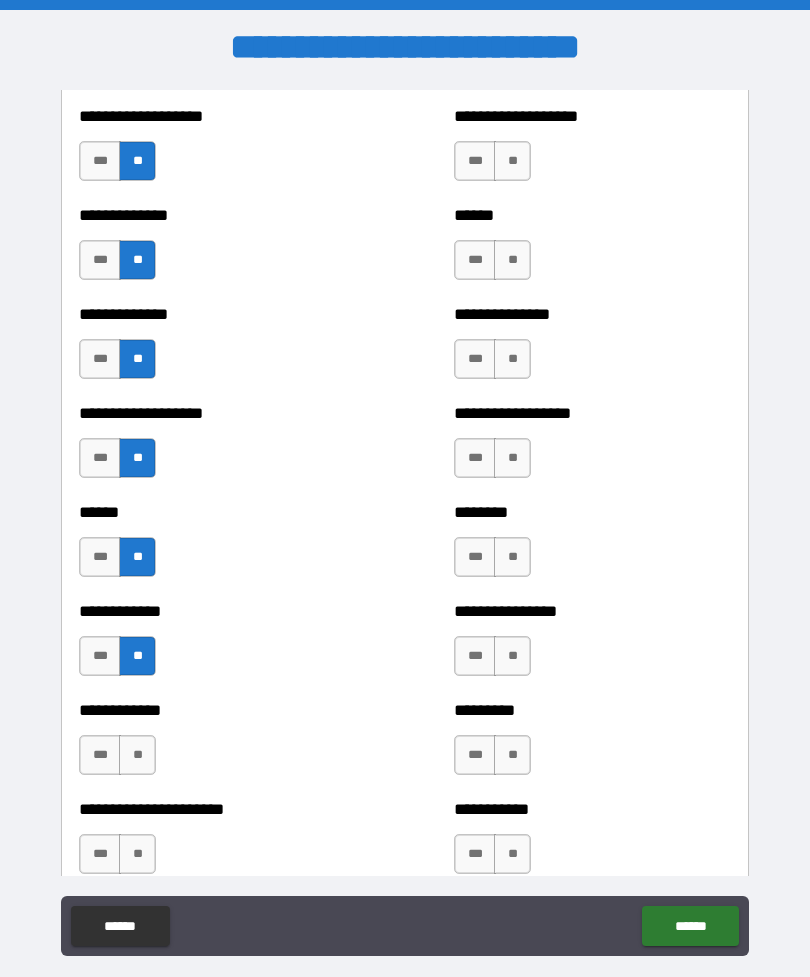 scroll, scrollTop: 4660, scrollLeft: 0, axis: vertical 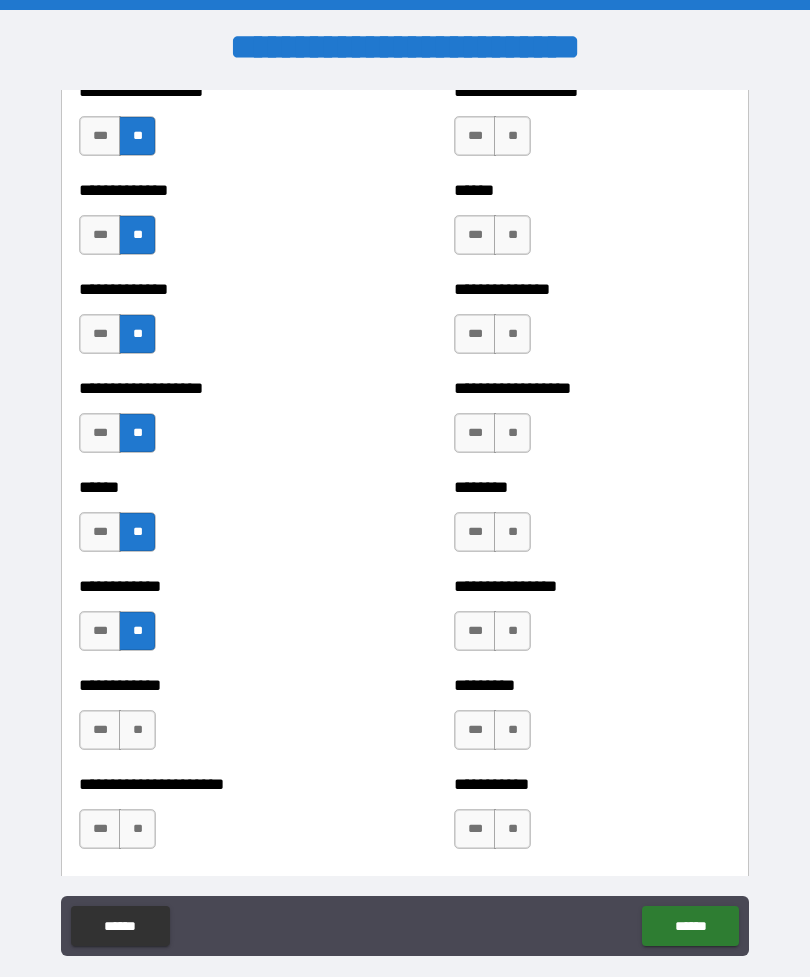 click on "**" at bounding box center (137, 730) 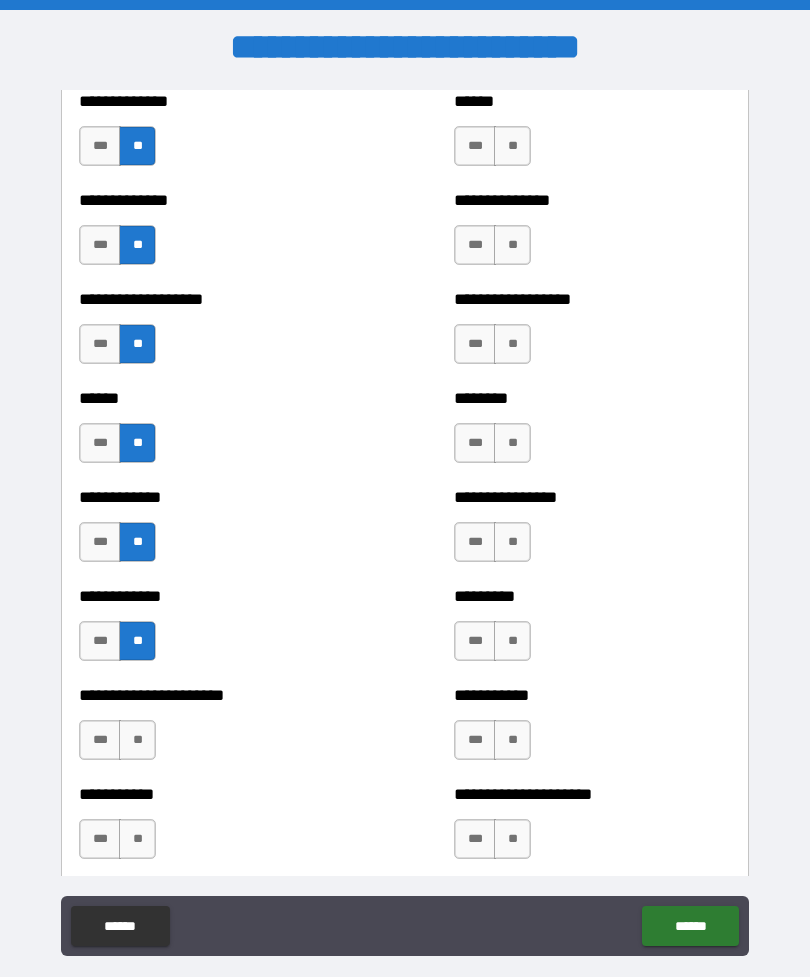 scroll, scrollTop: 4751, scrollLeft: 0, axis: vertical 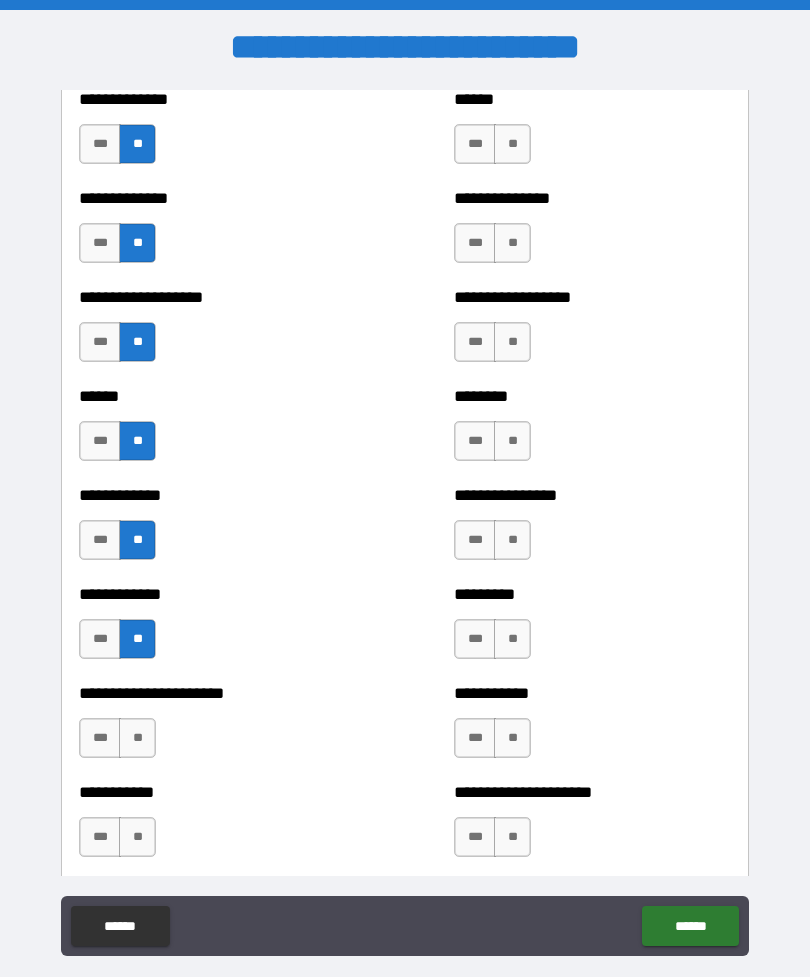 click on "**" at bounding box center [137, 738] 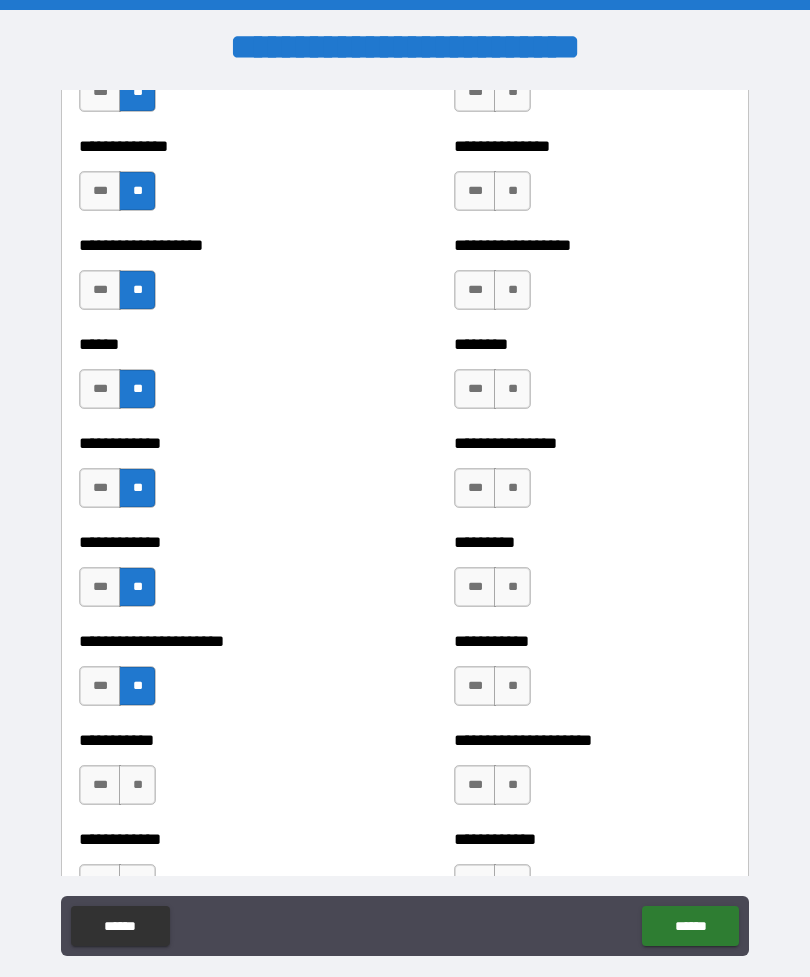scroll, scrollTop: 4840, scrollLeft: 0, axis: vertical 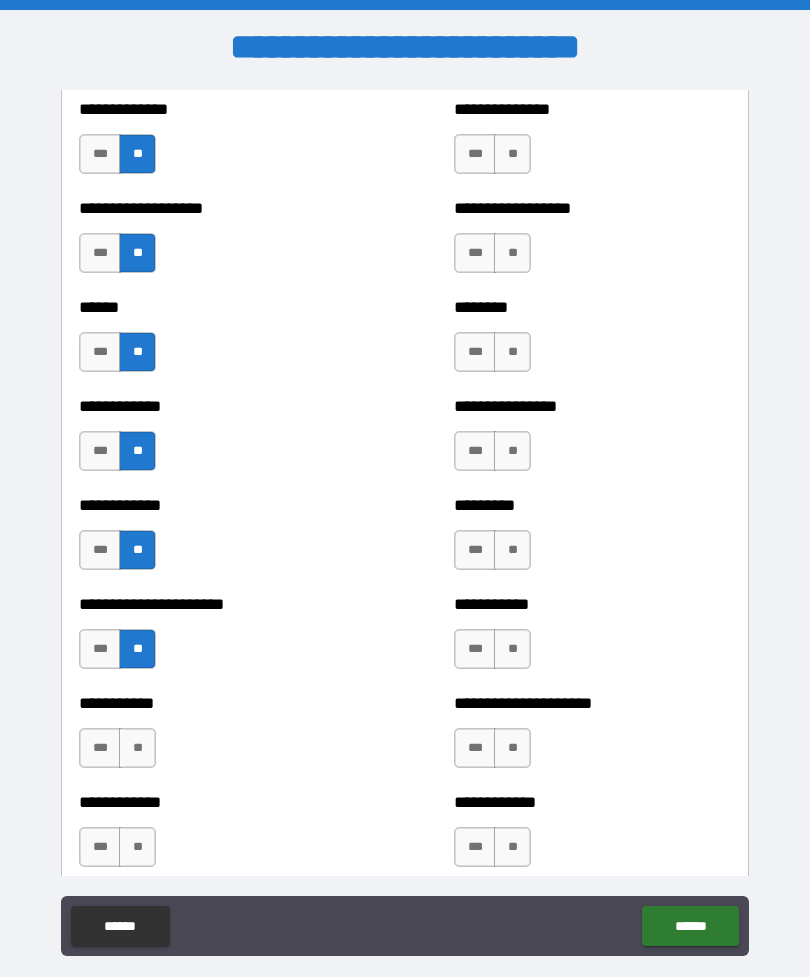 click on "**" at bounding box center (137, 748) 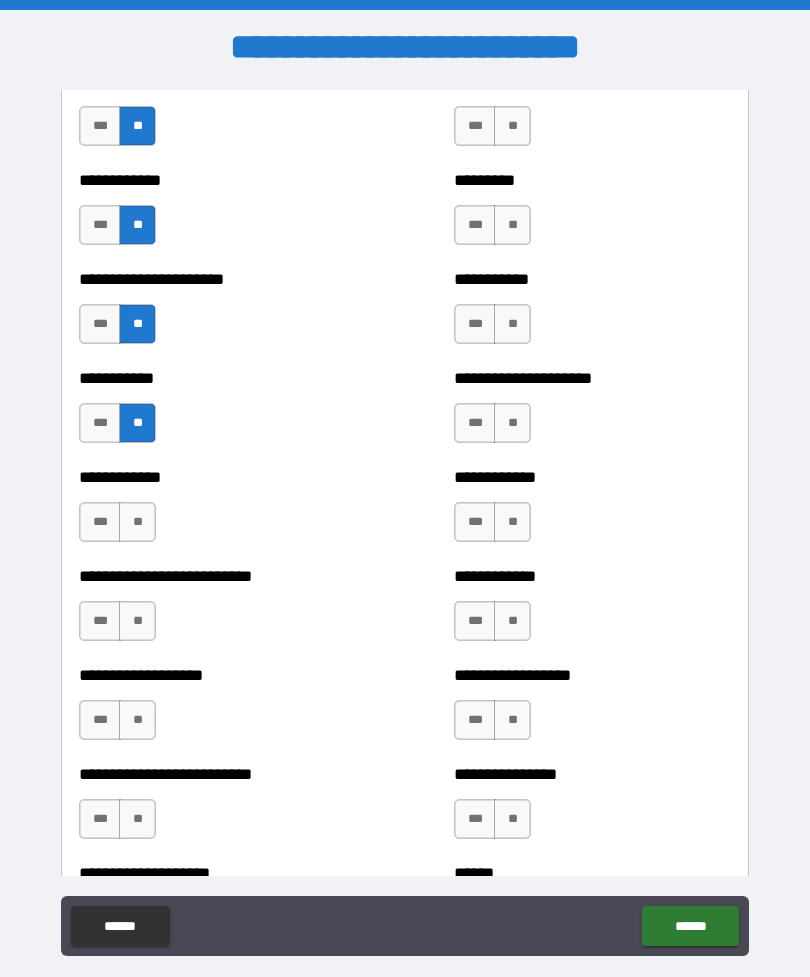 scroll, scrollTop: 5165, scrollLeft: 0, axis: vertical 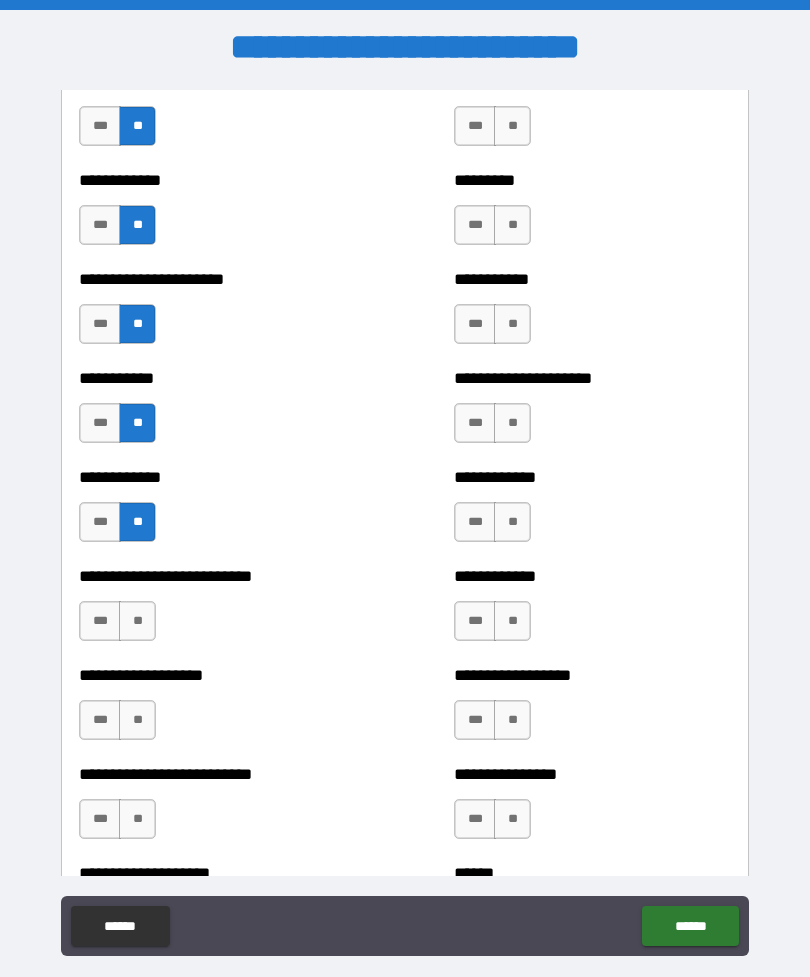 click on "**" at bounding box center [137, 621] 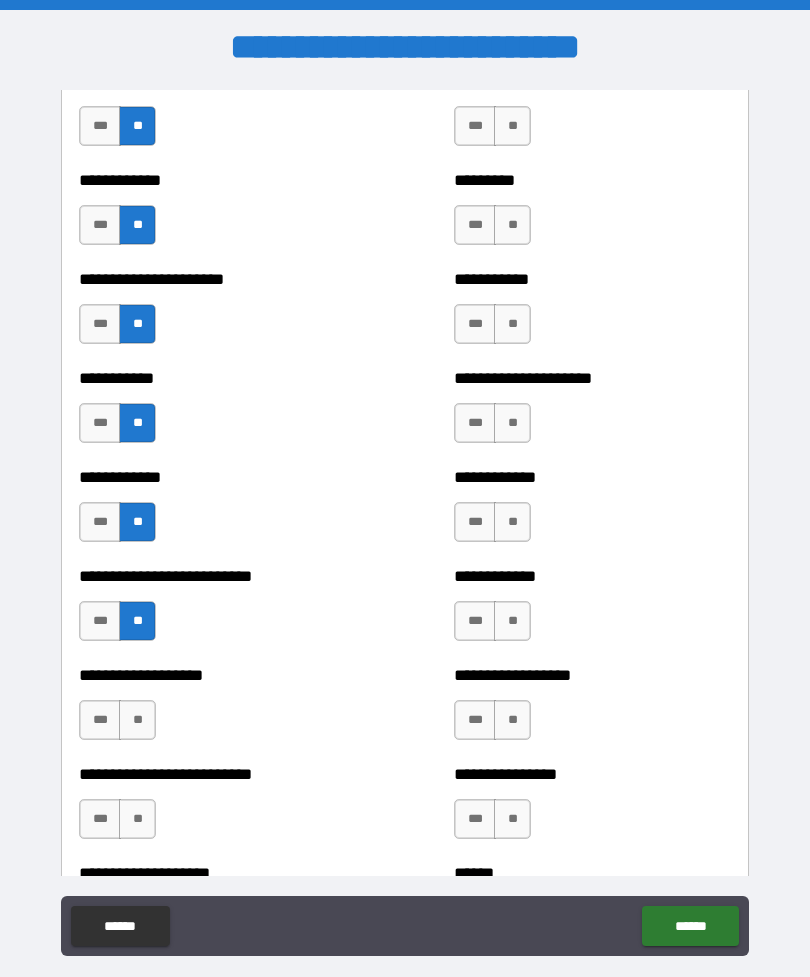 click on "**" at bounding box center [137, 720] 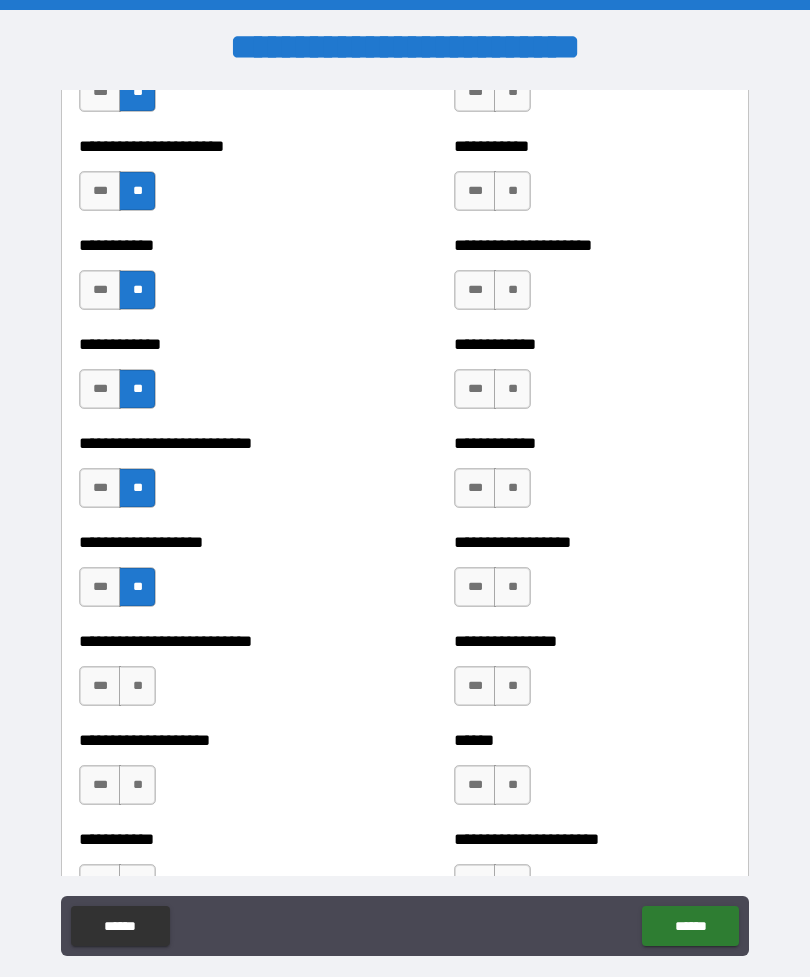 scroll, scrollTop: 5297, scrollLeft: 0, axis: vertical 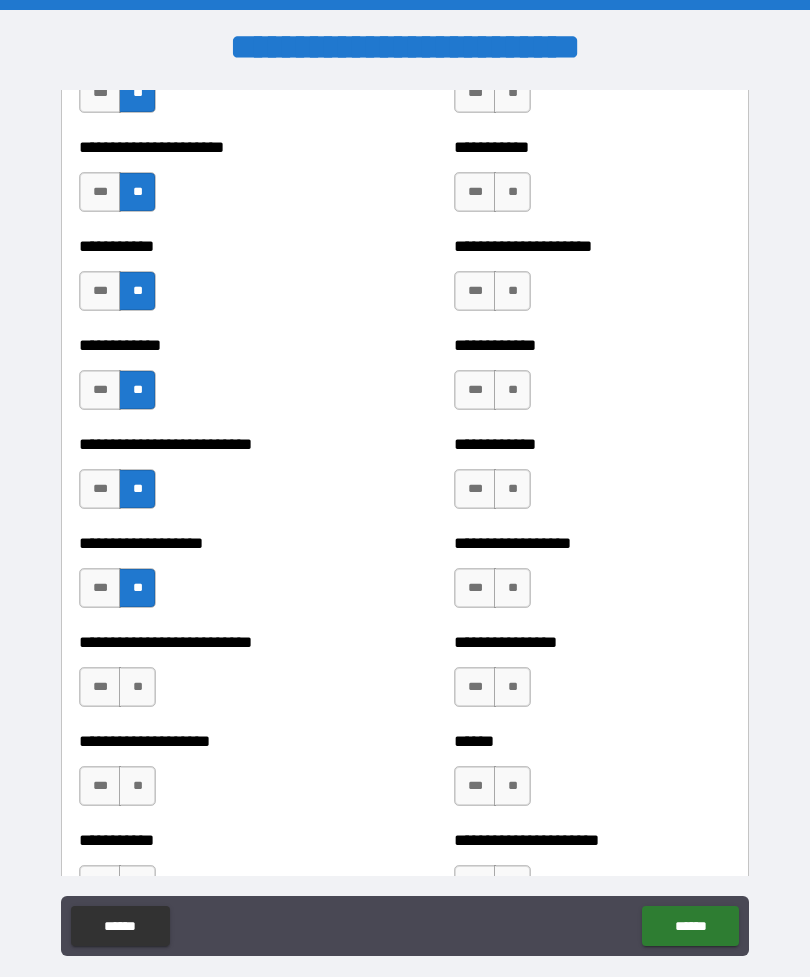 click on "**" at bounding box center [137, 687] 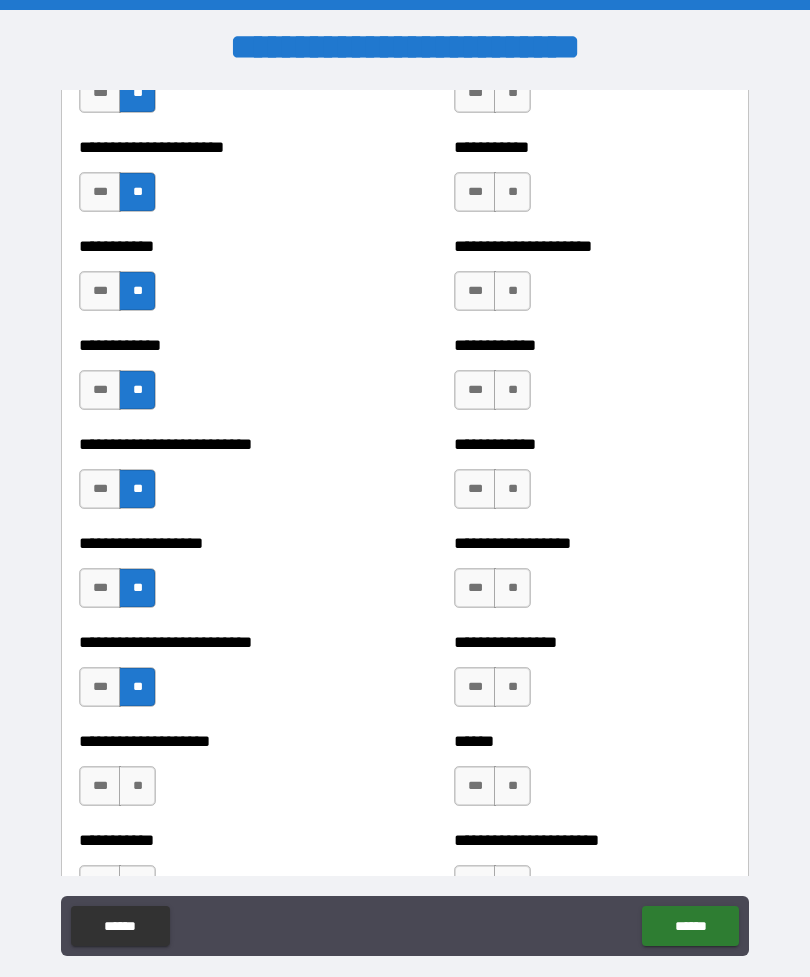 click on "**" at bounding box center [137, 786] 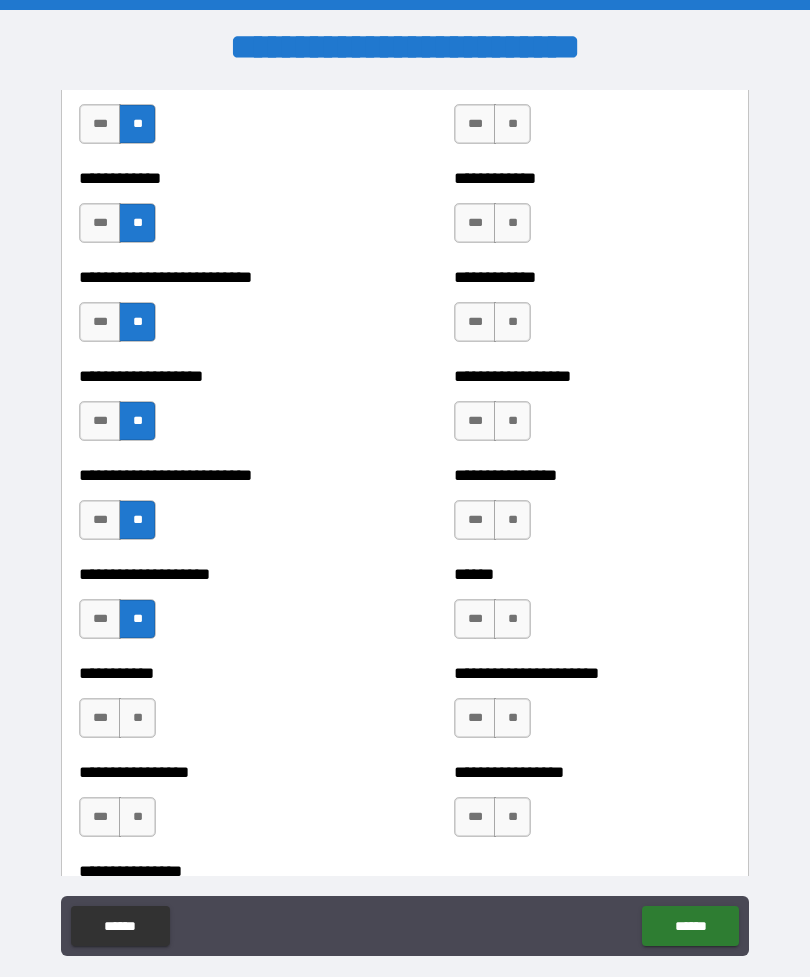scroll, scrollTop: 5465, scrollLeft: 0, axis: vertical 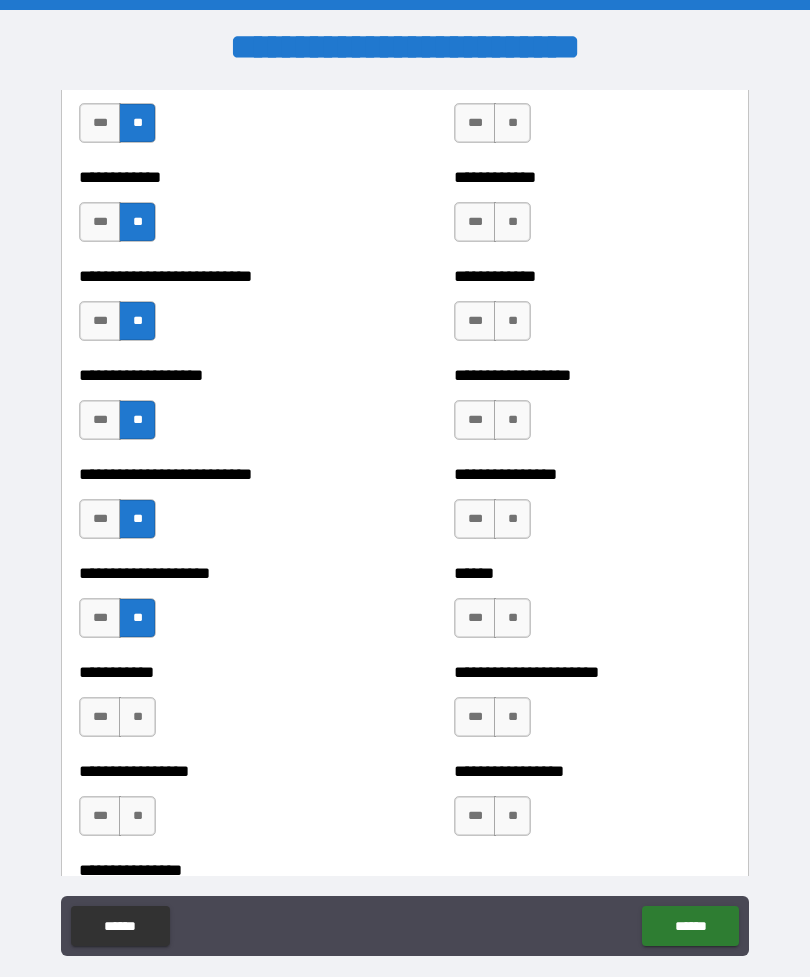 click on "**" at bounding box center [137, 717] 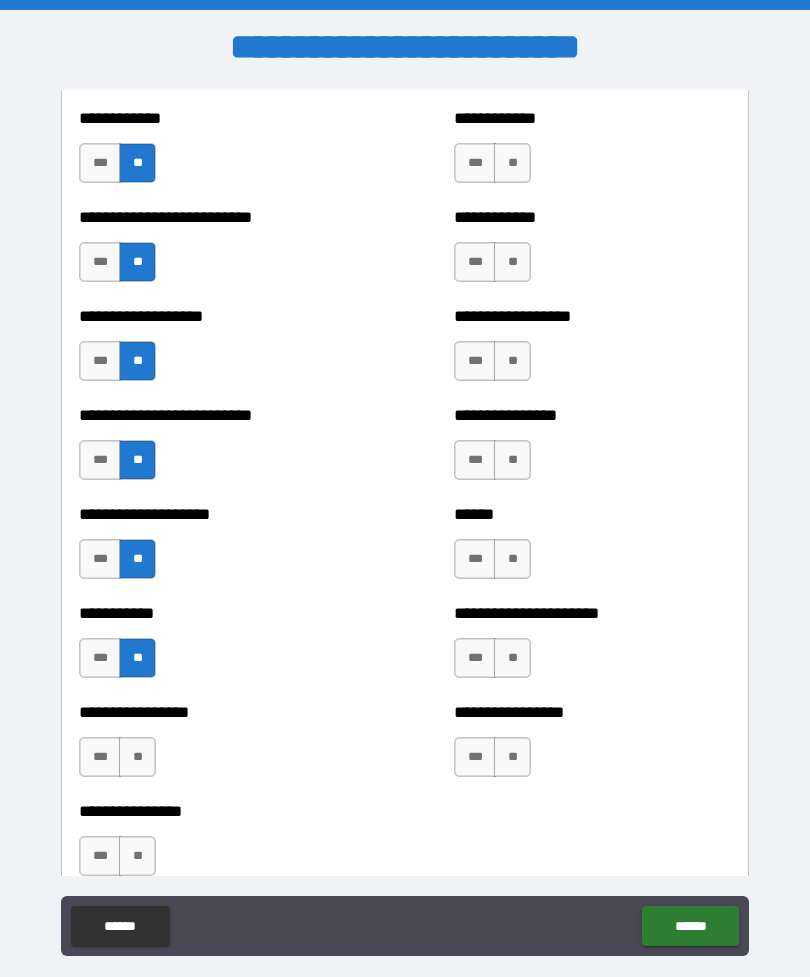 scroll, scrollTop: 5557, scrollLeft: 0, axis: vertical 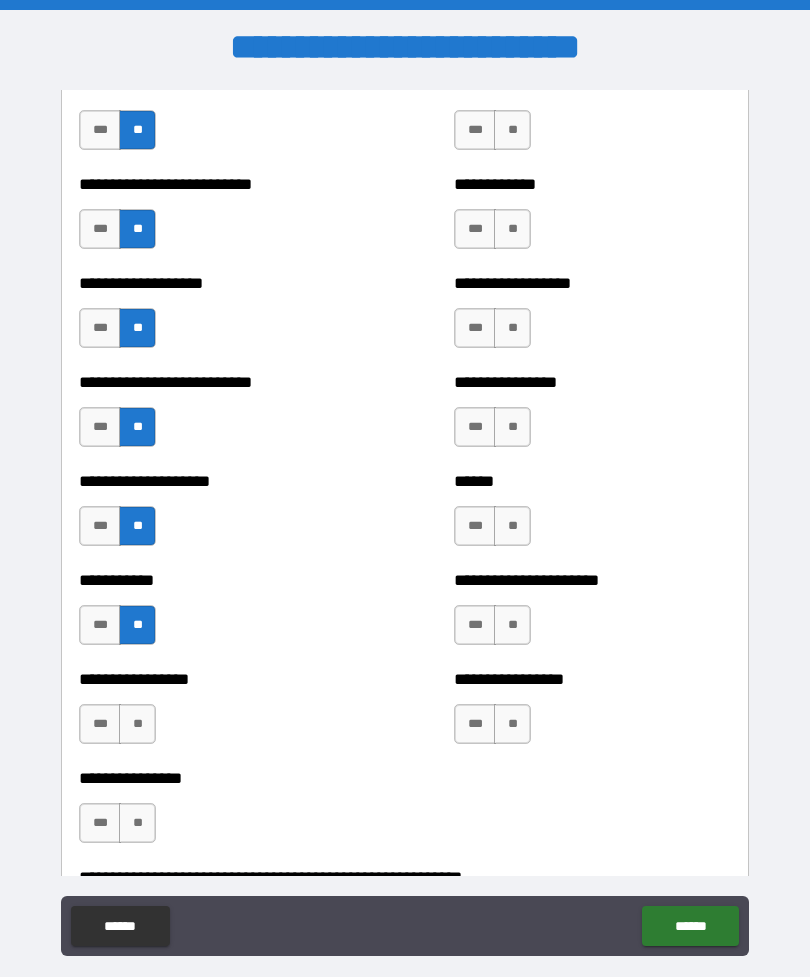 click on "**" at bounding box center (137, 724) 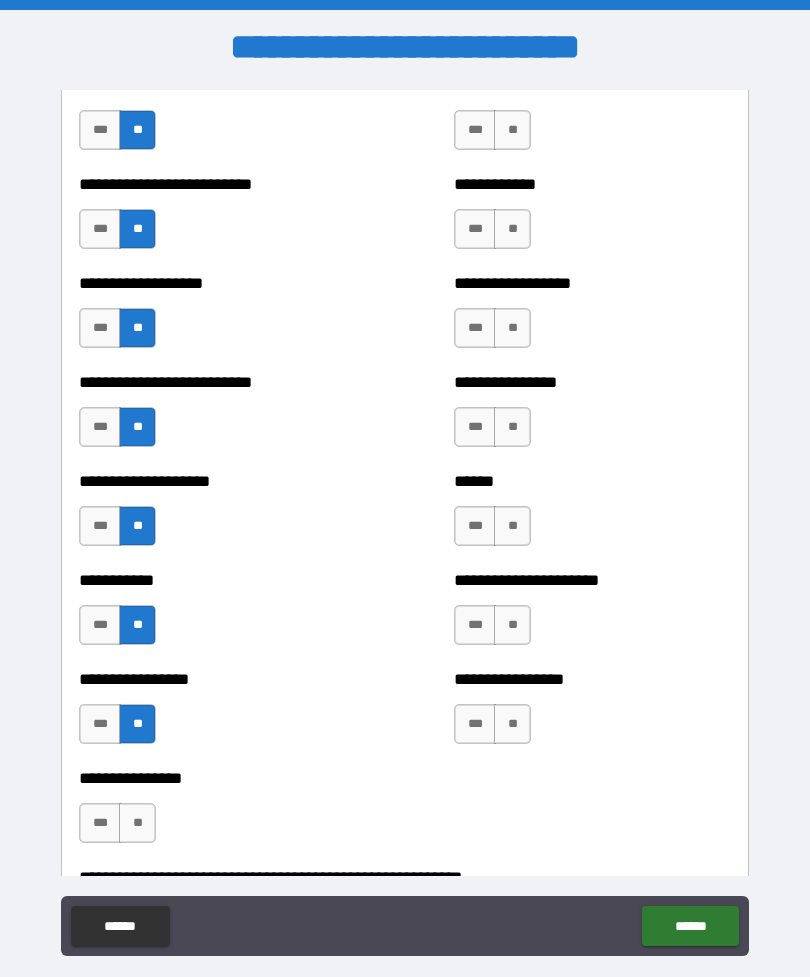click on "**" at bounding box center [137, 823] 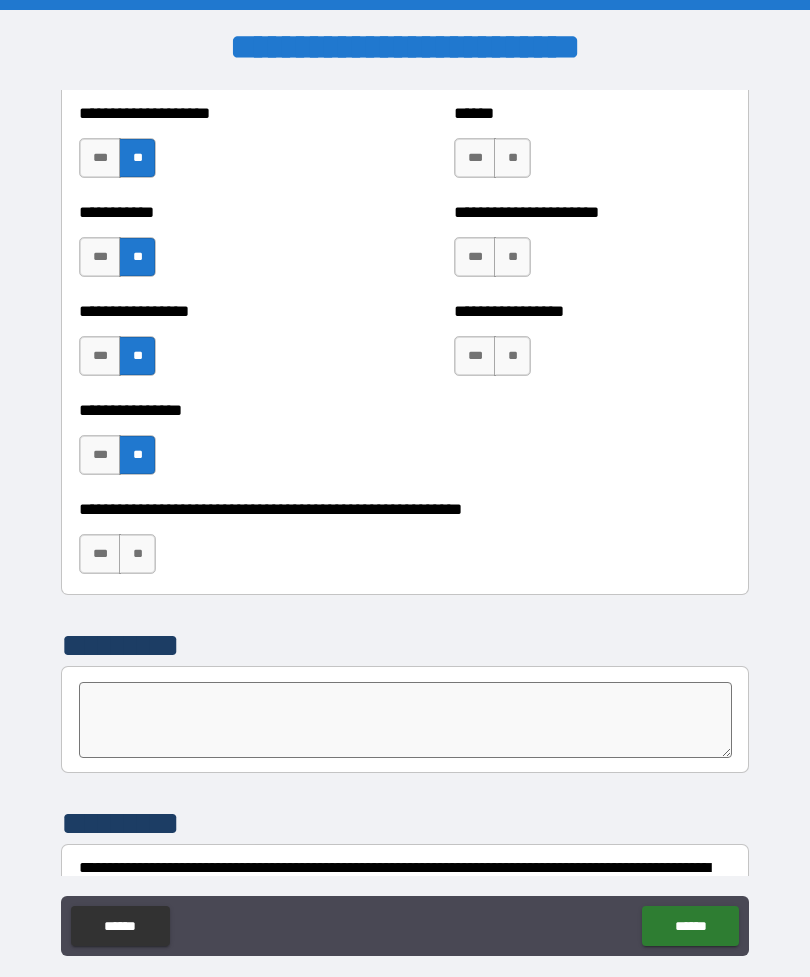 scroll, scrollTop: 5912, scrollLeft: 0, axis: vertical 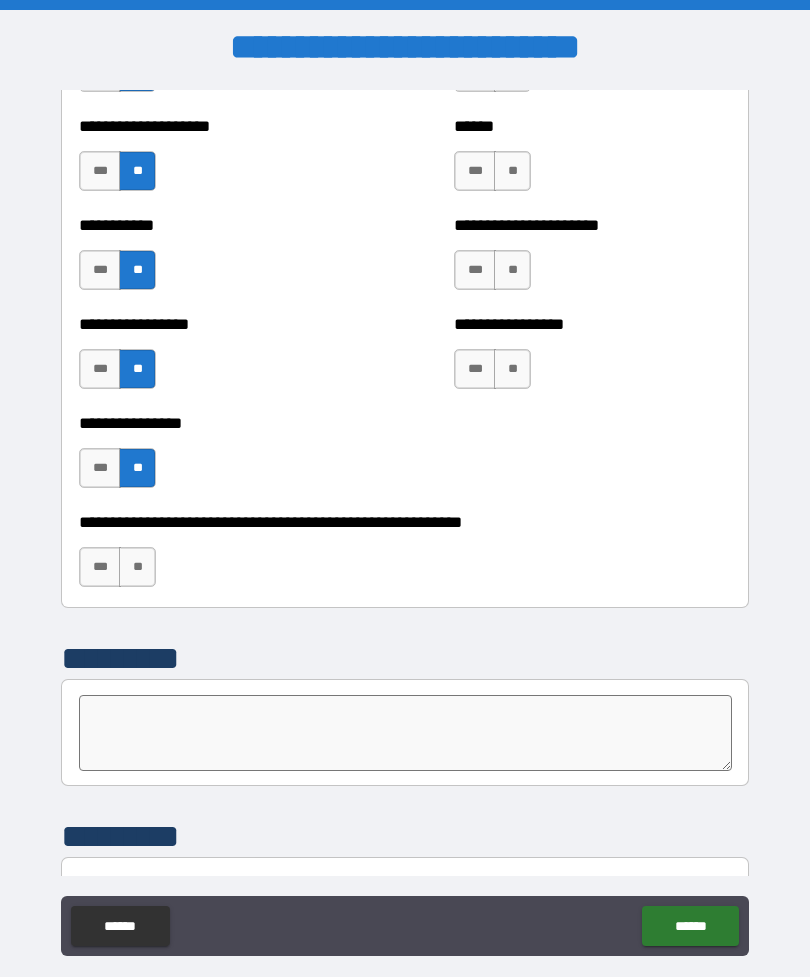 click on "**" at bounding box center (137, 567) 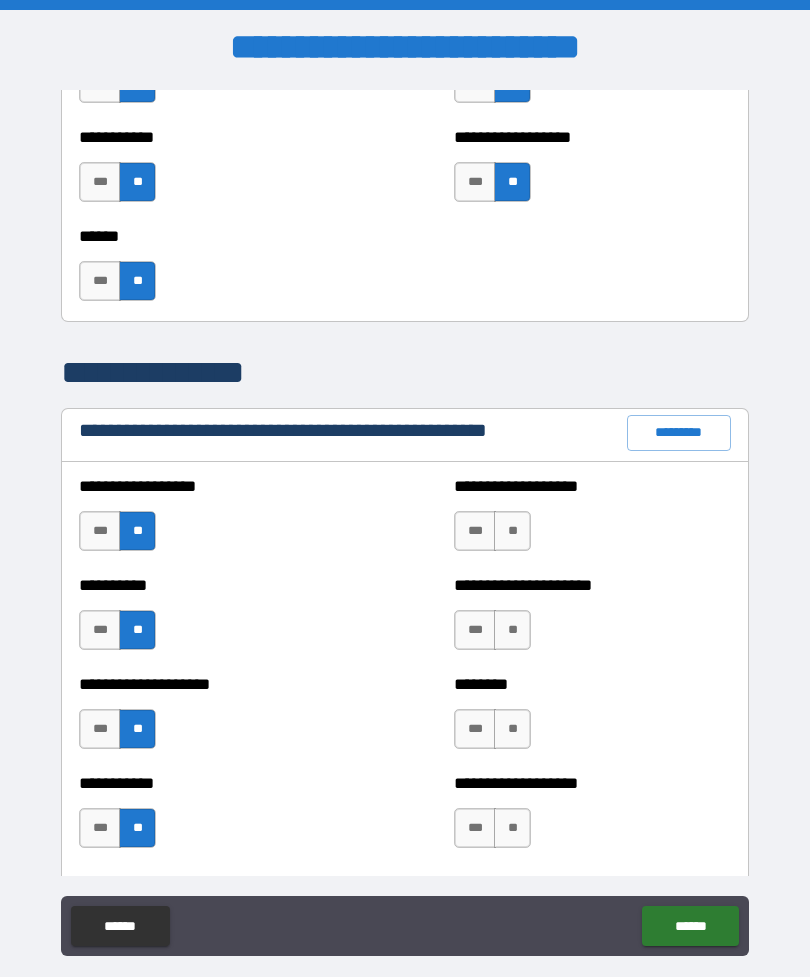 scroll, scrollTop: 2141, scrollLeft: 0, axis: vertical 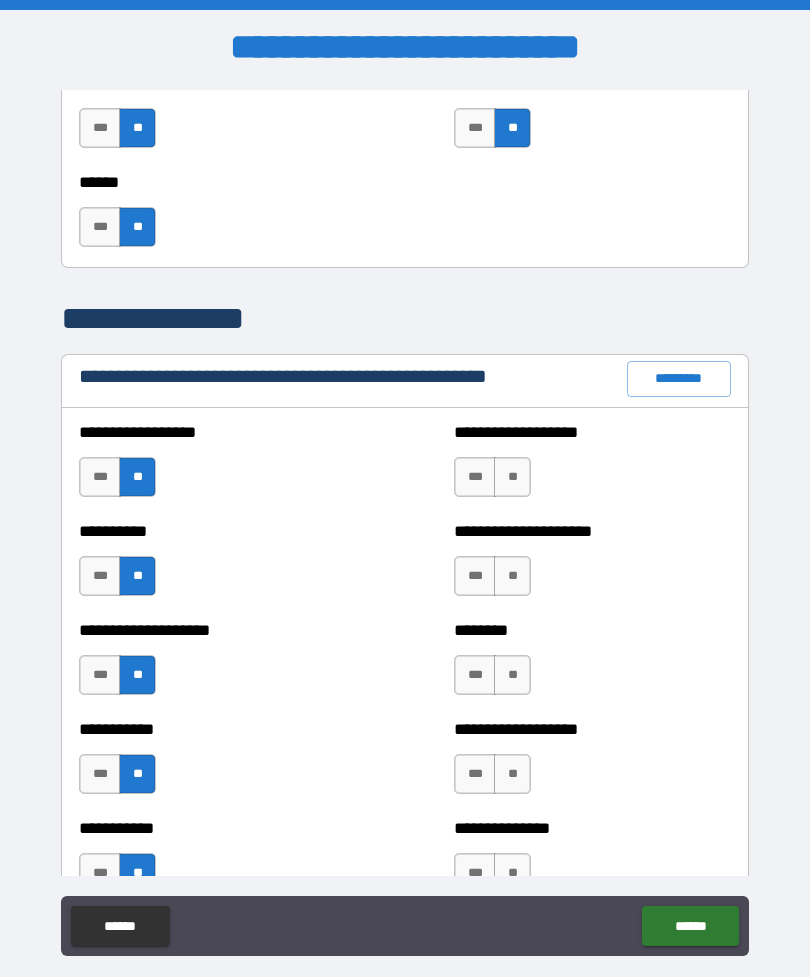 click on "**" at bounding box center [512, 477] 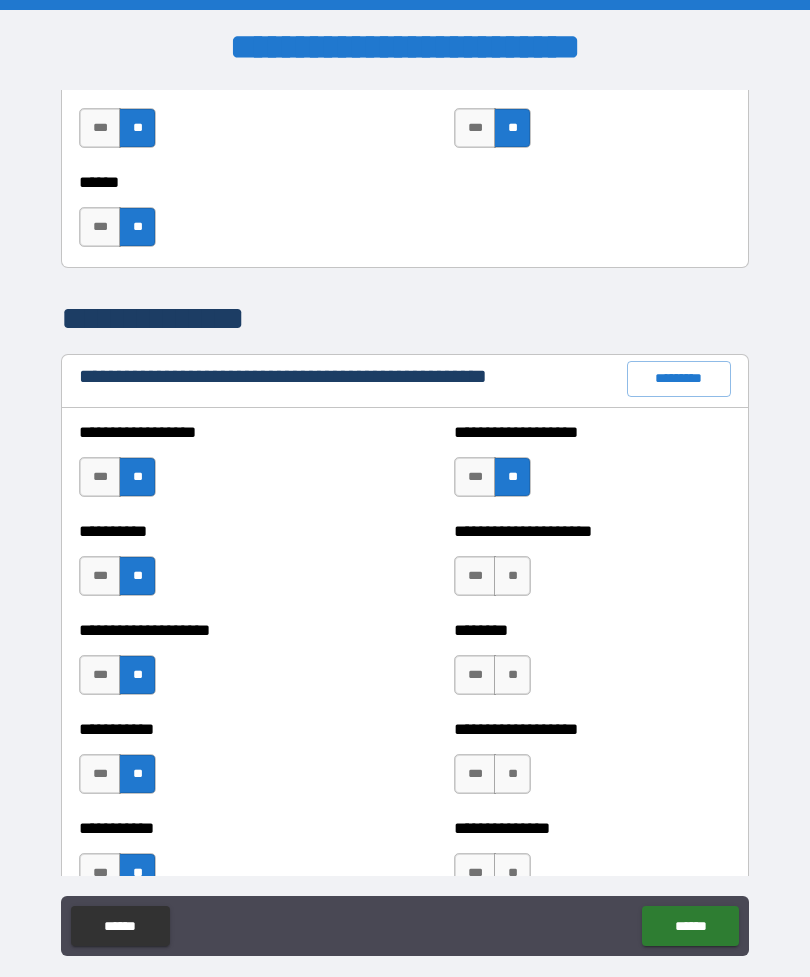 click on "**" at bounding box center (512, 576) 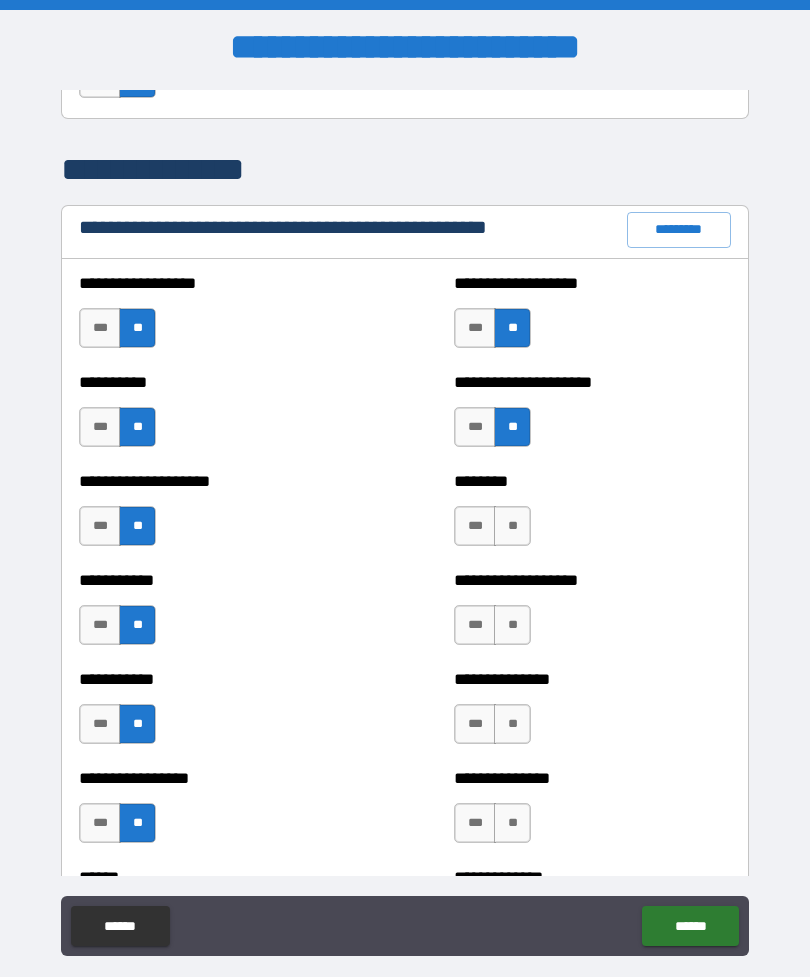 scroll, scrollTop: 2303, scrollLeft: 0, axis: vertical 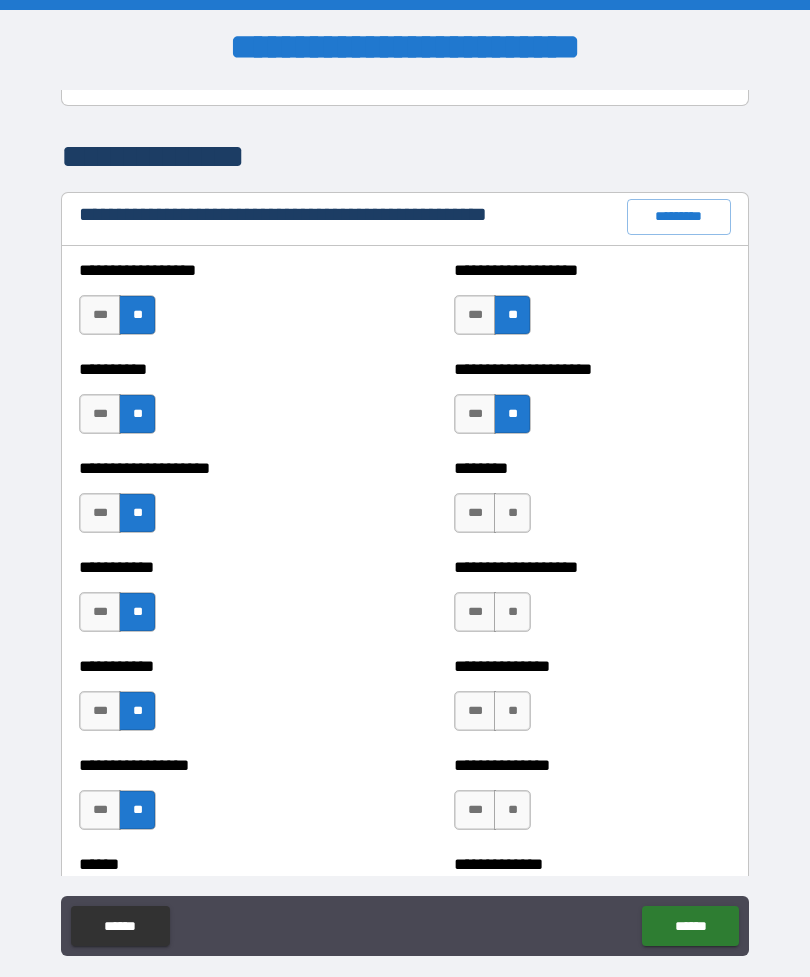 click on "**" at bounding box center [512, 513] 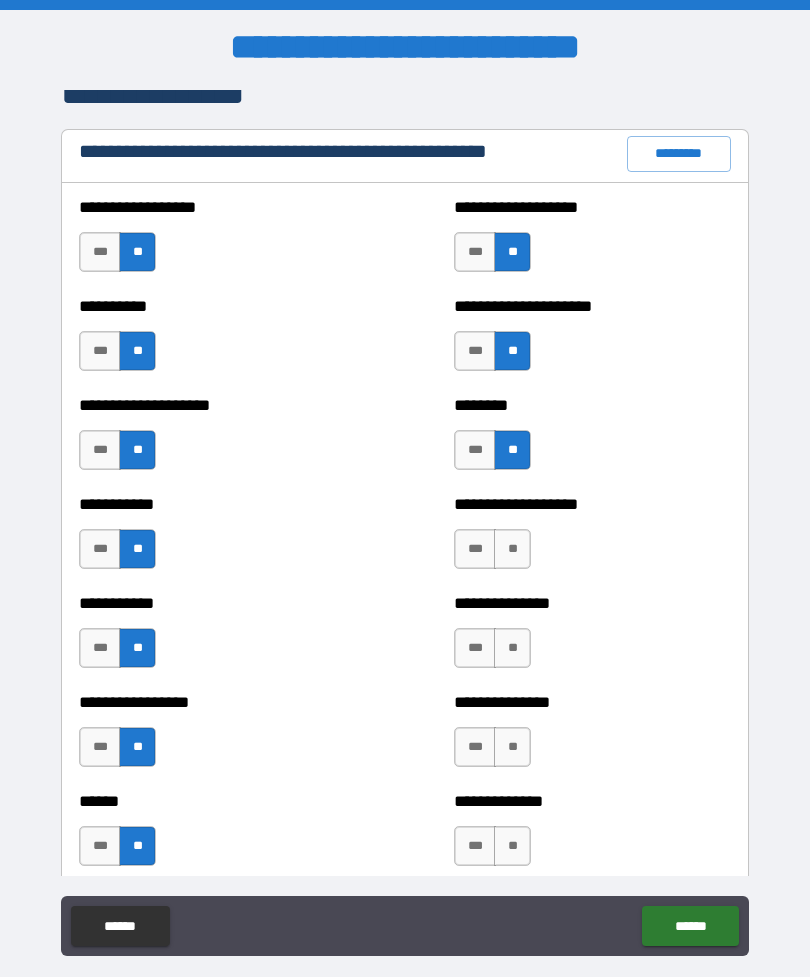 scroll, scrollTop: 2410, scrollLeft: 0, axis: vertical 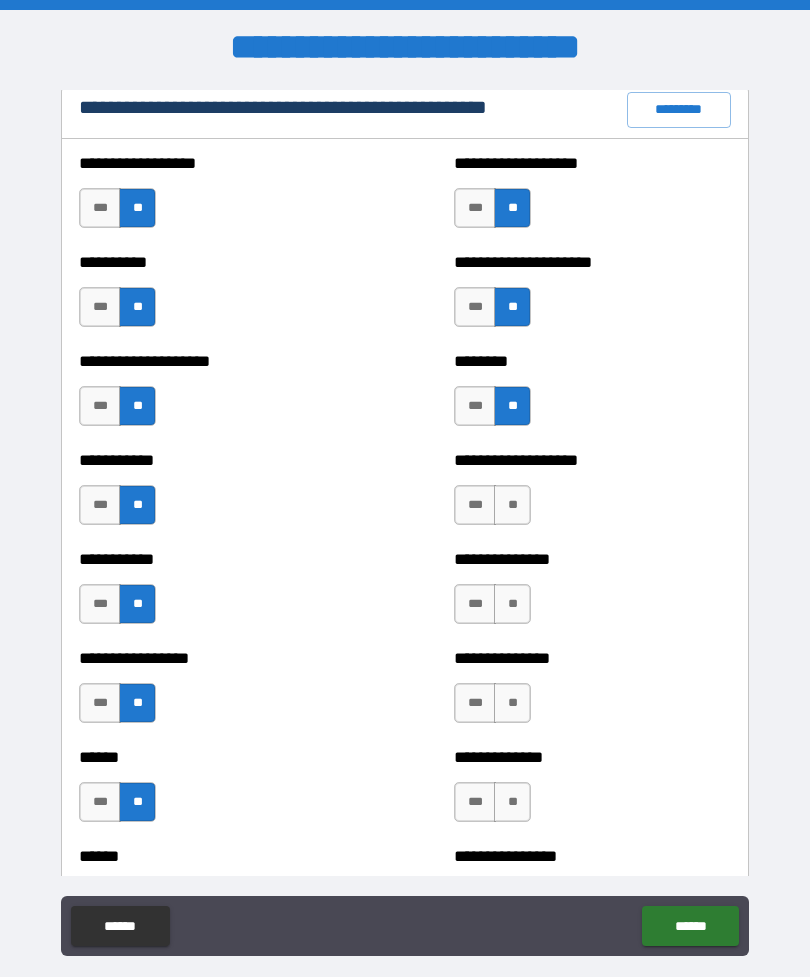 click on "**" at bounding box center [512, 505] 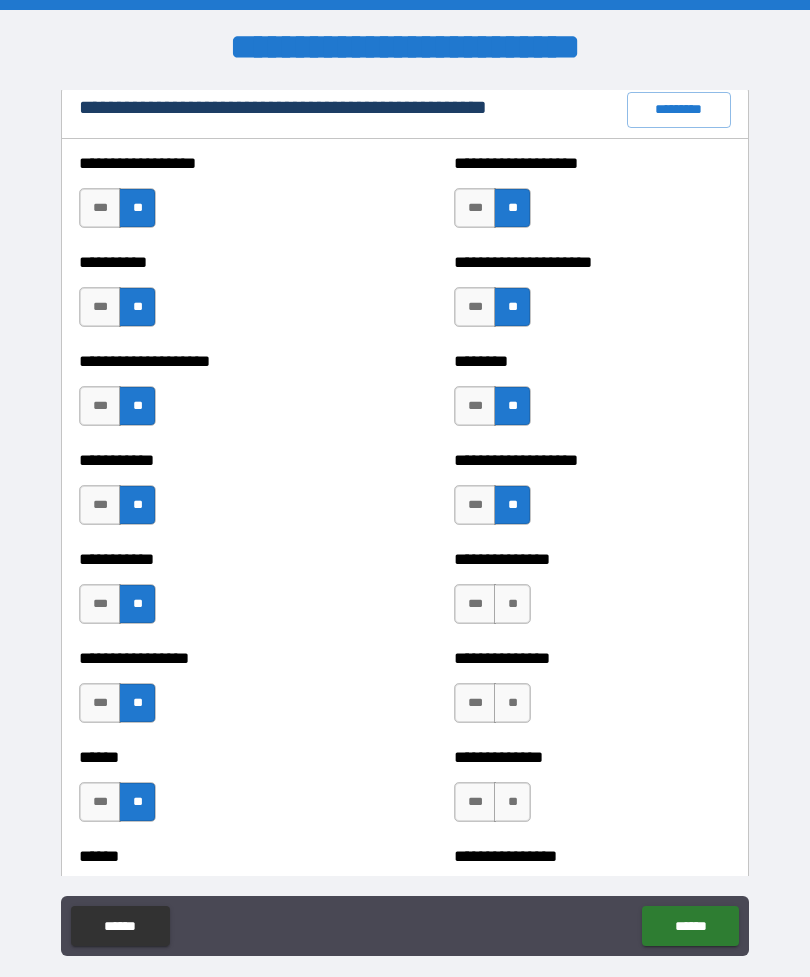 click on "**" at bounding box center [512, 604] 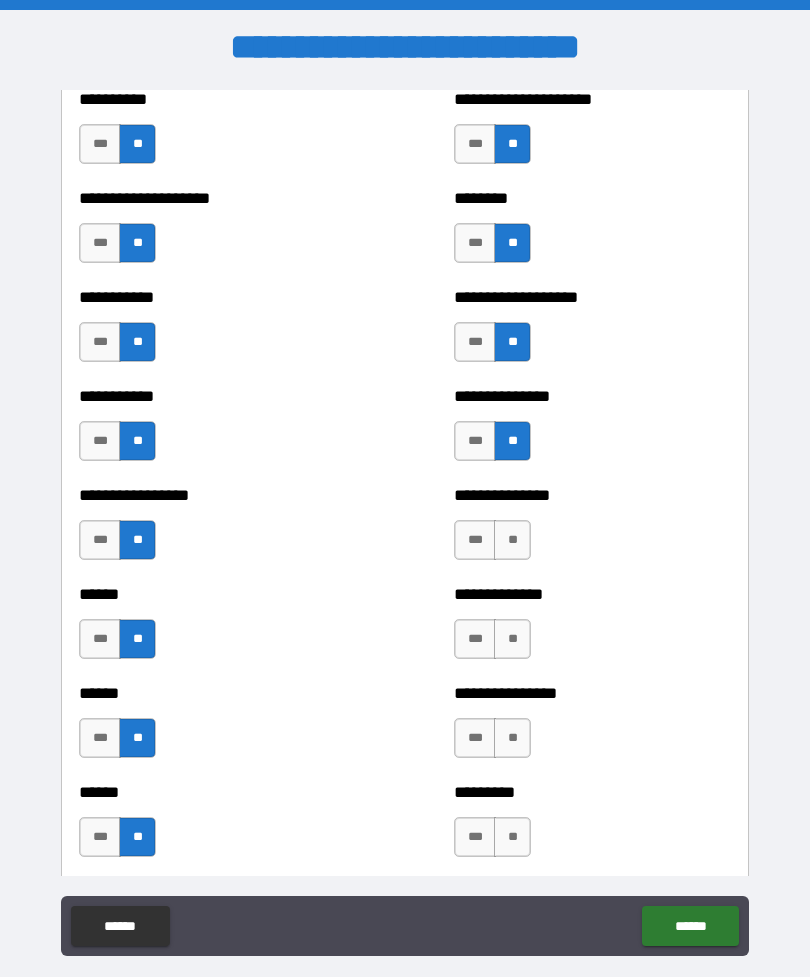 scroll, scrollTop: 2576, scrollLeft: 0, axis: vertical 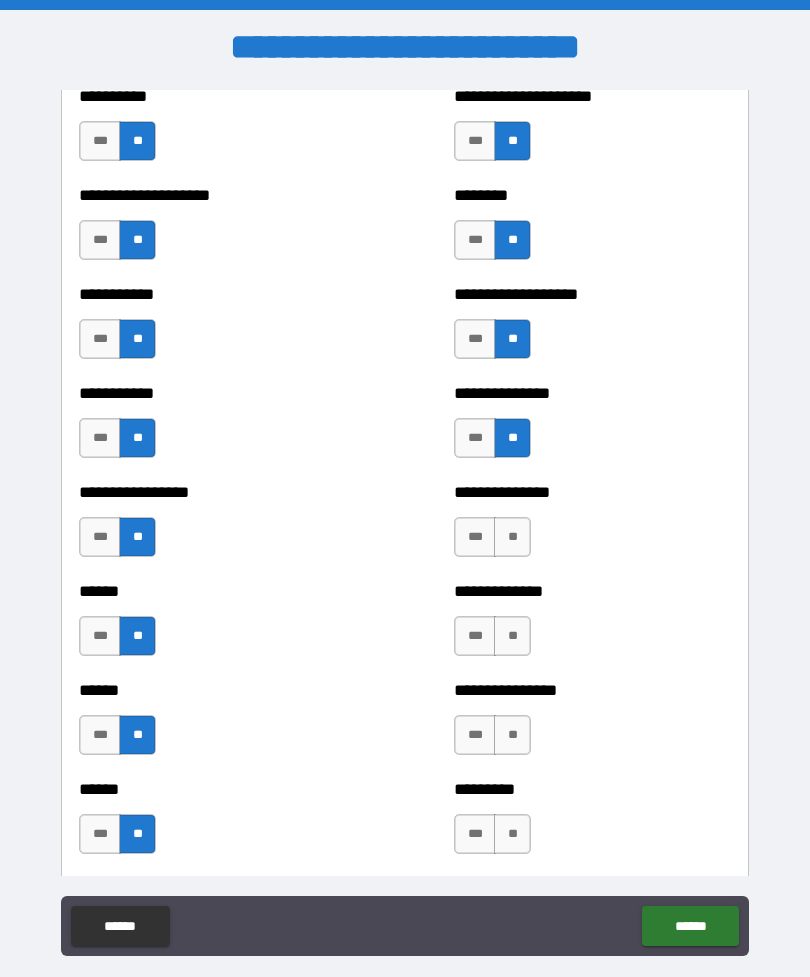 click on "**" at bounding box center [512, 537] 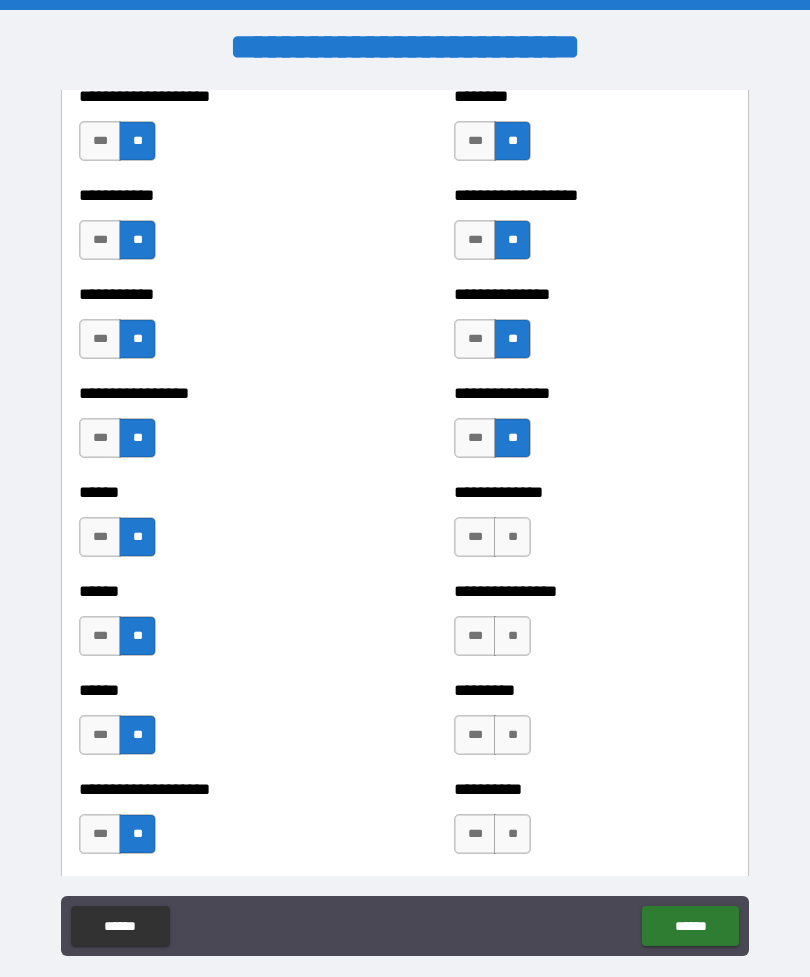 scroll, scrollTop: 2693, scrollLeft: 0, axis: vertical 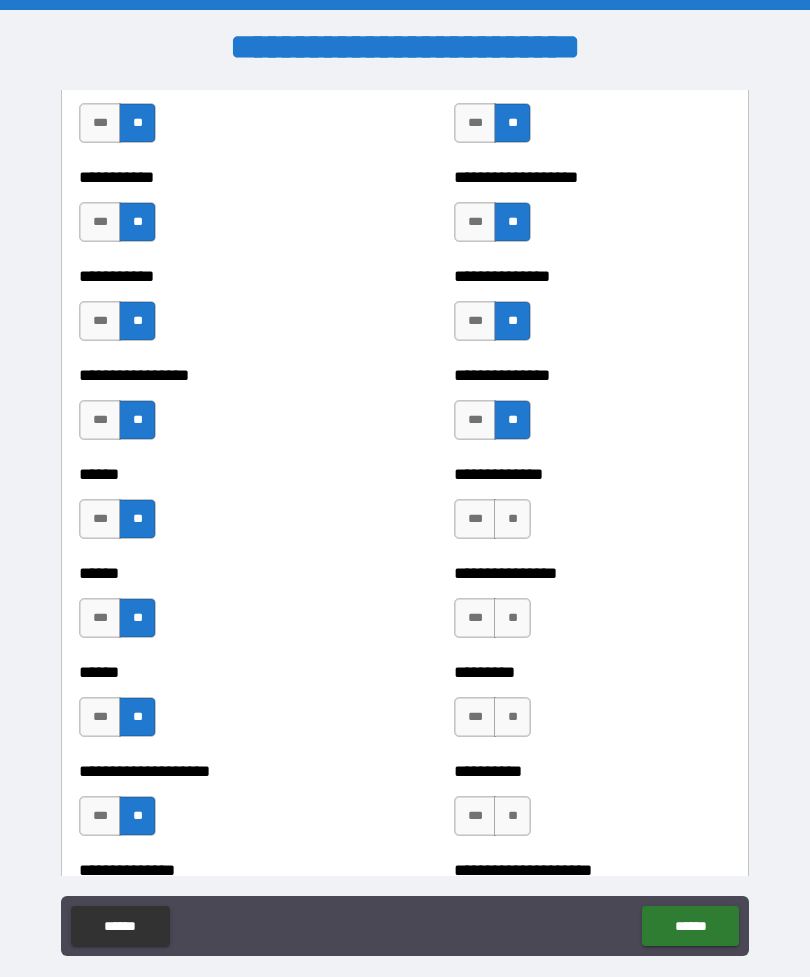 click on "**" at bounding box center (512, 519) 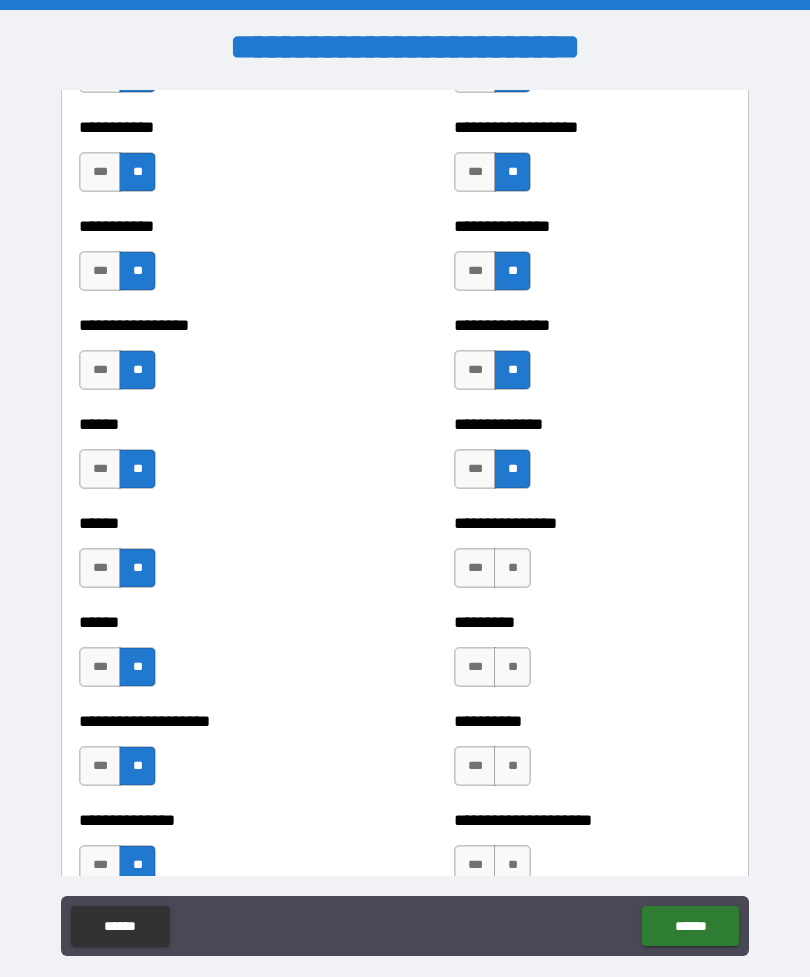 scroll, scrollTop: 2795, scrollLeft: 0, axis: vertical 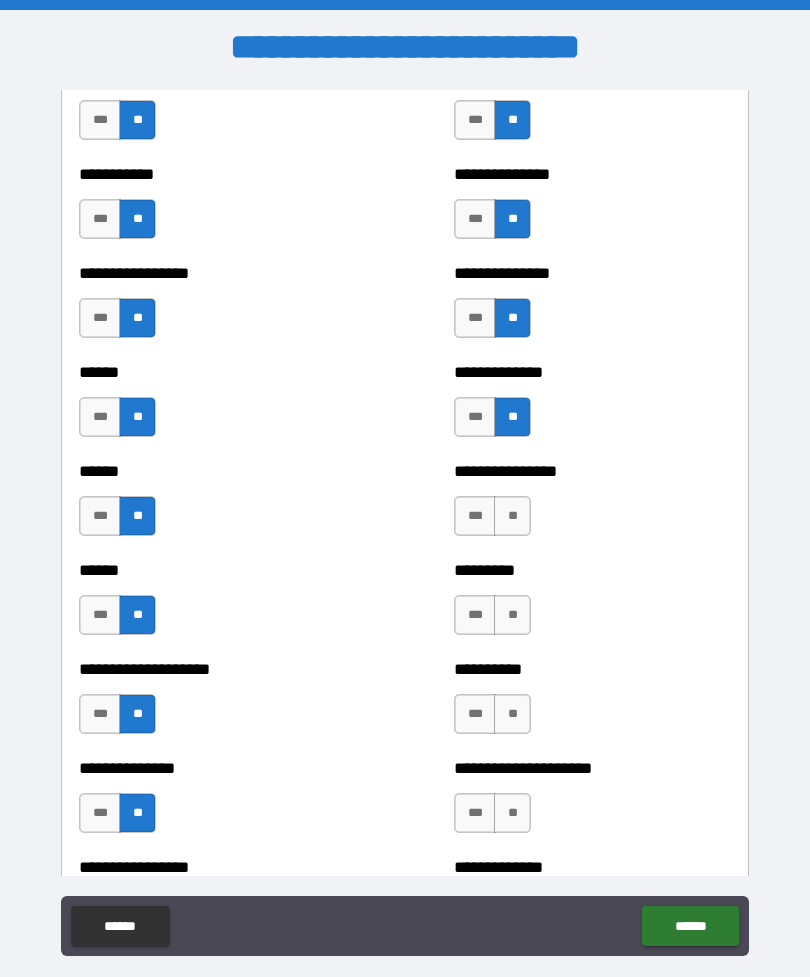 click on "**" at bounding box center (512, 516) 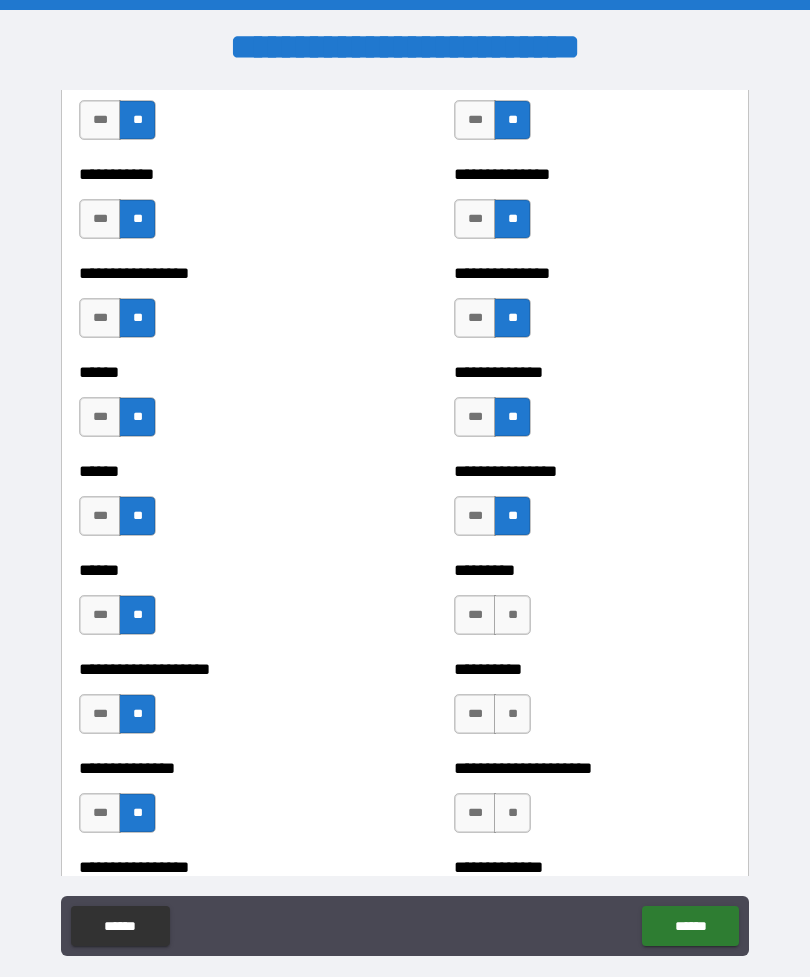 click on "**" at bounding box center [512, 615] 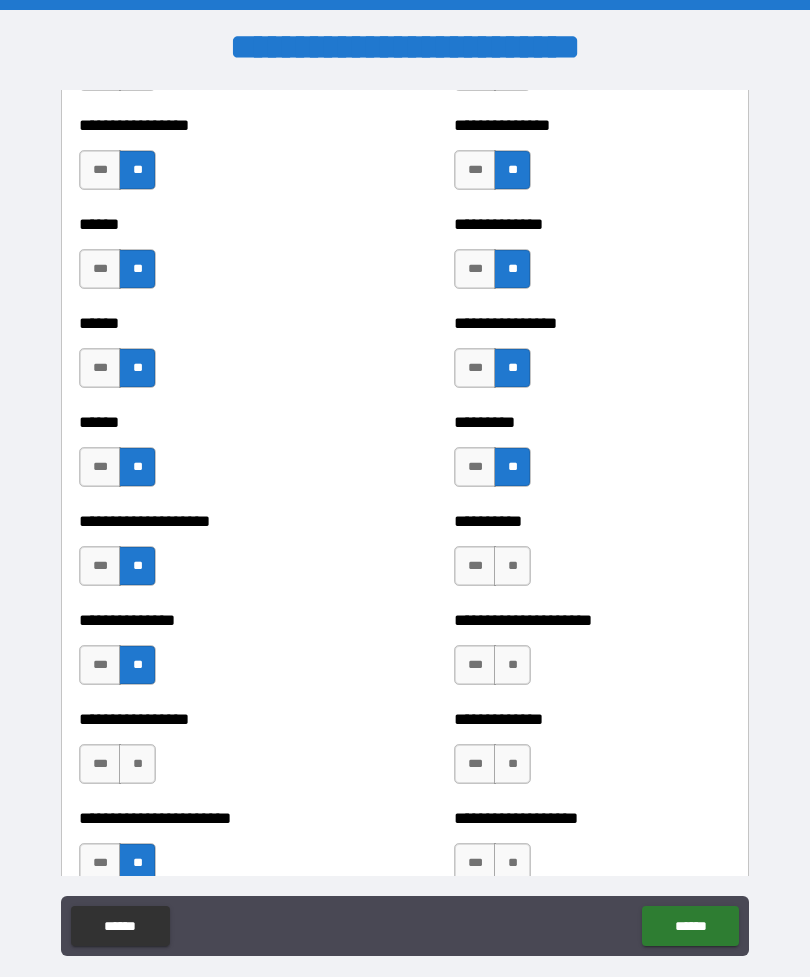 scroll, scrollTop: 2942, scrollLeft: 0, axis: vertical 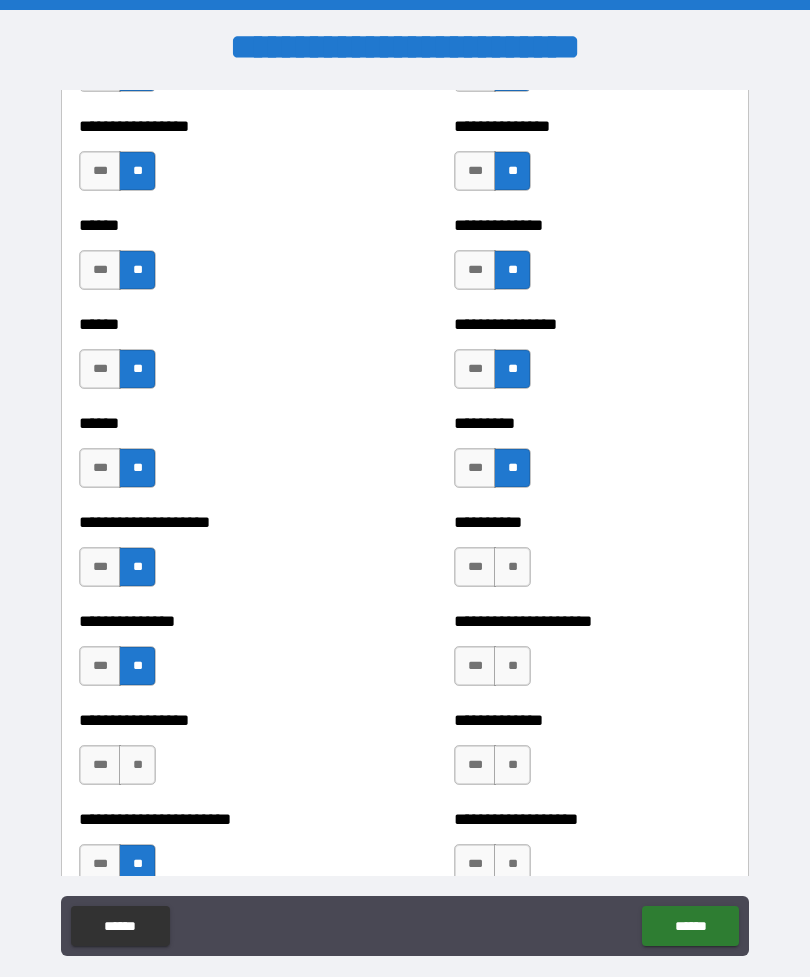 click on "**" at bounding box center [512, 567] 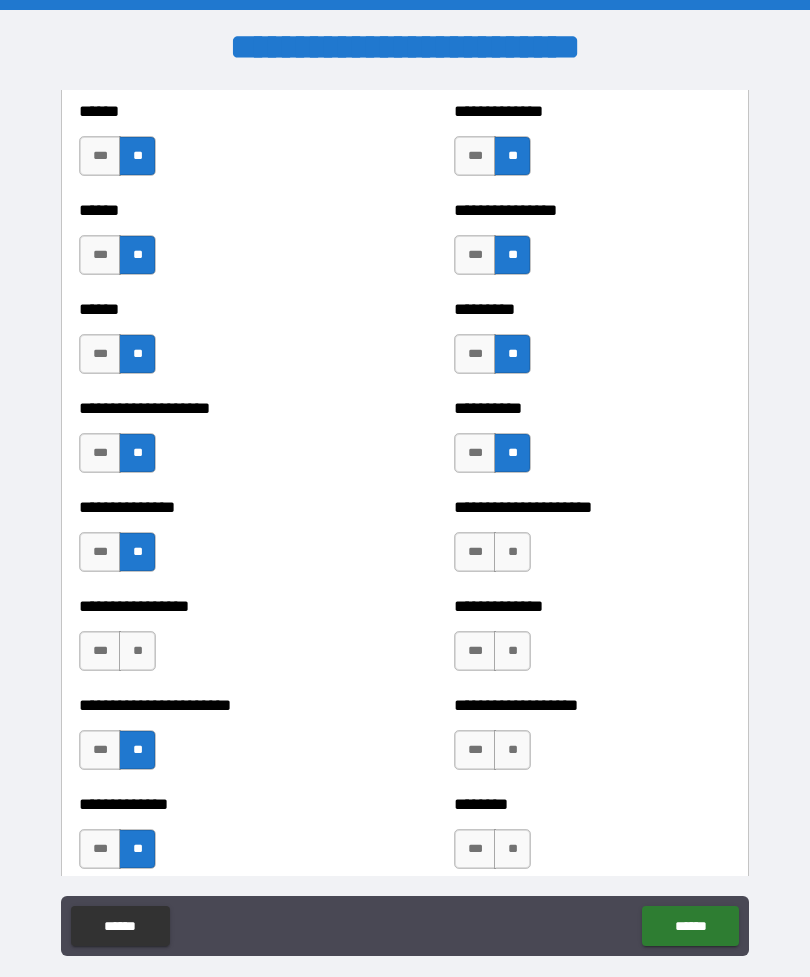 scroll, scrollTop: 3051, scrollLeft: 0, axis: vertical 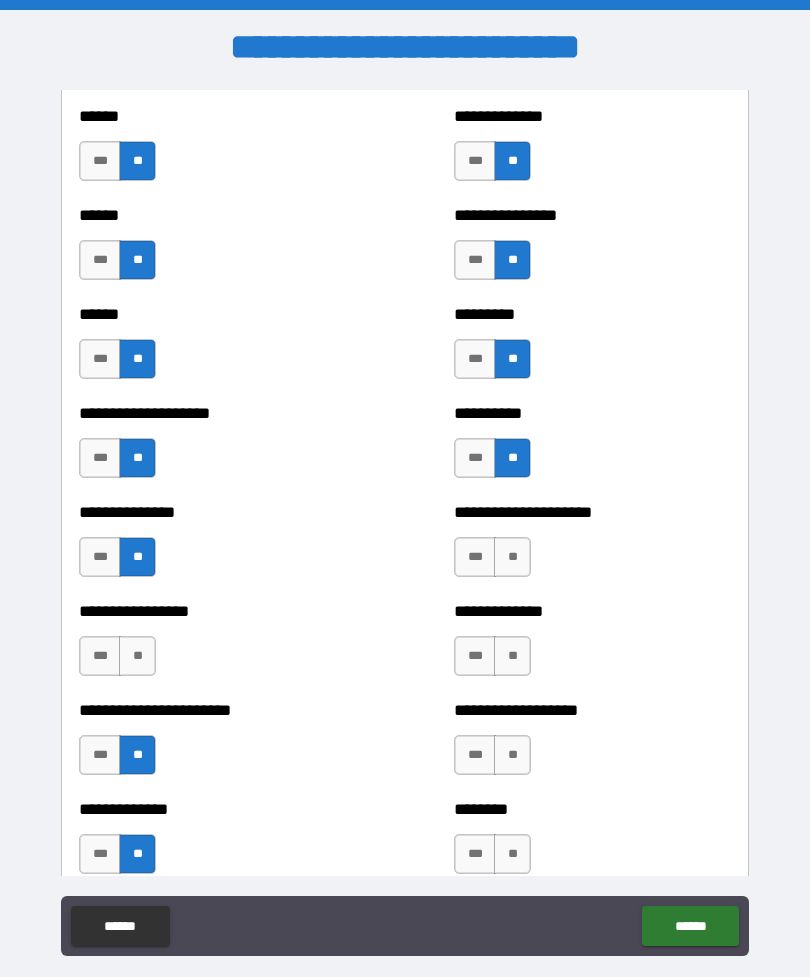 click on "**" at bounding box center (512, 557) 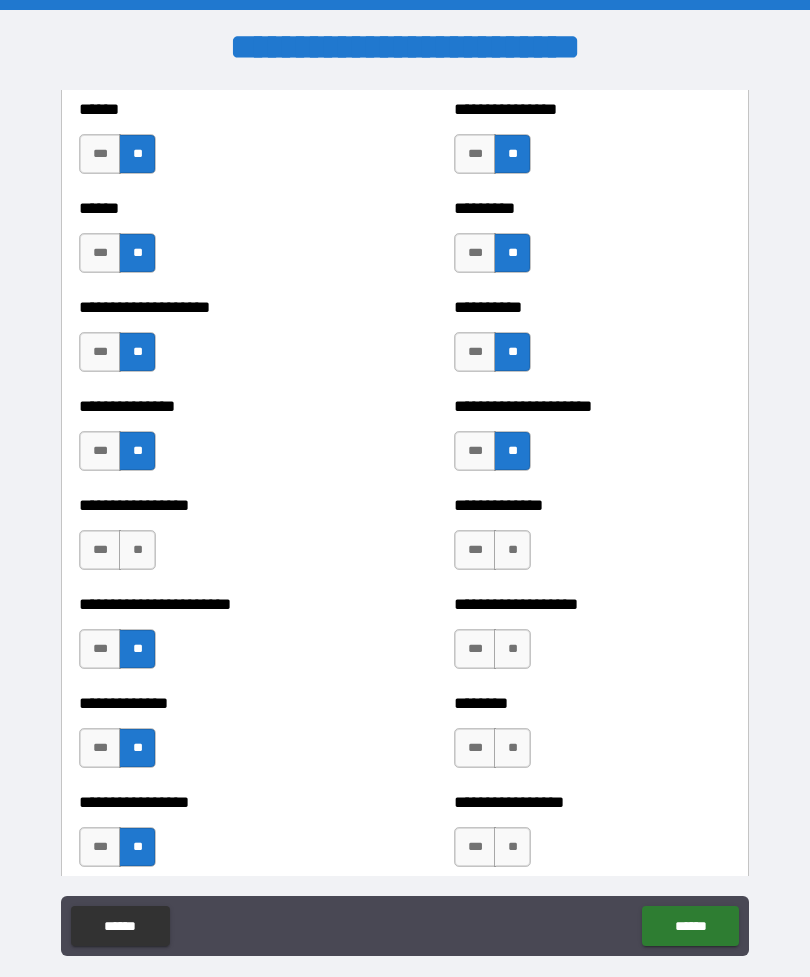 scroll, scrollTop: 3158, scrollLeft: 0, axis: vertical 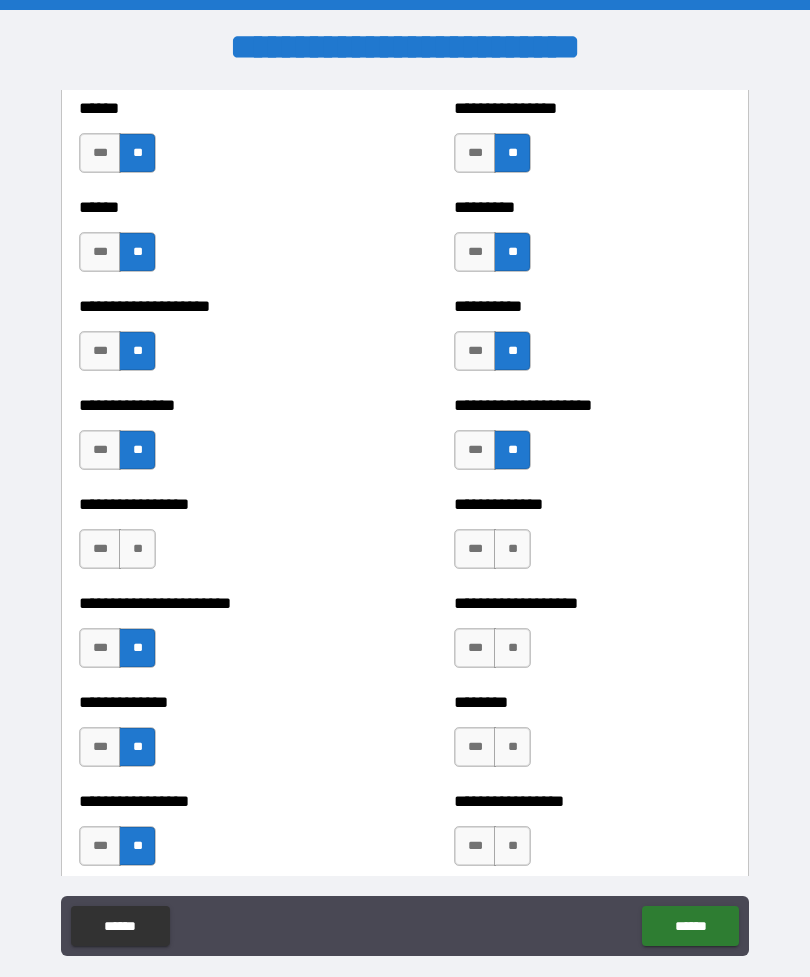 click on "**" at bounding box center (512, 549) 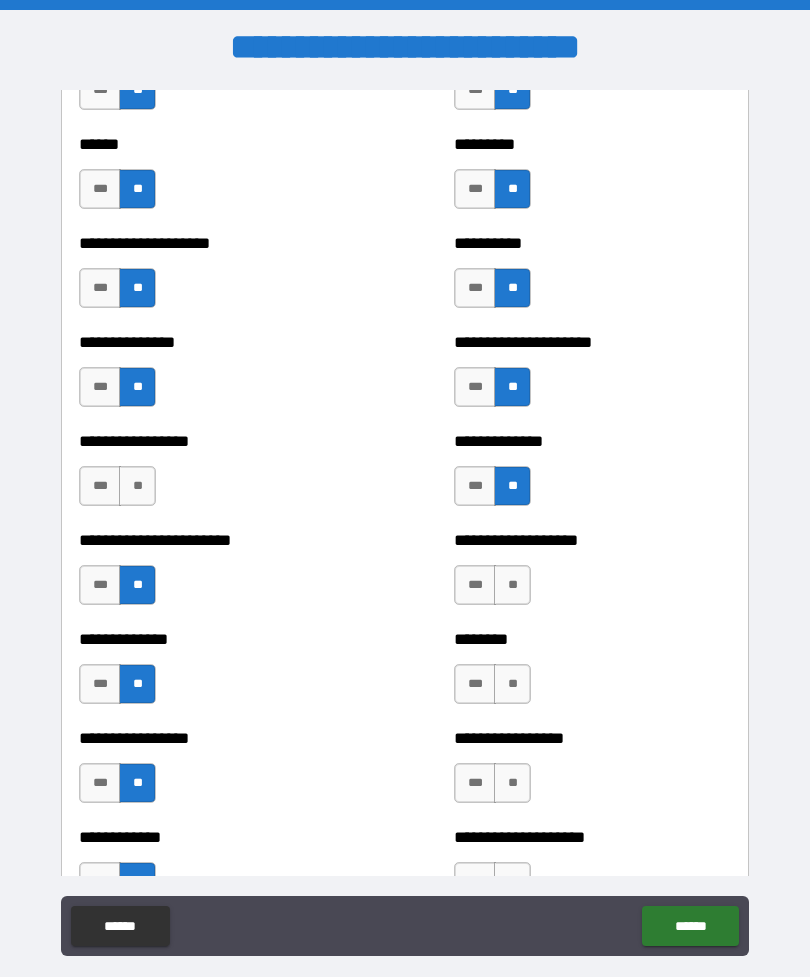 scroll, scrollTop: 3246, scrollLeft: 0, axis: vertical 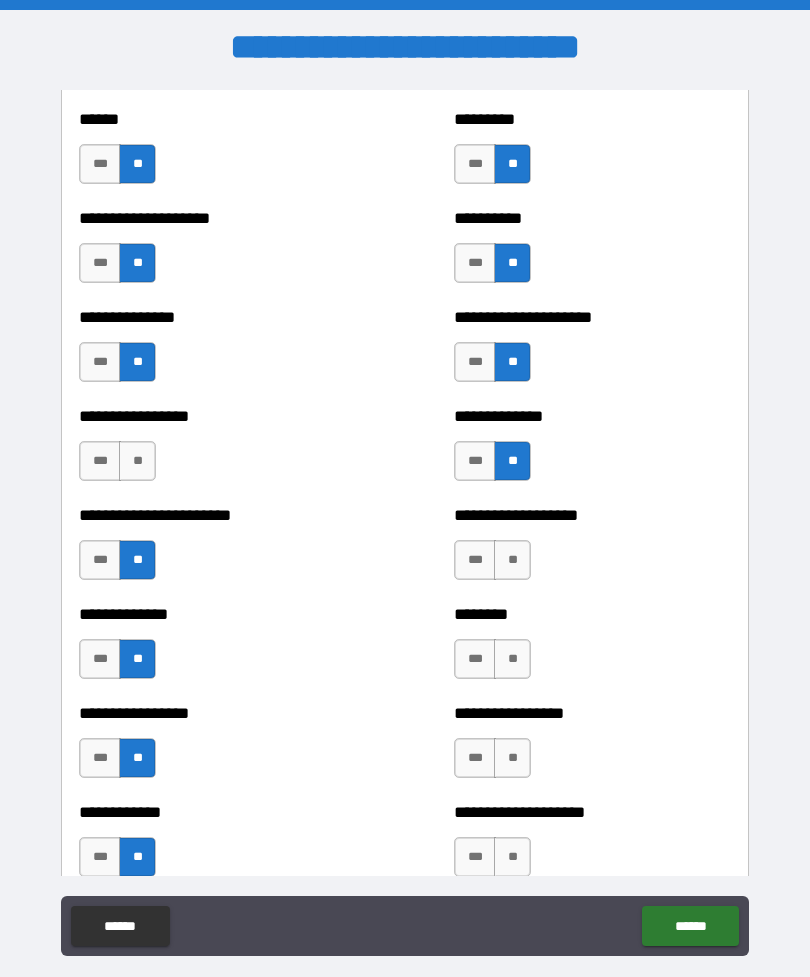 click on "**" at bounding box center (512, 560) 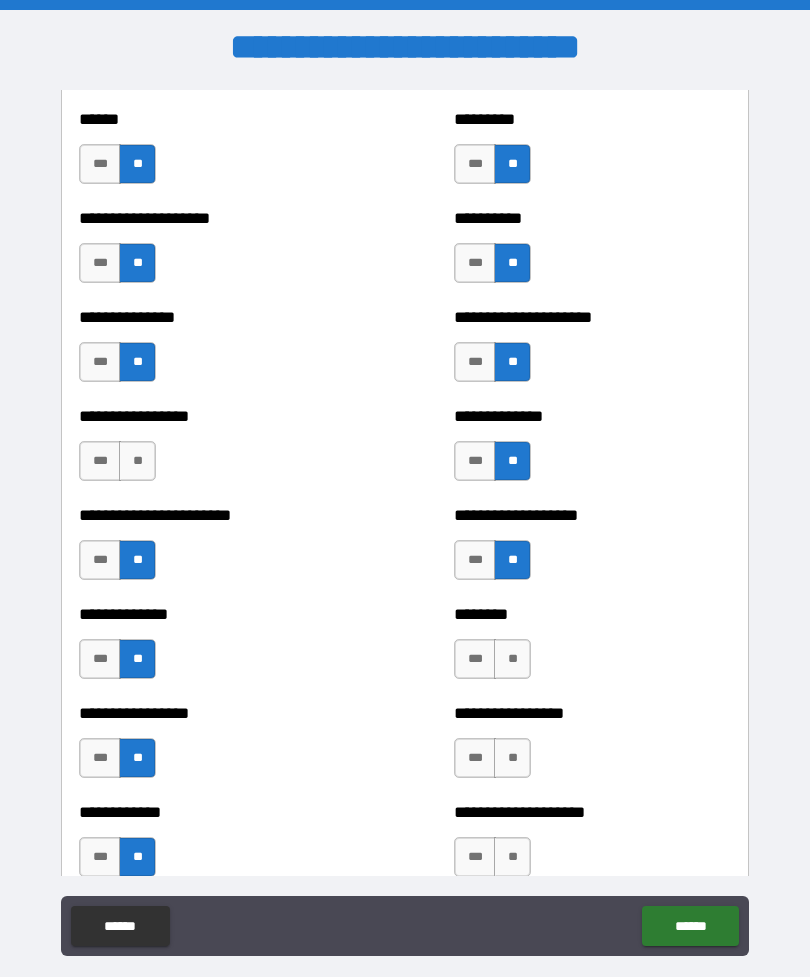 click on "**" at bounding box center [512, 659] 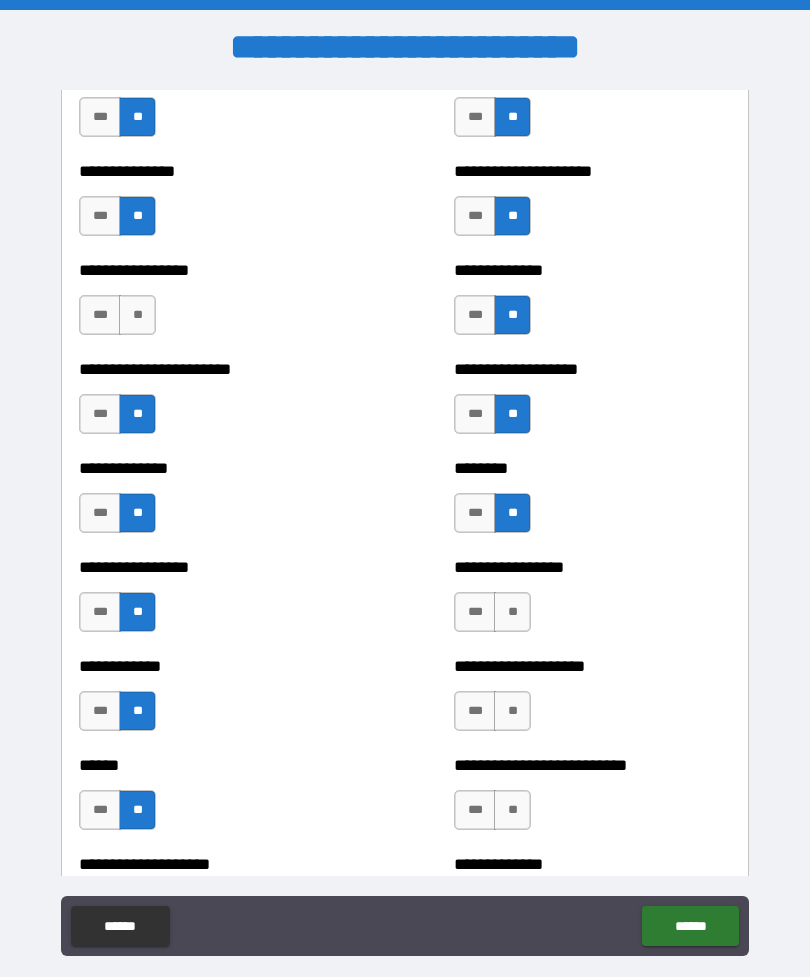 scroll, scrollTop: 3391, scrollLeft: 0, axis: vertical 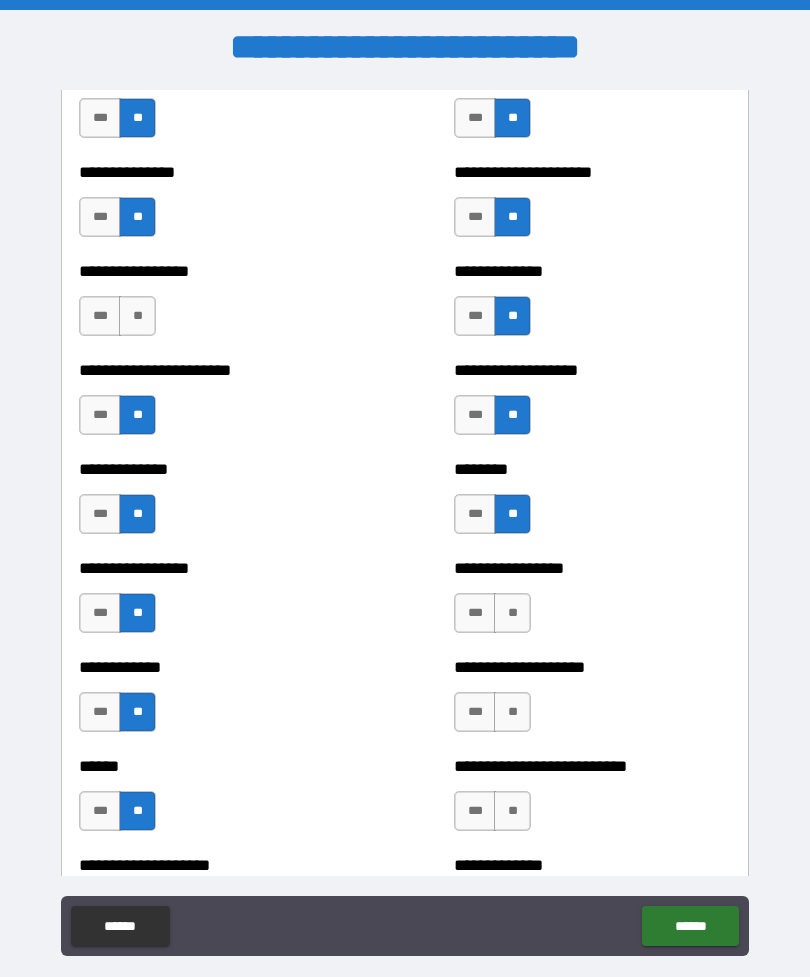 click on "**" at bounding box center (512, 613) 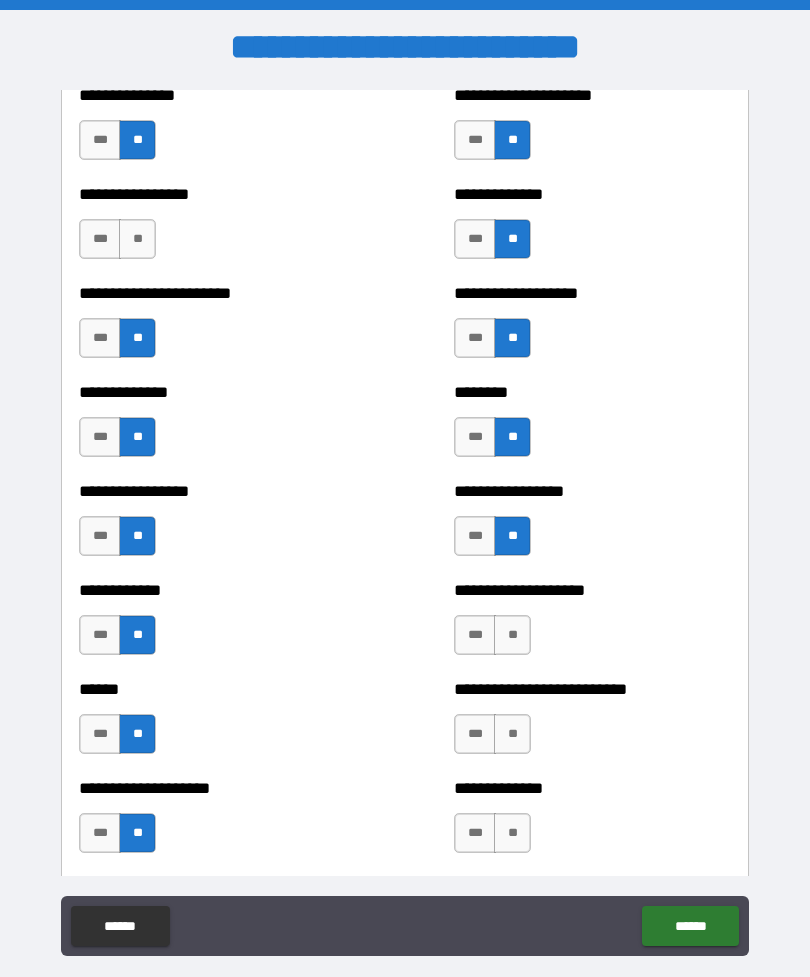 scroll, scrollTop: 3485, scrollLeft: 0, axis: vertical 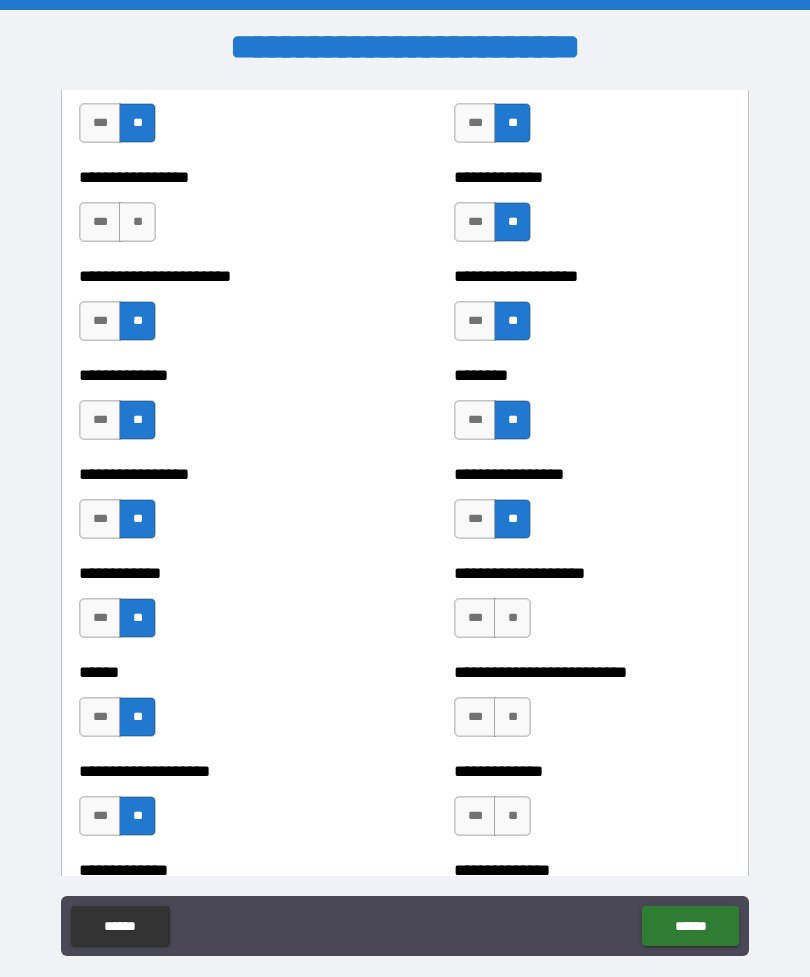 click on "**" at bounding box center [512, 618] 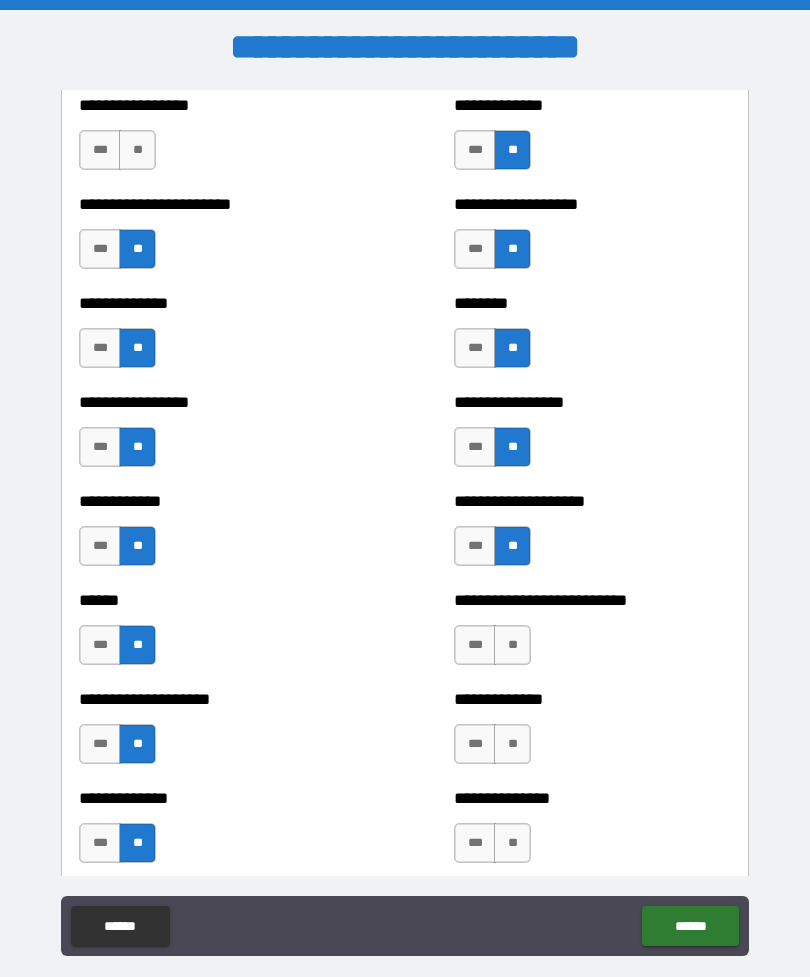 scroll, scrollTop: 3602, scrollLeft: 0, axis: vertical 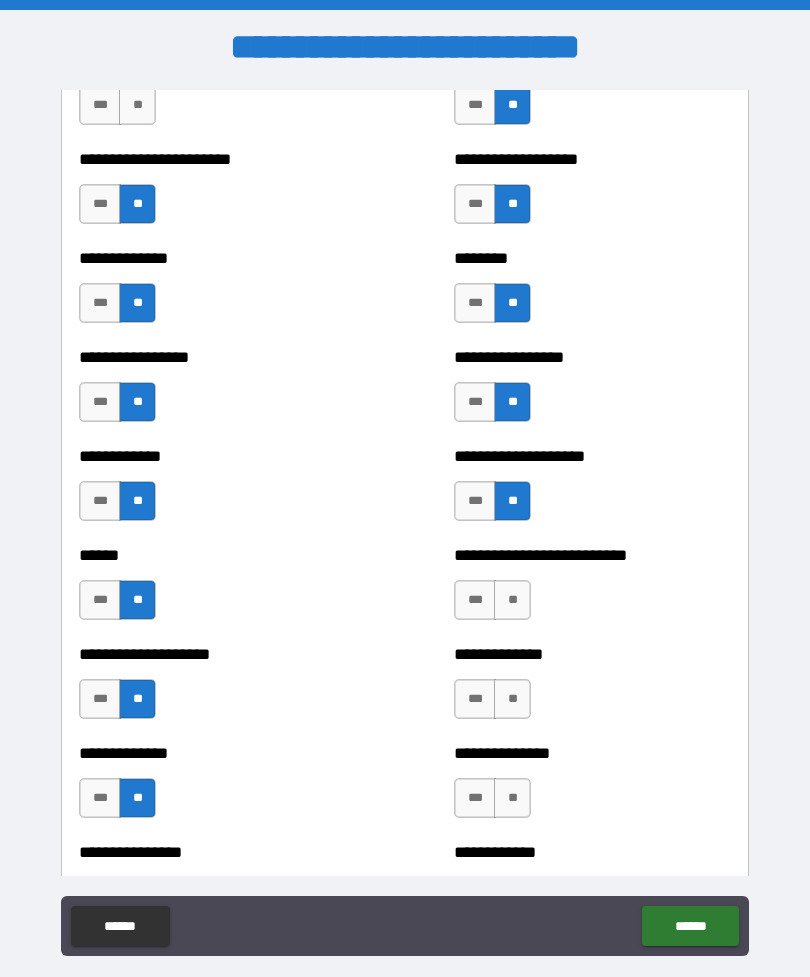 click on "**" at bounding box center (512, 600) 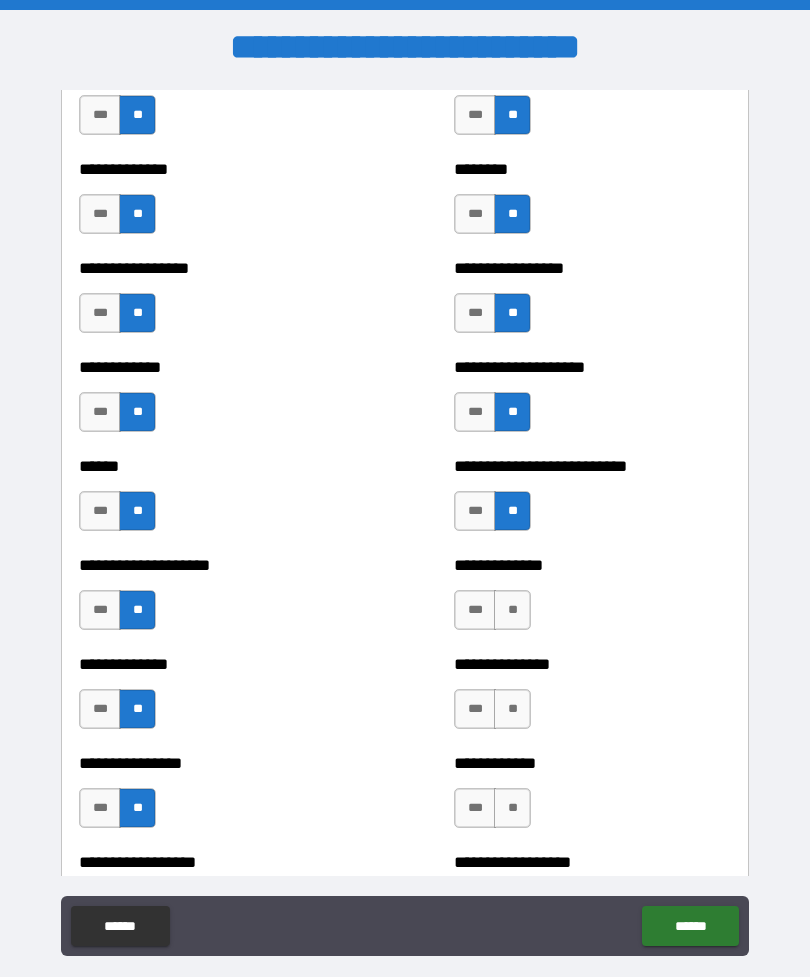 scroll, scrollTop: 3716, scrollLeft: 0, axis: vertical 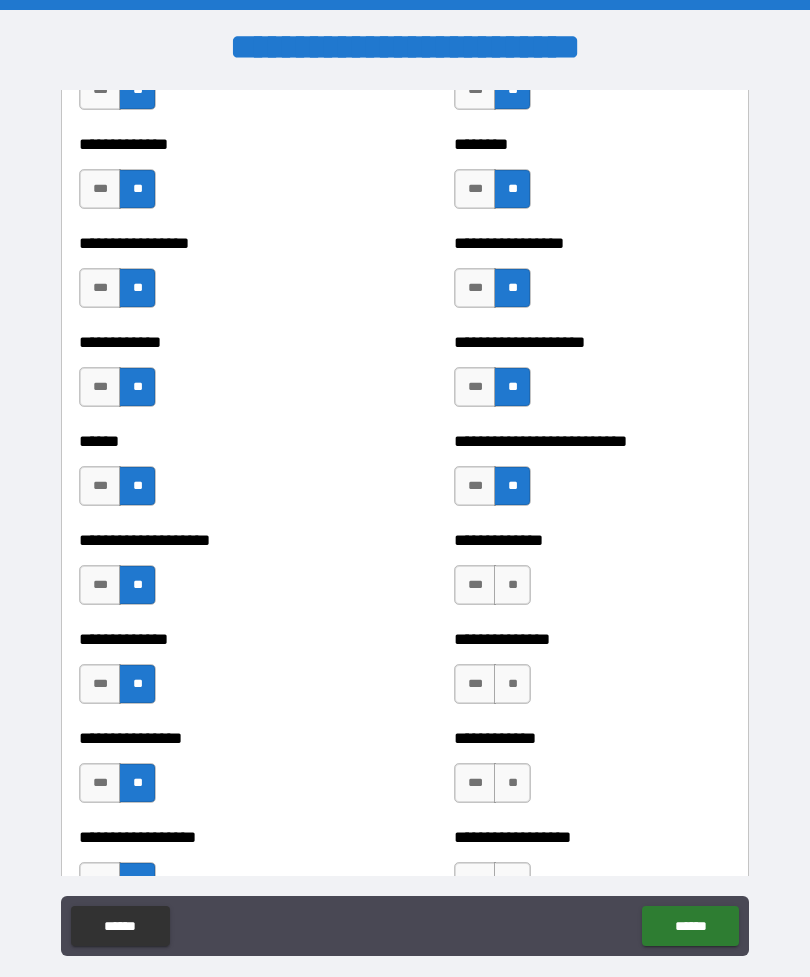 click on "**" at bounding box center [512, 585] 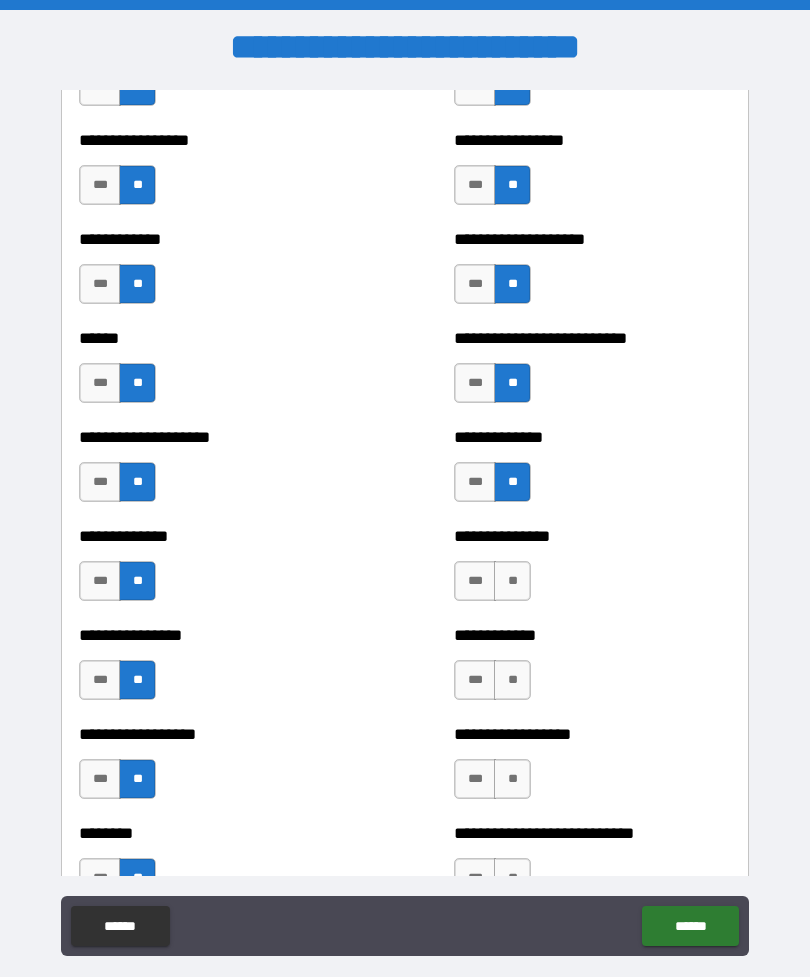 scroll, scrollTop: 3824, scrollLeft: 0, axis: vertical 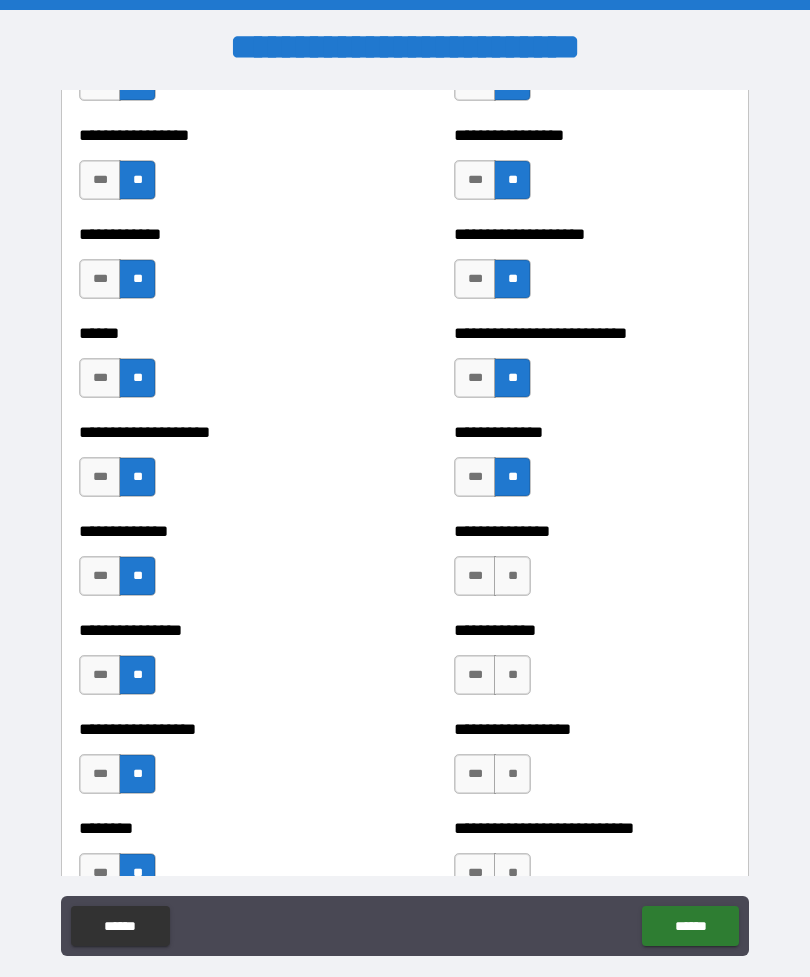 click on "**" at bounding box center [512, 576] 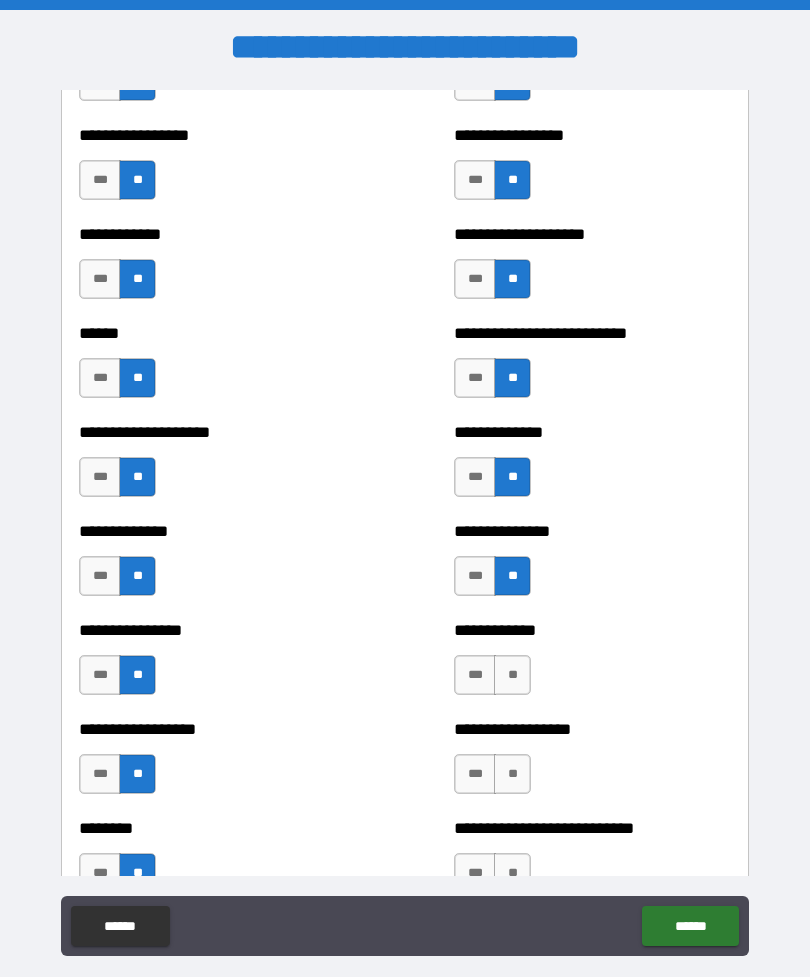 click on "**" at bounding box center [512, 675] 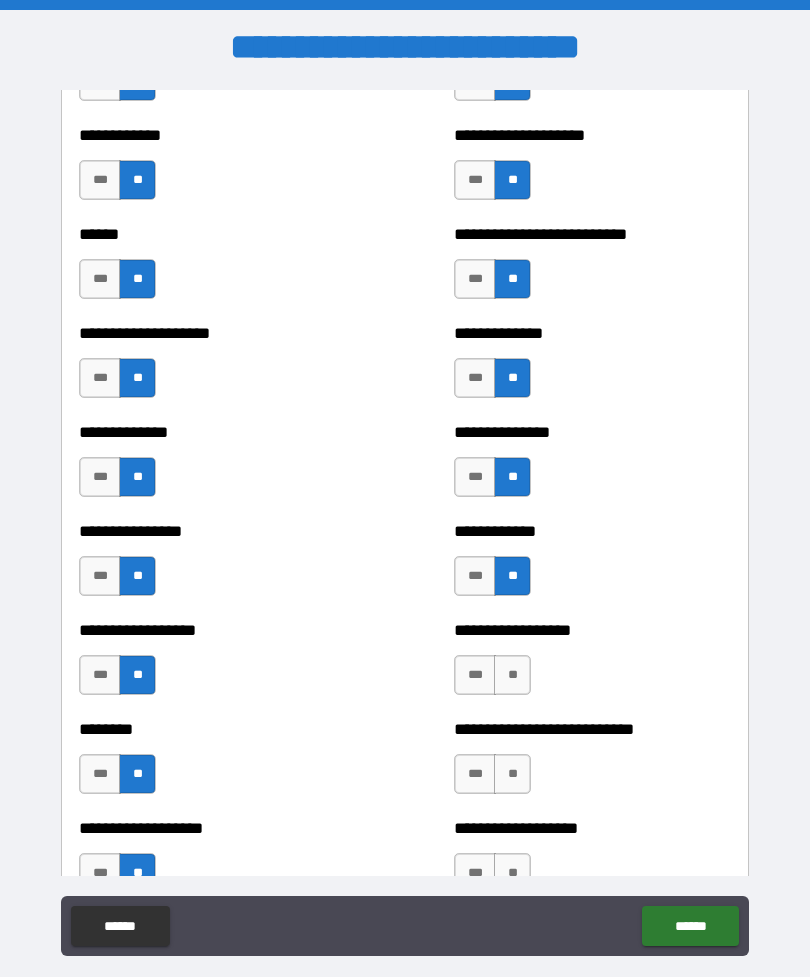 scroll, scrollTop: 3923, scrollLeft: 0, axis: vertical 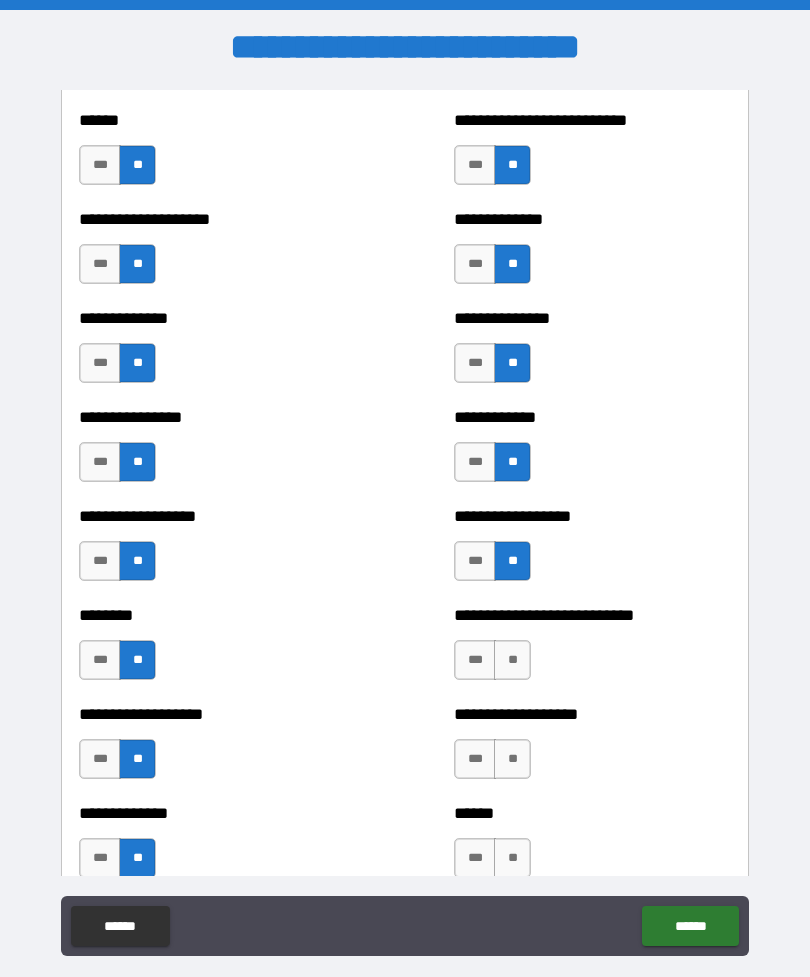 click on "**" at bounding box center (512, 660) 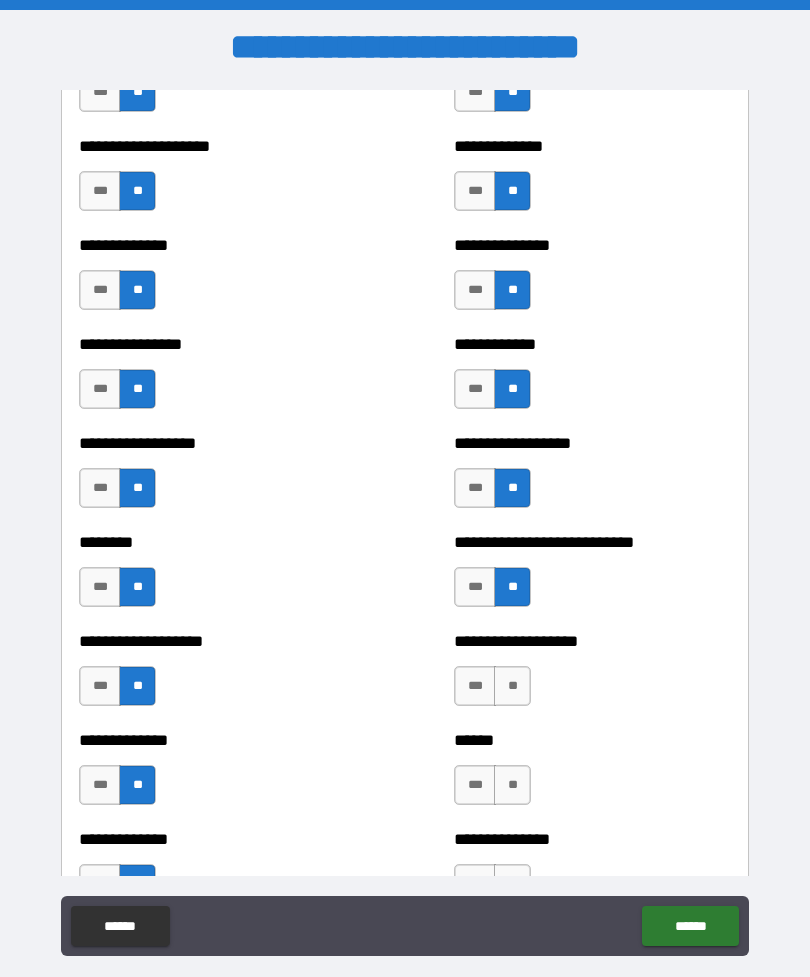 scroll, scrollTop: 4149, scrollLeft: 0, axis: vertical 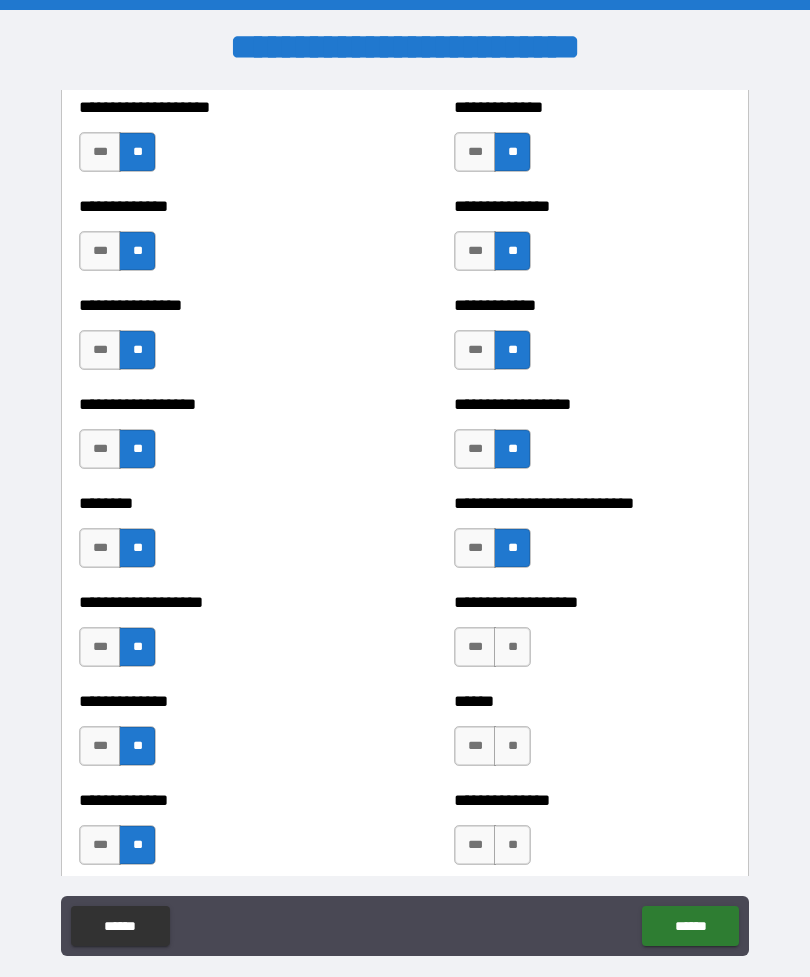 click on "**" at bounding box center (512, 647) 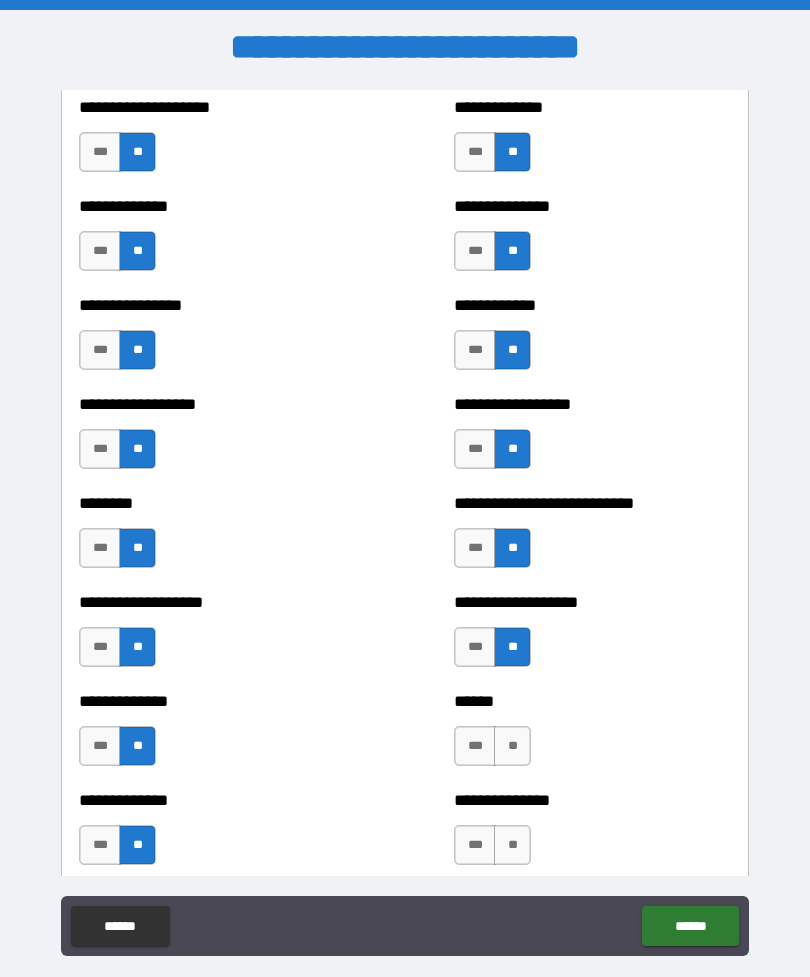 click on "**" at bounding box center [512, 746] 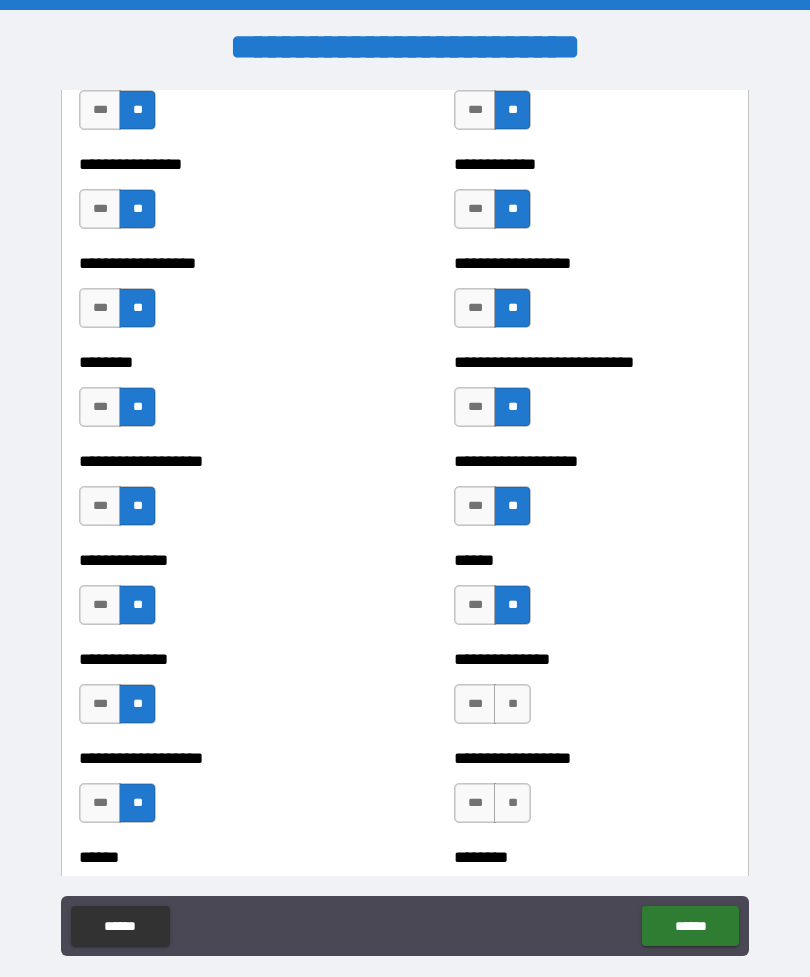 scroll, scrollTop: 4325, scrollLeft: 0, axis: vertical 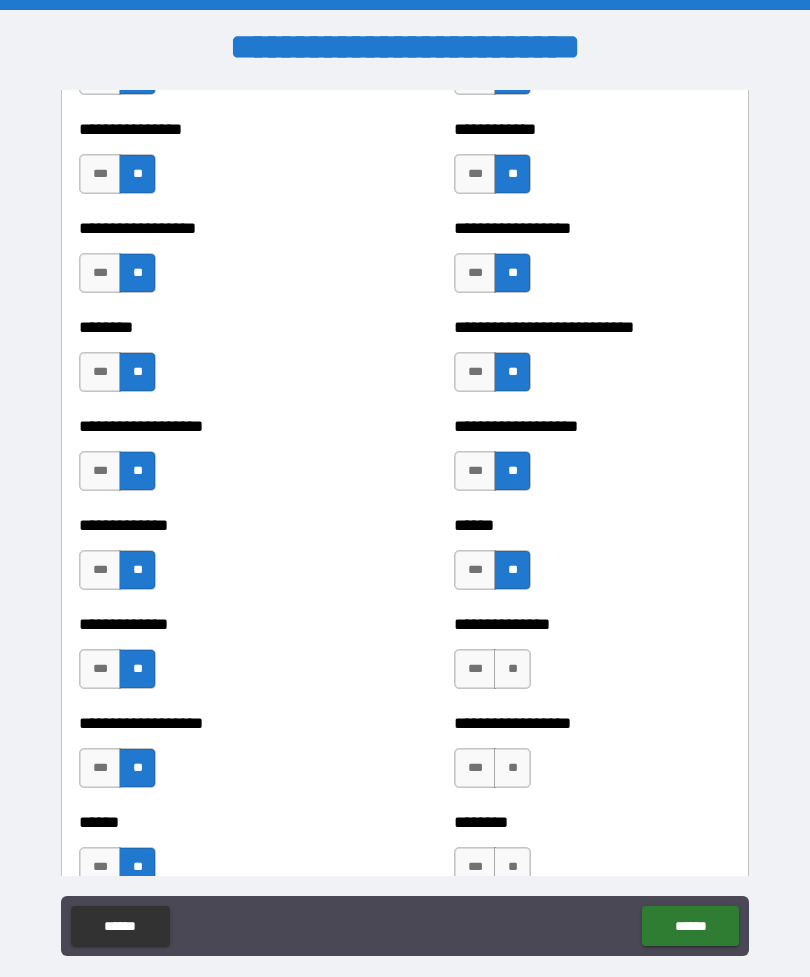 click on "**" at bounding box center (512, 669) 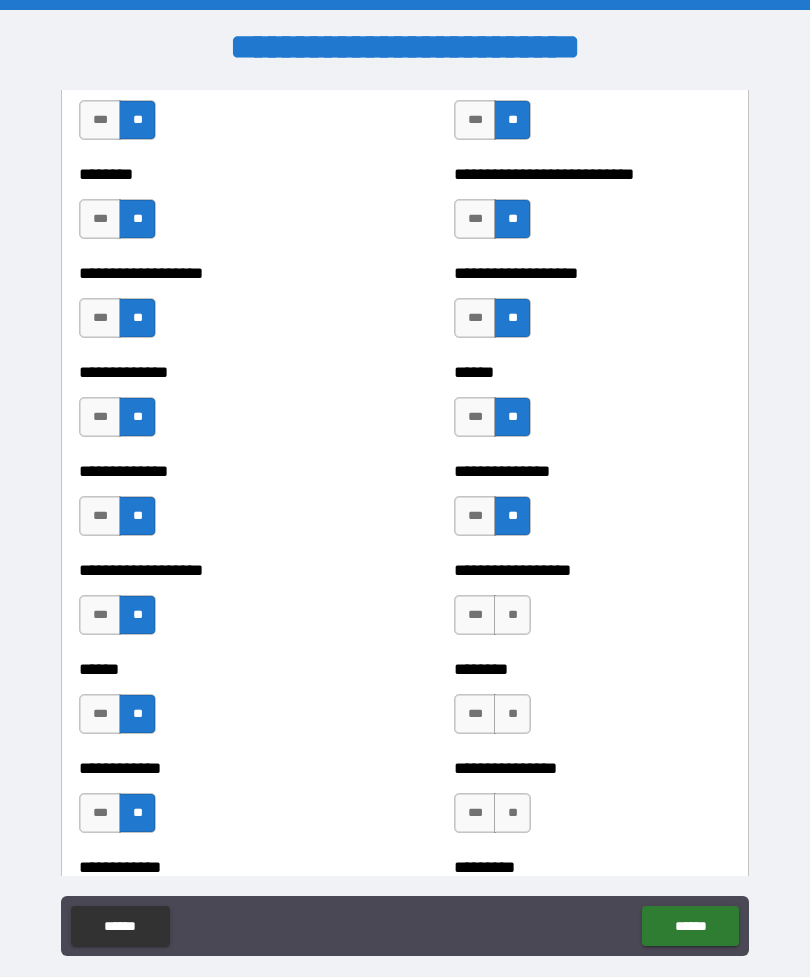 scroll, scrollTop: 4480, scrollLeft: 0, axis: vertical 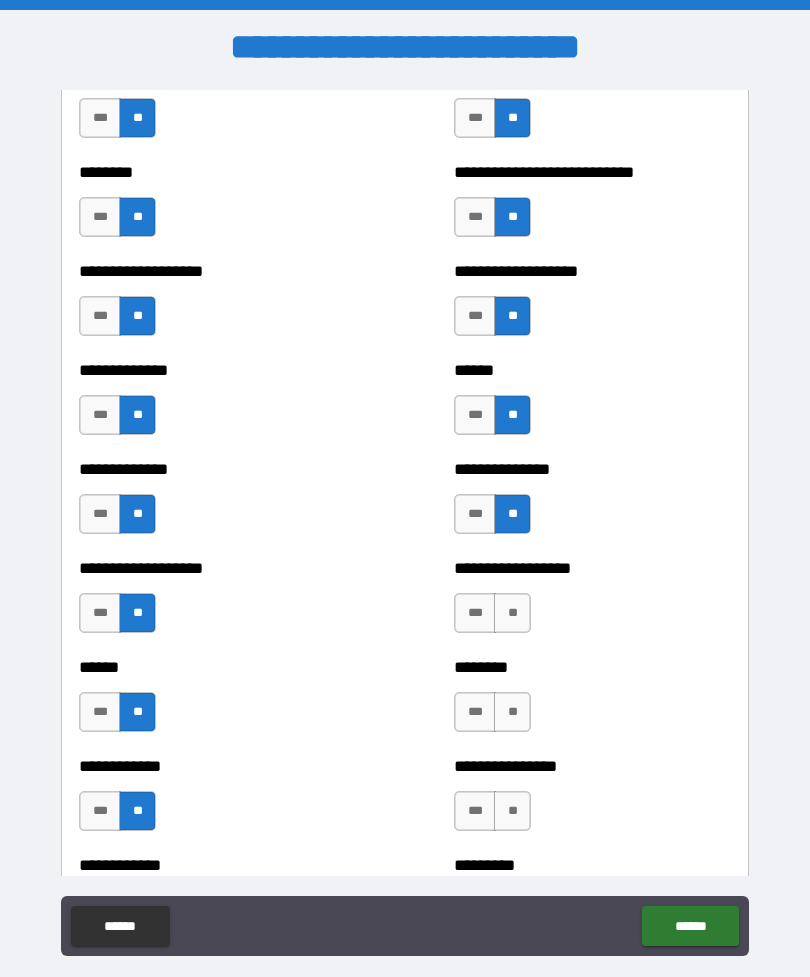 click on "**" at bounding box center [512, 613] 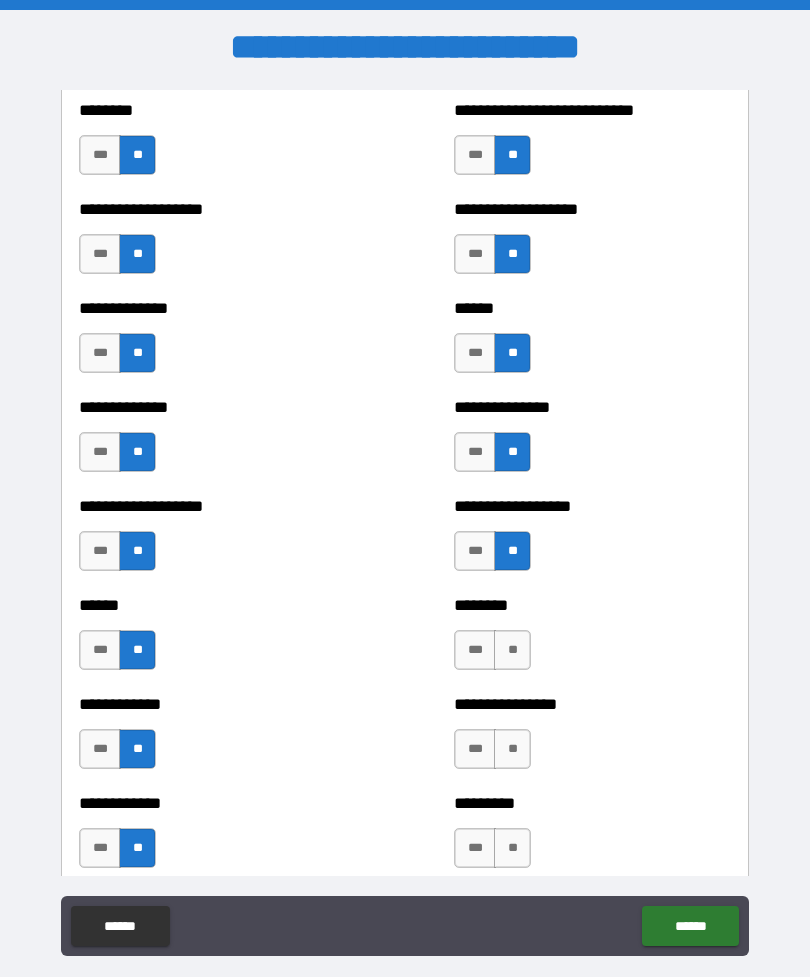 scroll, scrollTop: 4569, scrollLeft: 0, axis: vertical 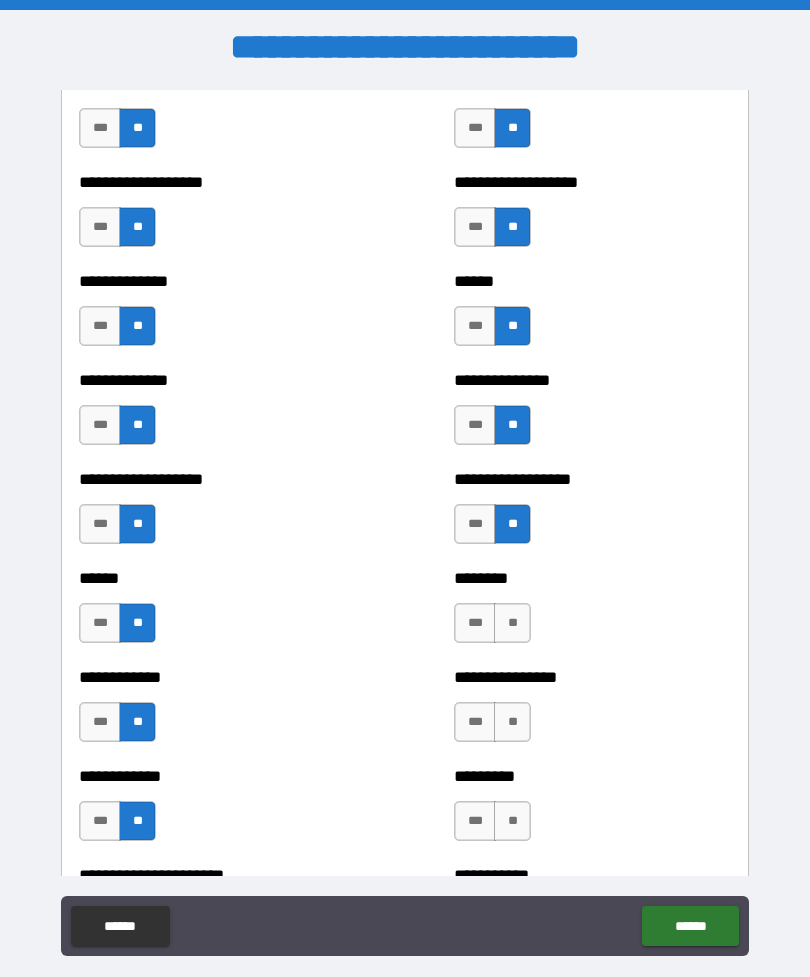 click on "**" at bounding box center [512, 623] 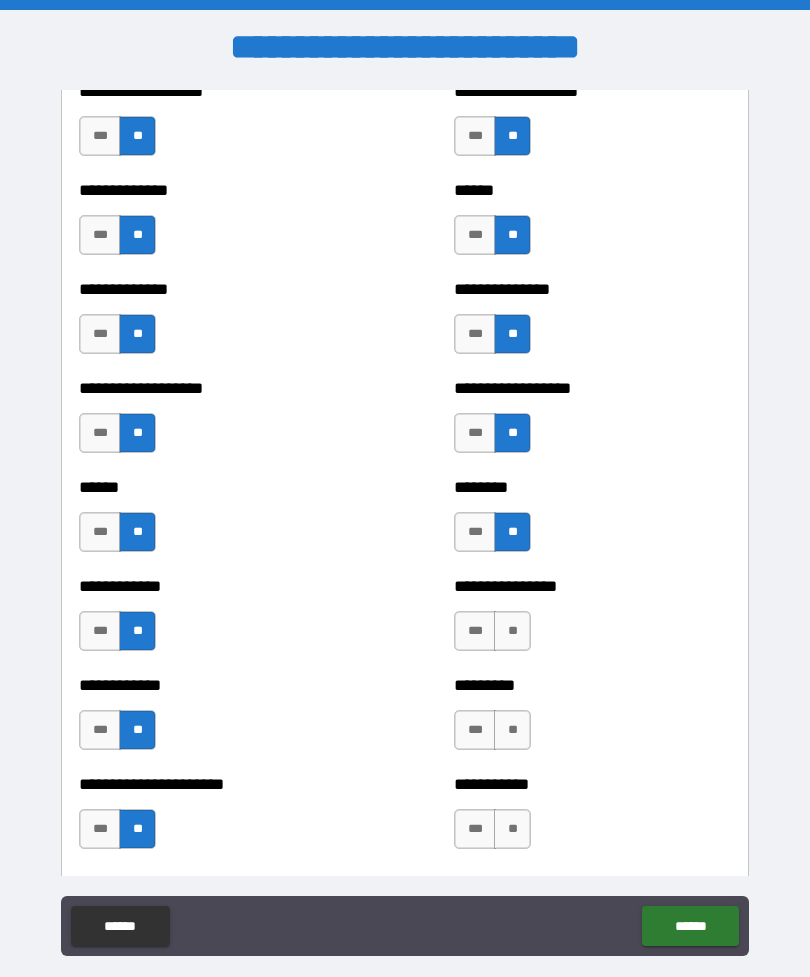 scroll, scrollTop: 4685, scrollLeft: 0, axis: vertical 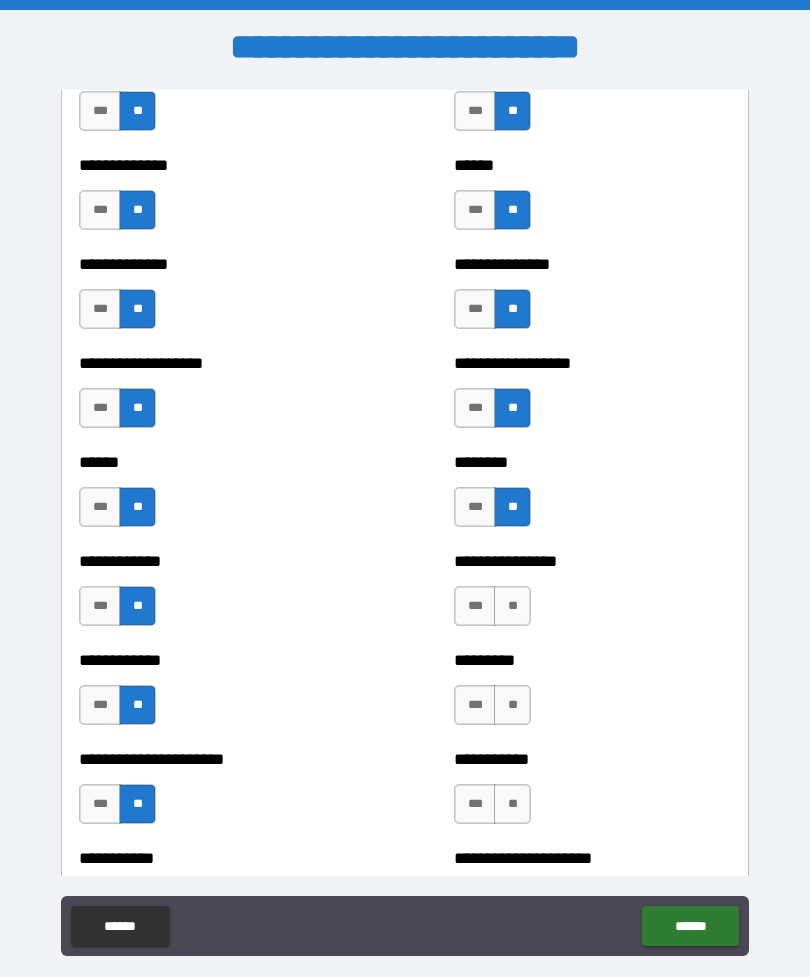 click on "**" at bounding box center [512, 606] 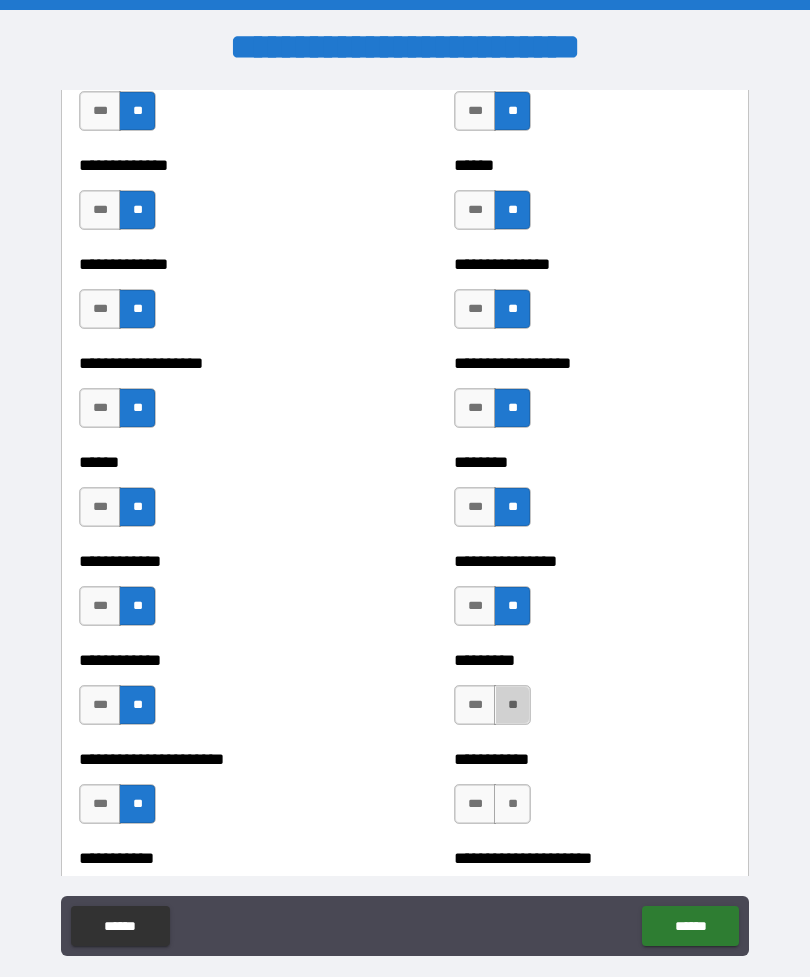 click on "**" at bounding box center [512, 705] 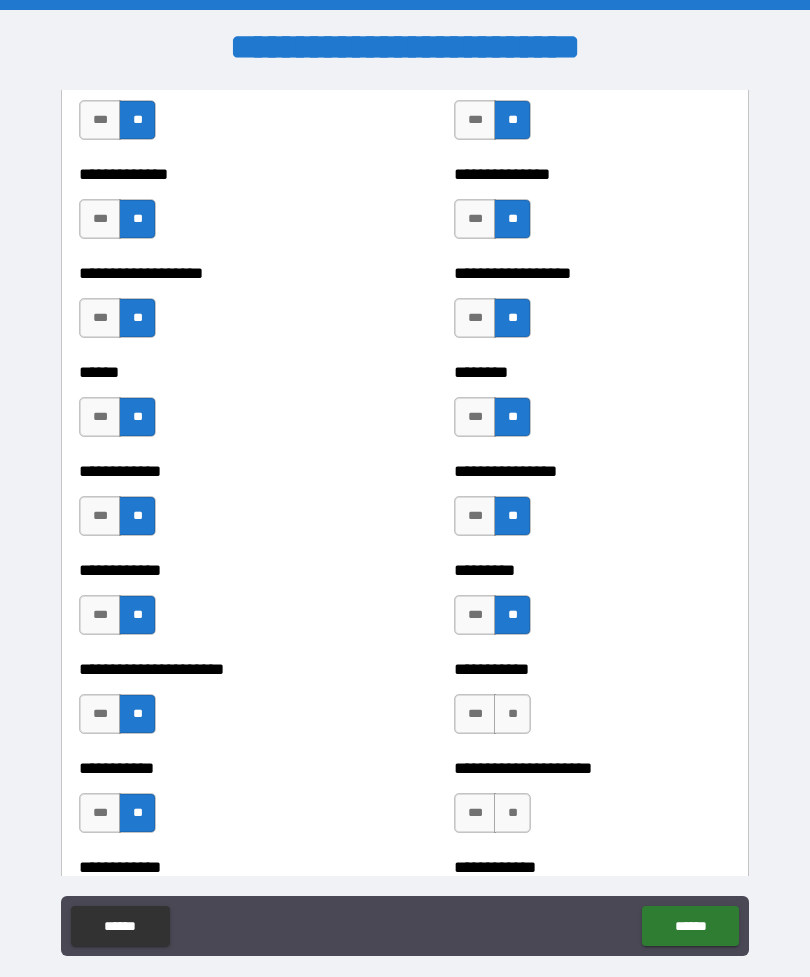 scroll, scrollTop: 4814, scrollLeft: 0, axis: vertical 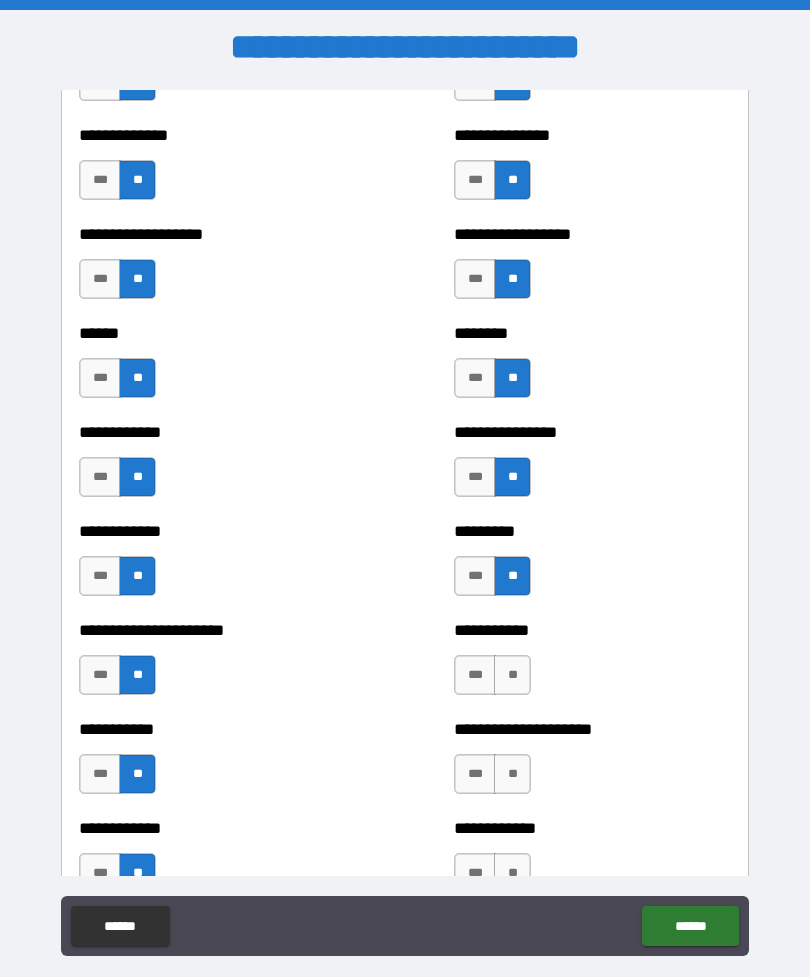 click on "**" at bounding box center (512, 675) 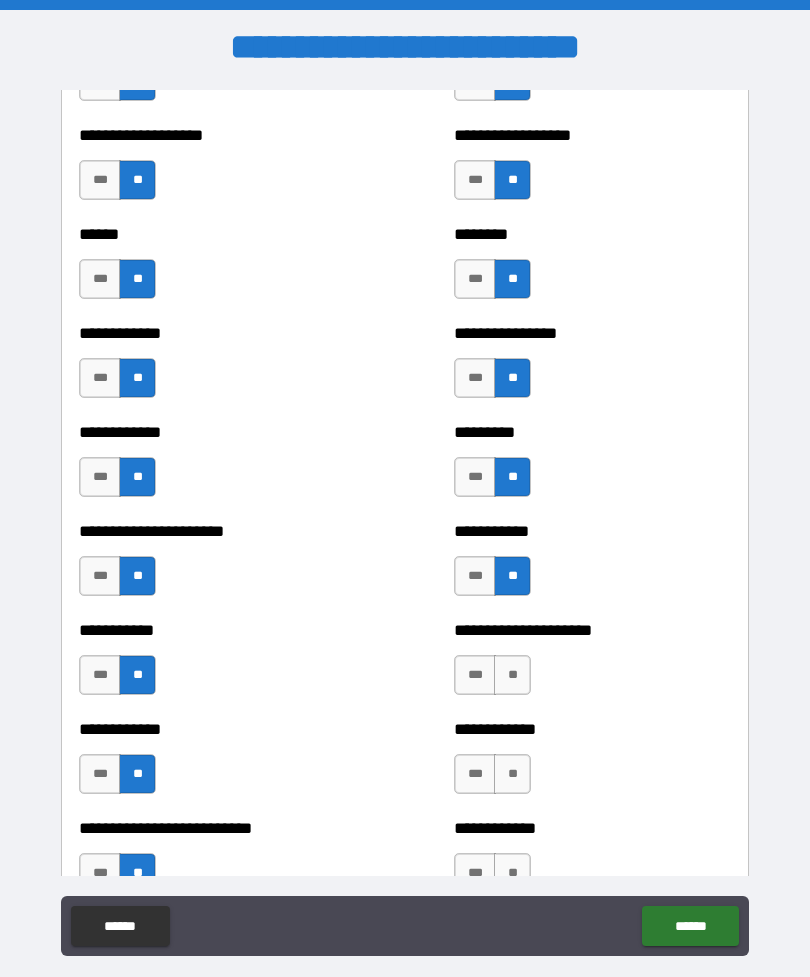 scroll, scrollTop: 4909, scrollLeft: 0, axis: vertical 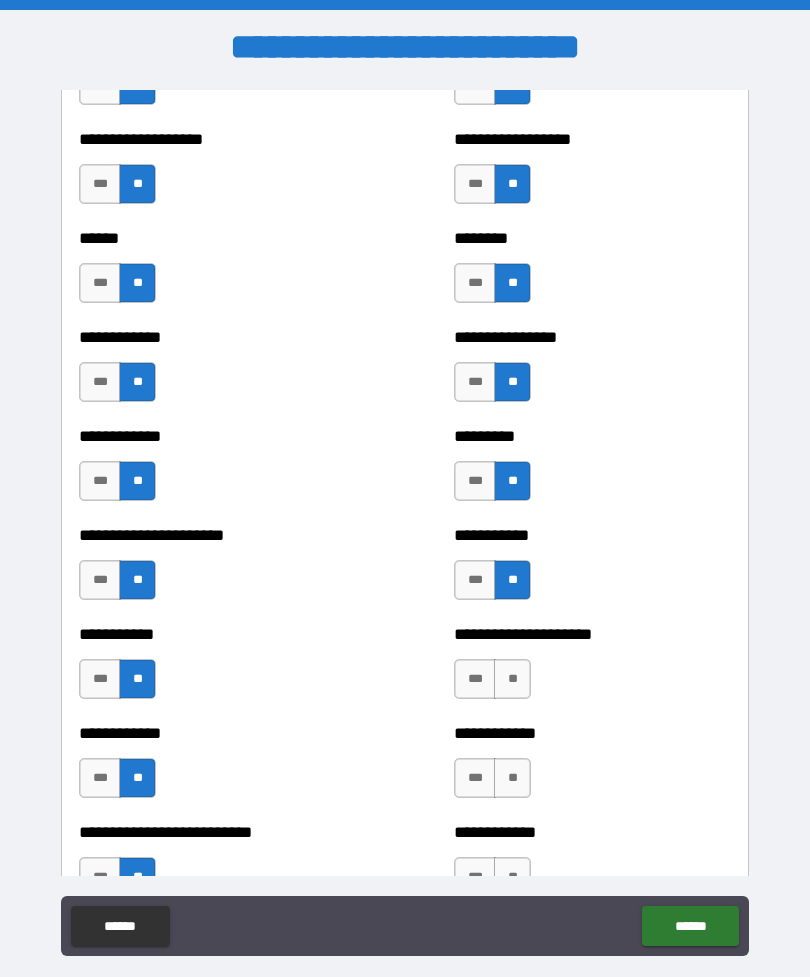 click on "**" at bounding box center (512, 679) 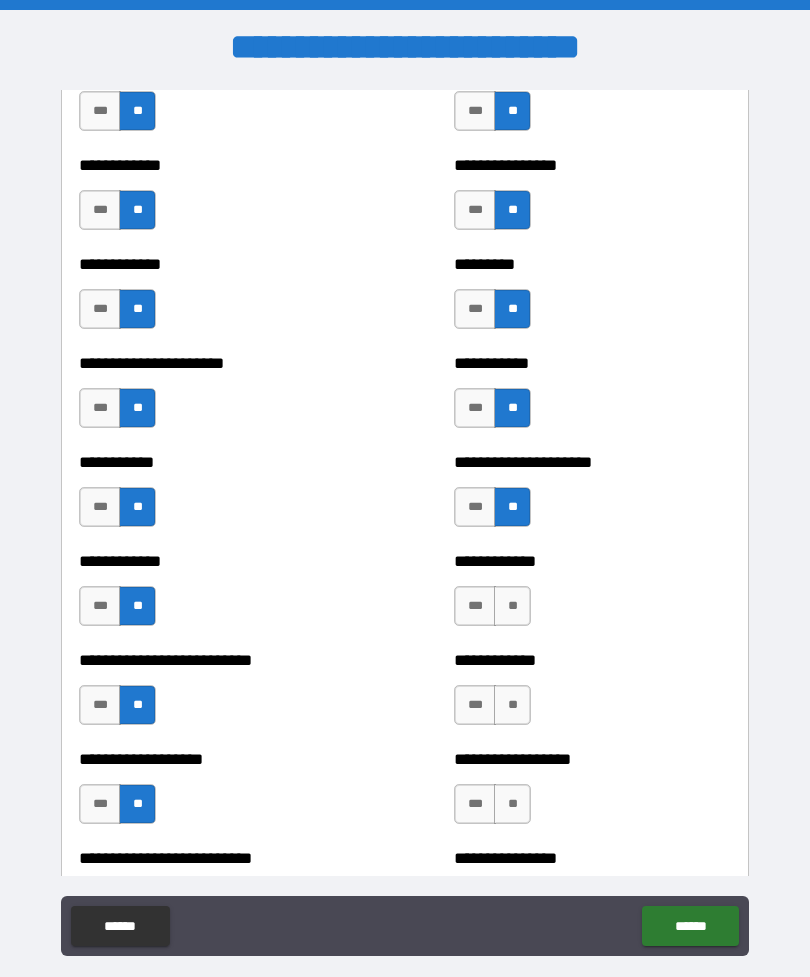 click on "**" at bounding box center (512, 606) 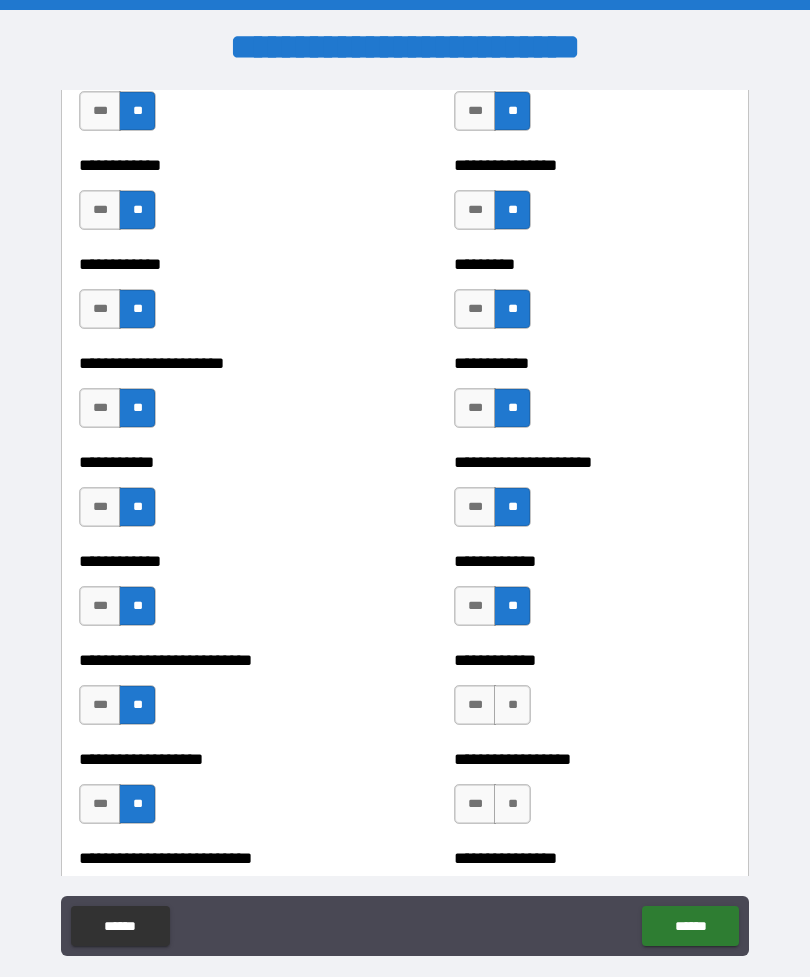 scroll, scrollTop: 5196, scrollLeft: 0, axis: vertical 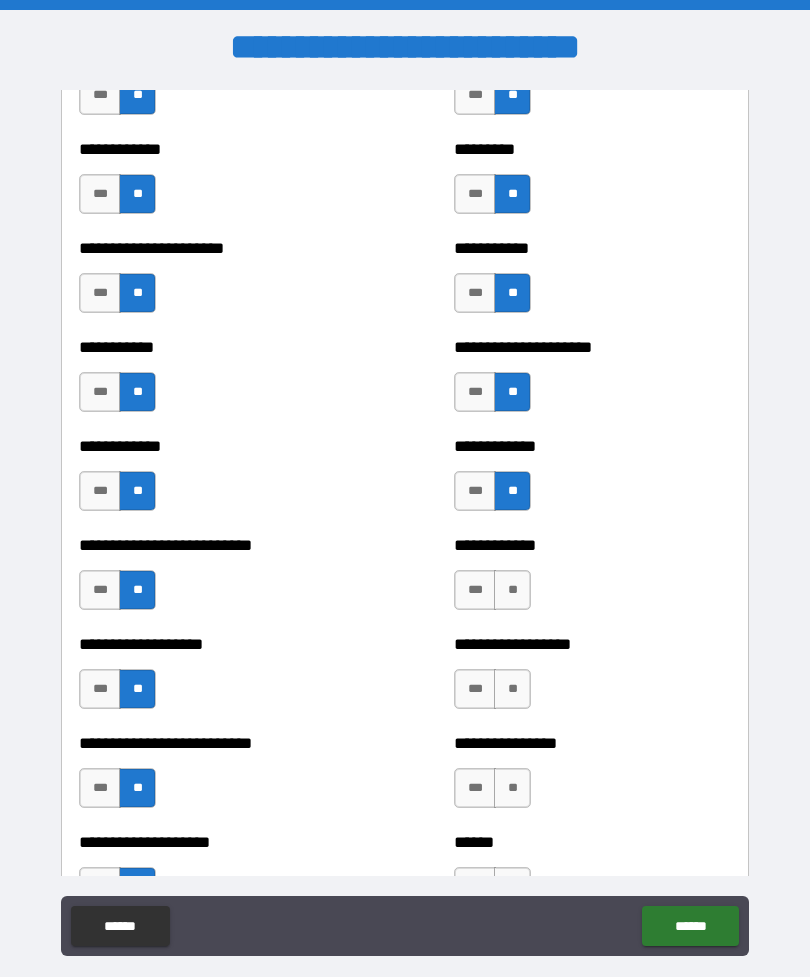 click on "**" at bounding box center [512, 590] 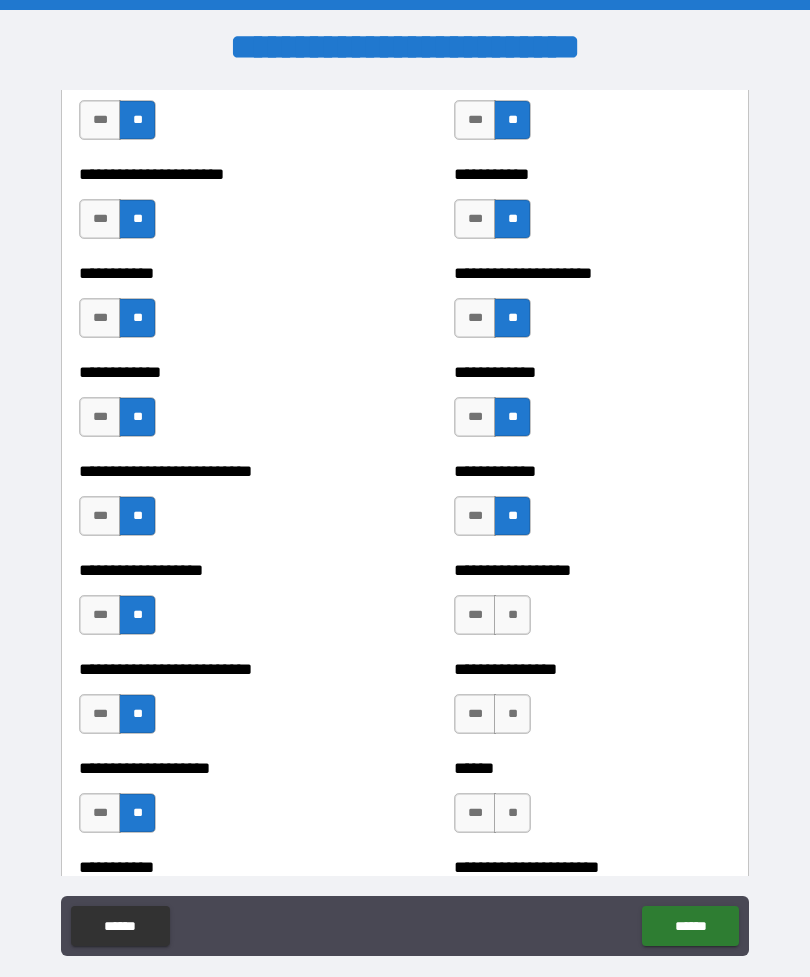 scroll, scrollTop: 5309, scrollLeft: 0, axis: vertical 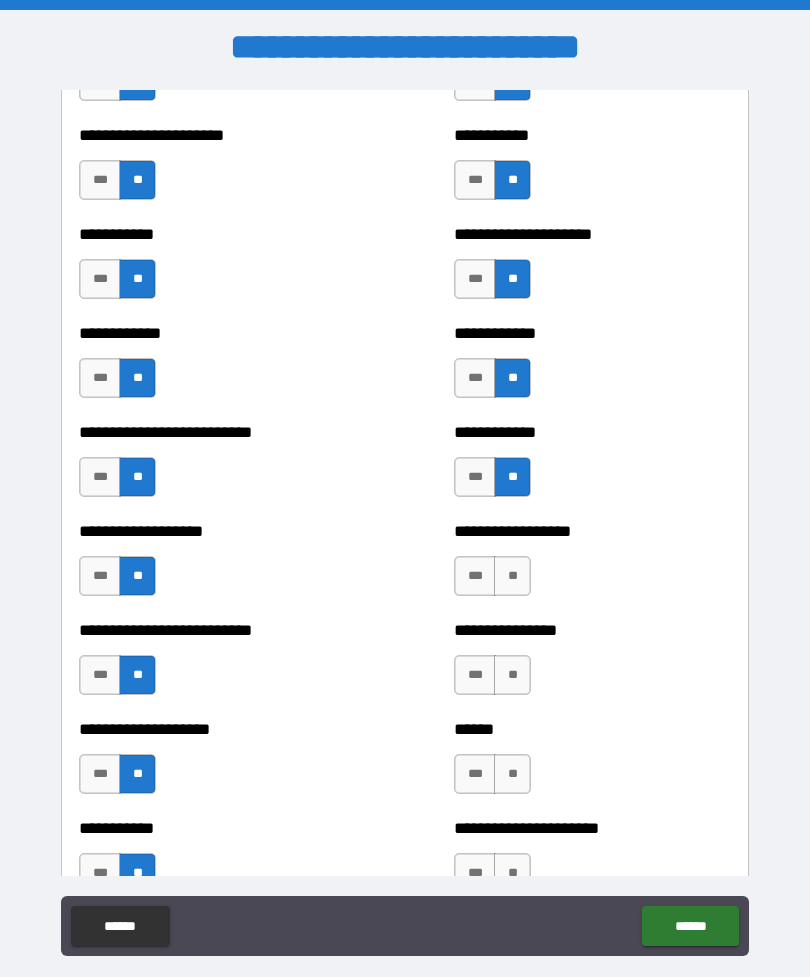 click on "**" at bounding box center (512, 576) 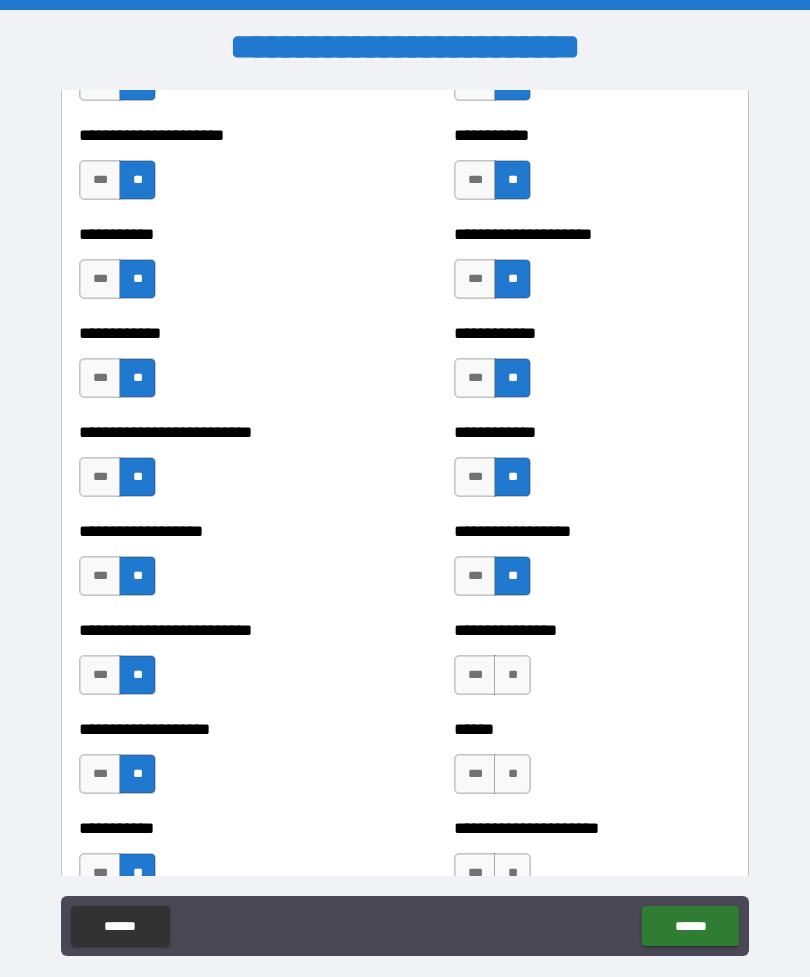 click on "**" at bounding box center (512, 675) 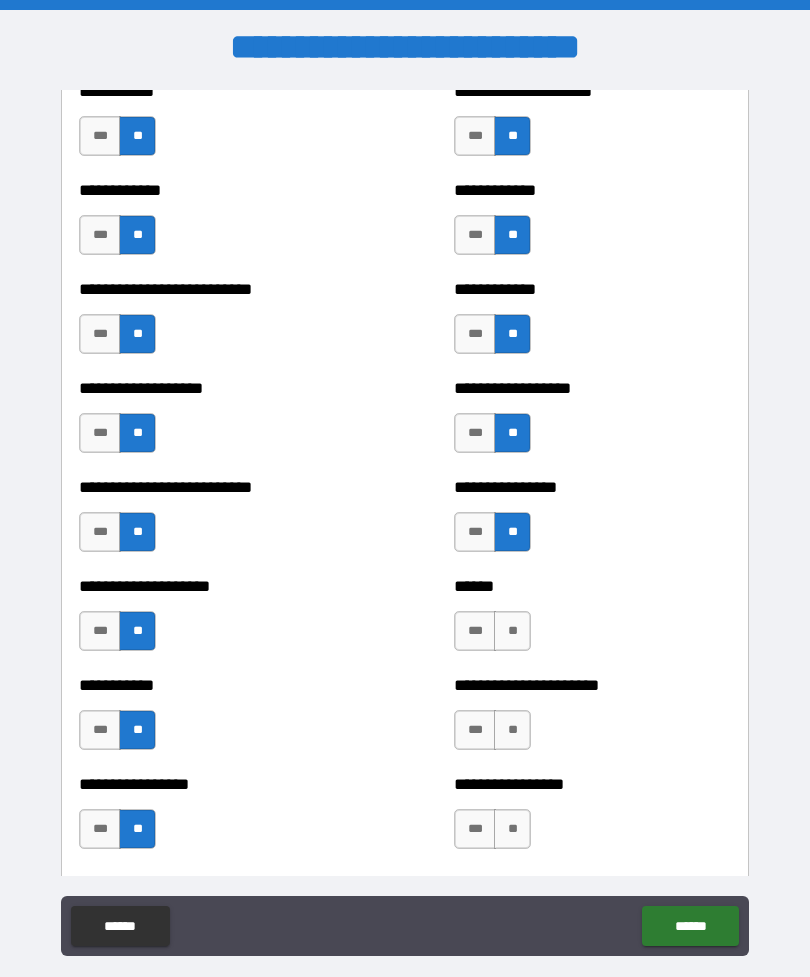 scroll, scrollTop: 5455, scrollLeft: 0, axis: vertical 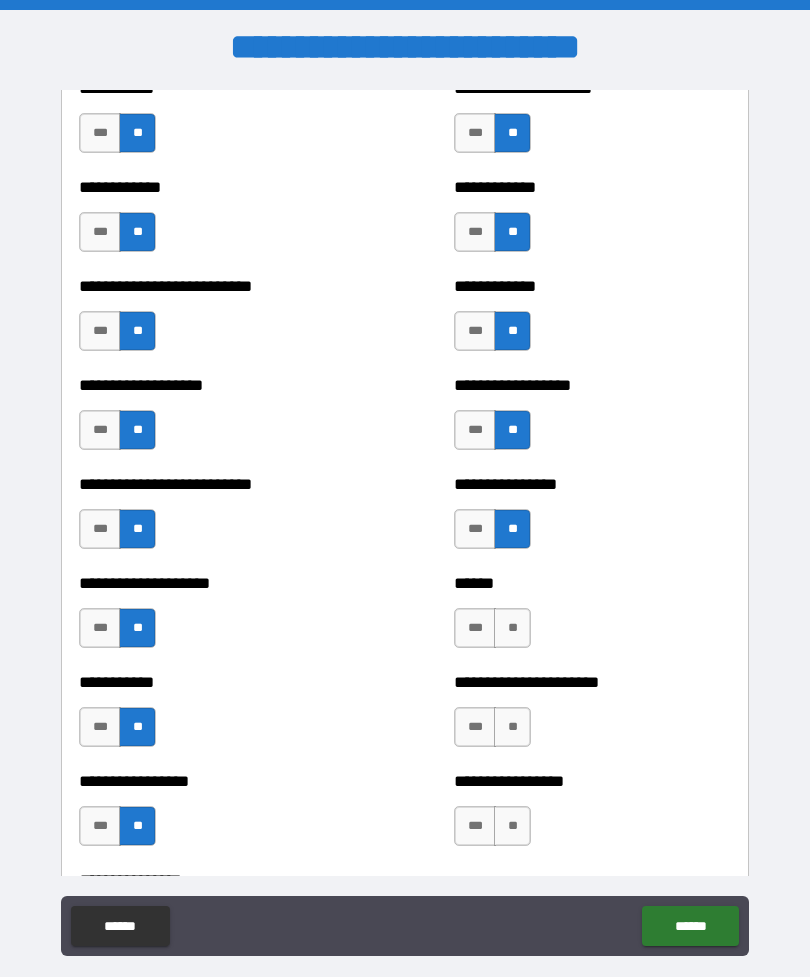 click on "**" at bounding box center (512, 628) 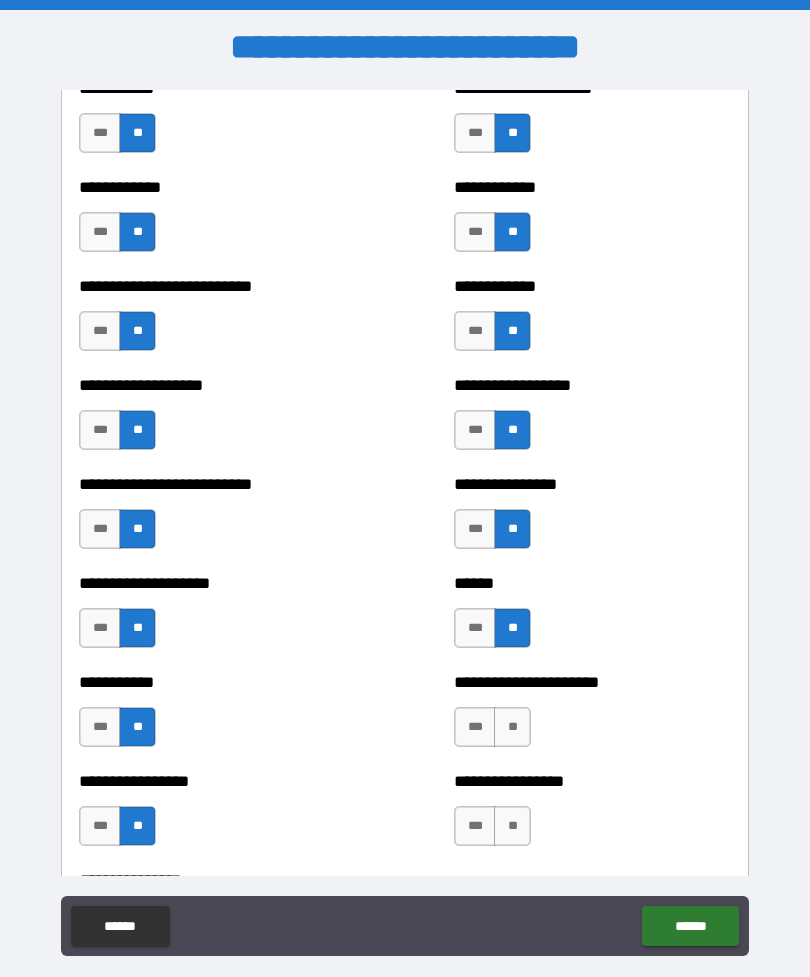 click on "**" at bounding box center [512, 727] 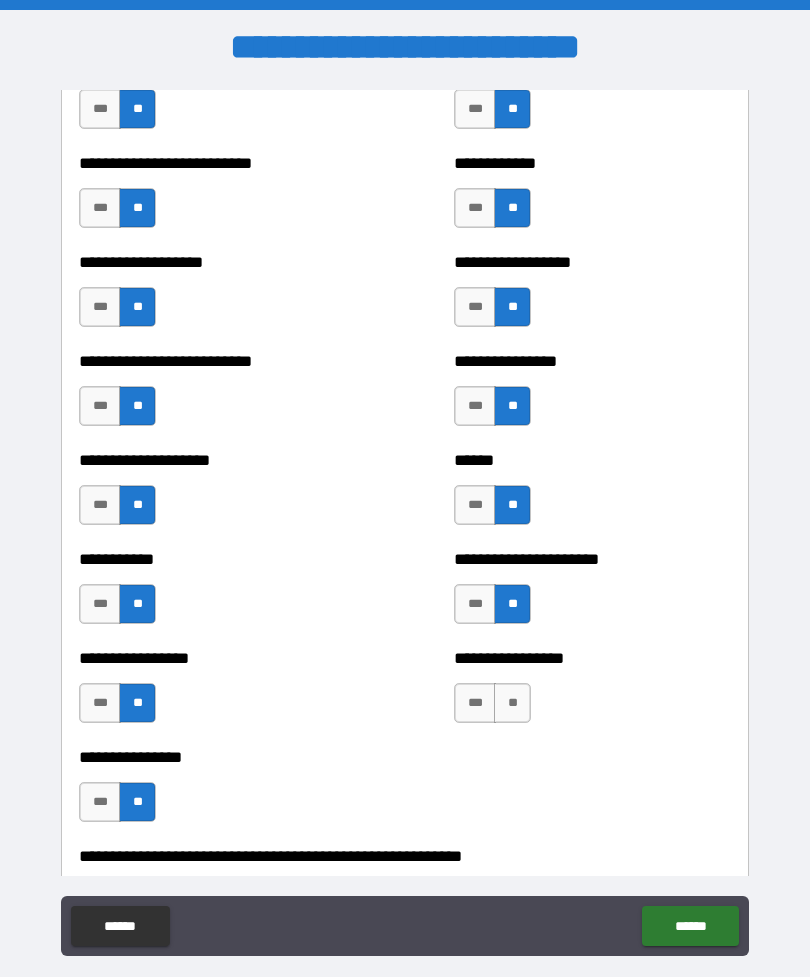 scroll, scrollTop: 5581, scrollLeft: 0, axis: vertical 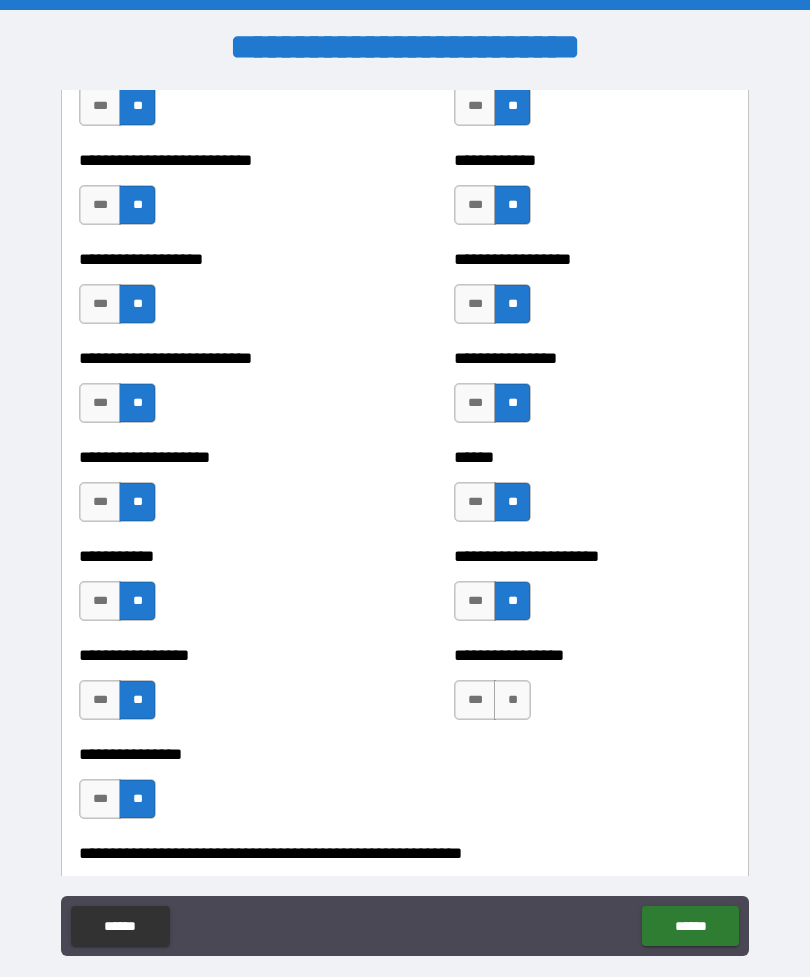click on "**" at bounding box center (512, 700) 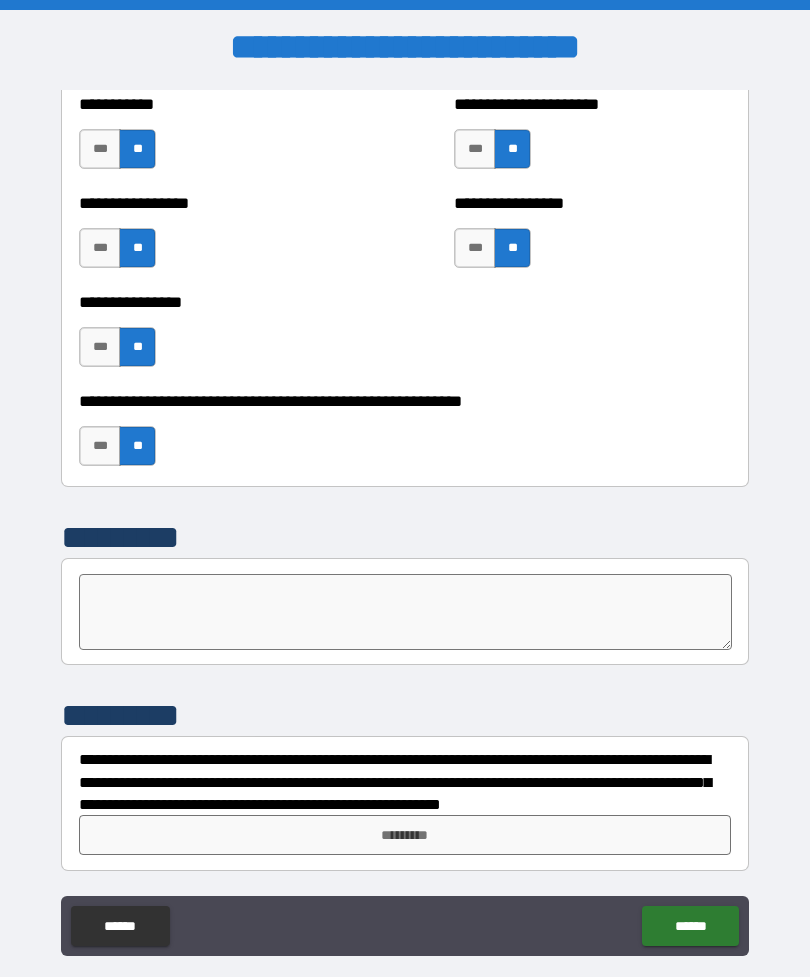 scroll, scrollTop: 6033, scrollLeft: 0, axis: vertical 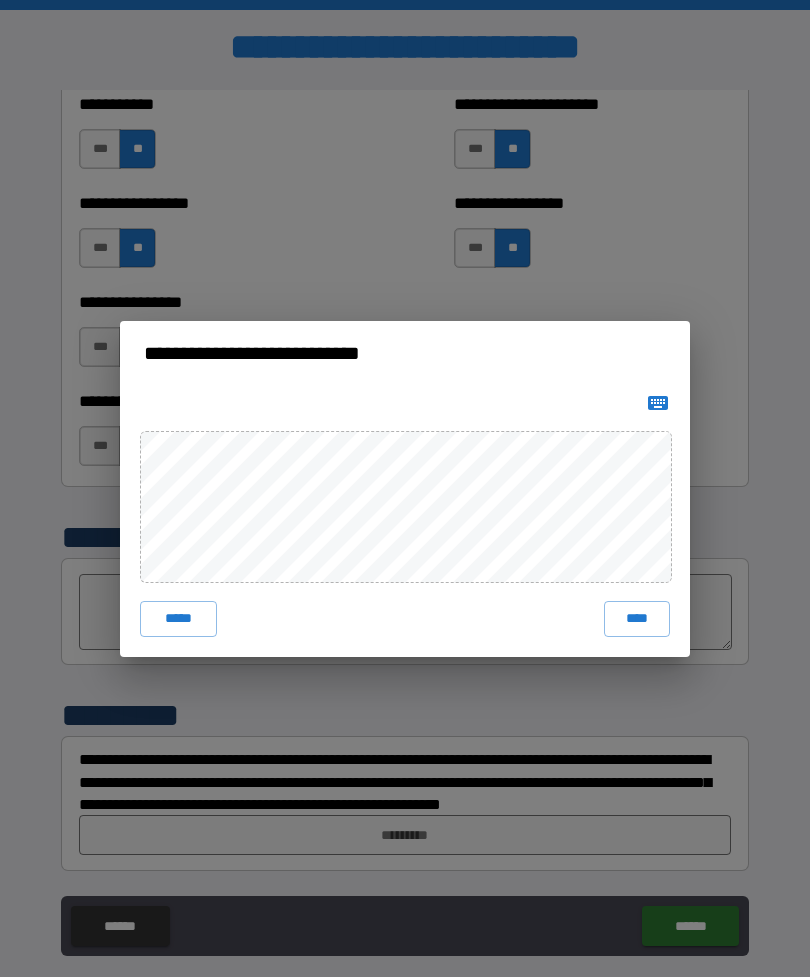 click on "**********" at bounding box center [405, 488] 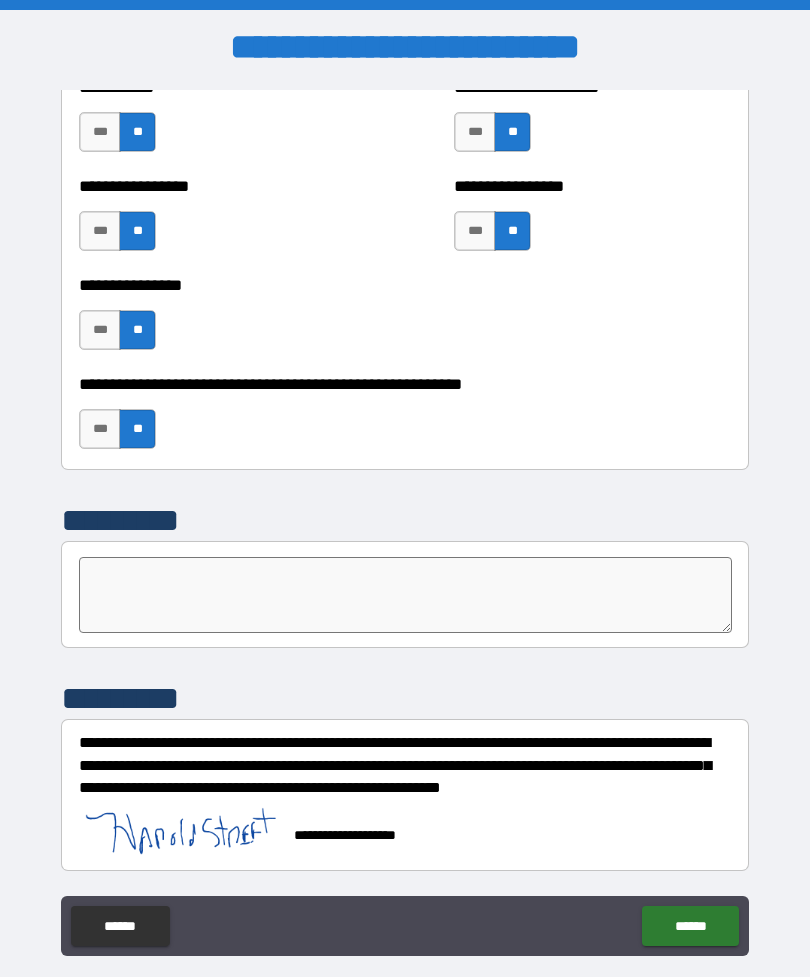 scroll, scrollTop: 6050, scrollLeft: 0, axis: vertical 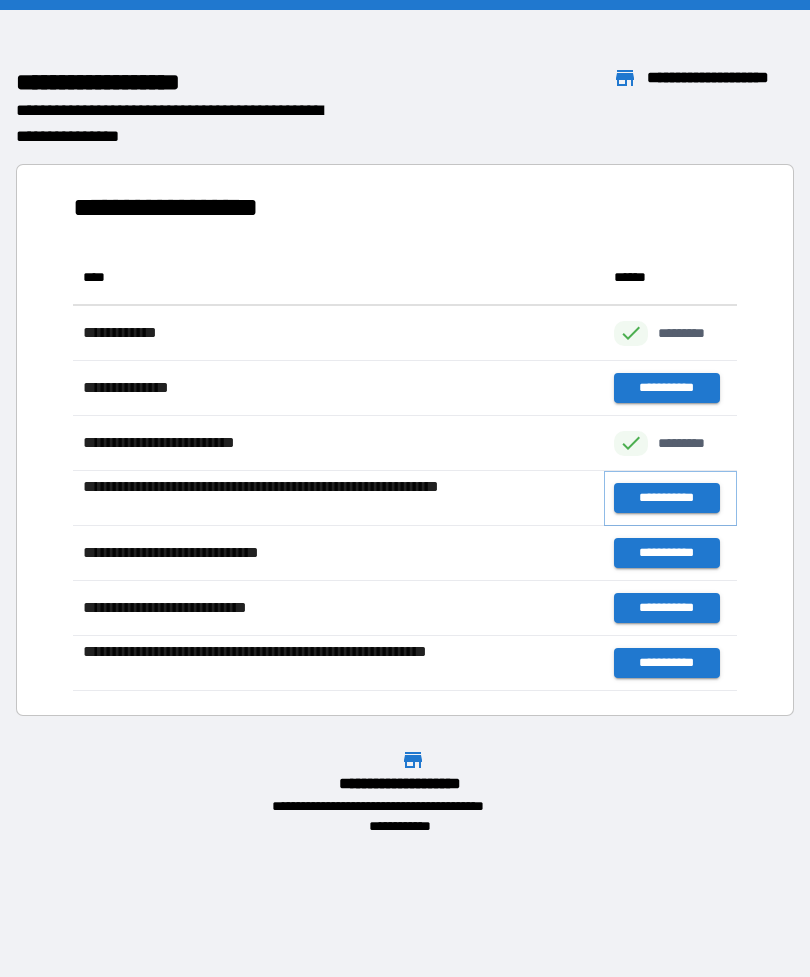 click on "**********" at bounding box center [666, 498] 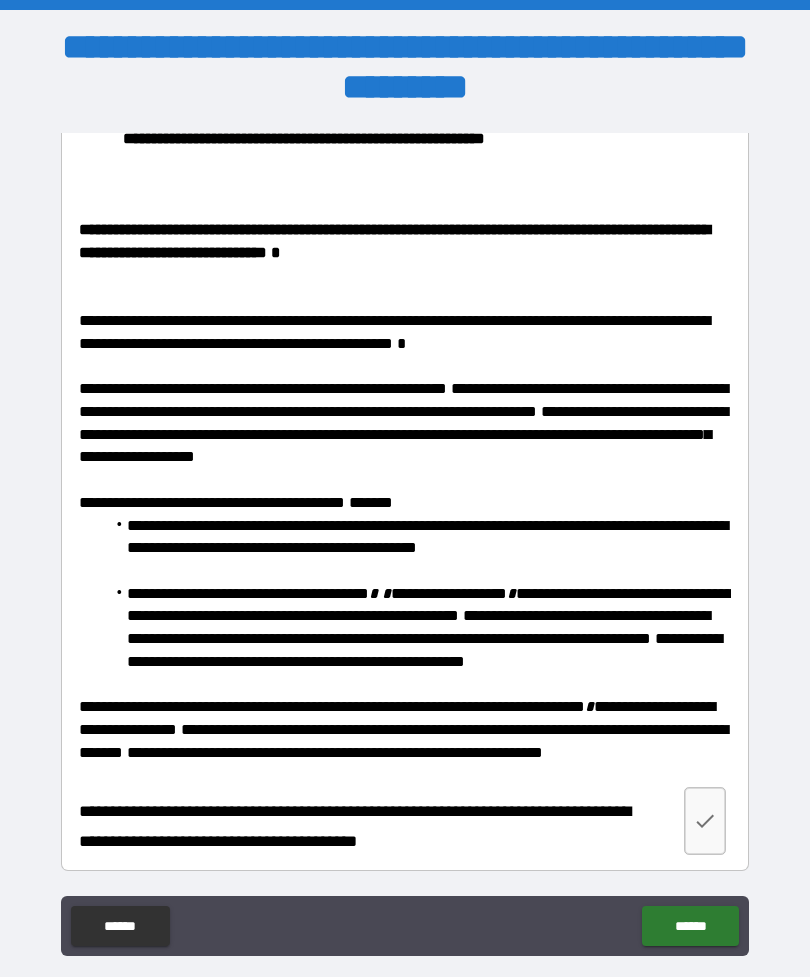 scroll, scrollTop: 442, scrollLeft: 0, axis: vertical 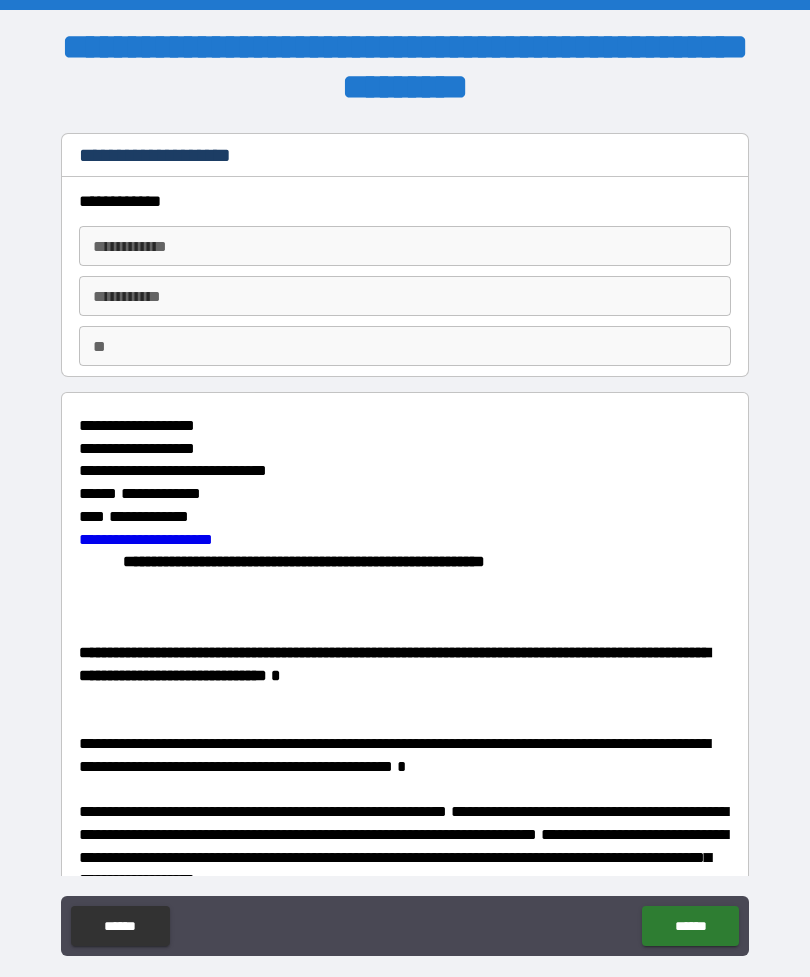 click on "**********" at bounding box center [405, 246] 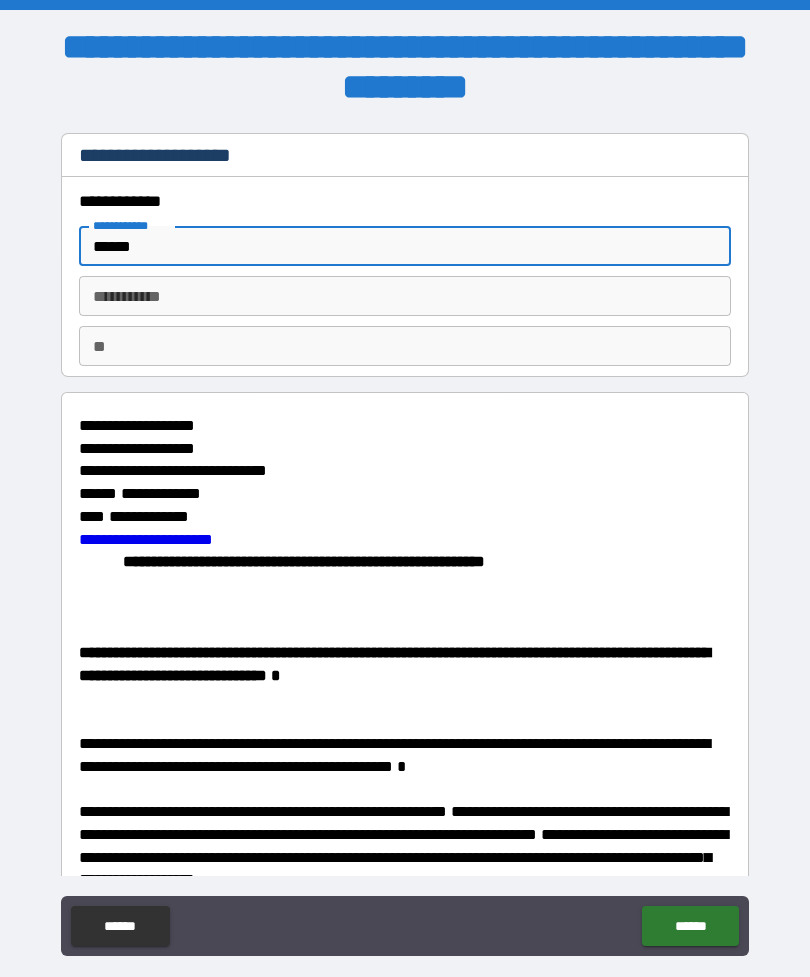 type on "******" 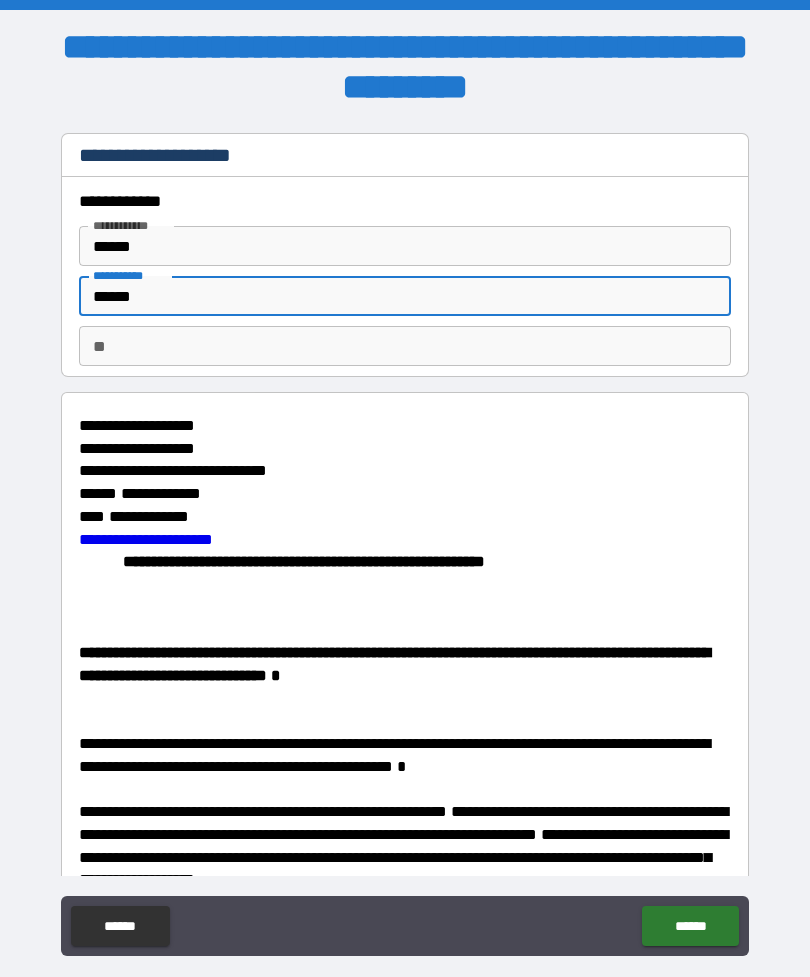 type on "******" 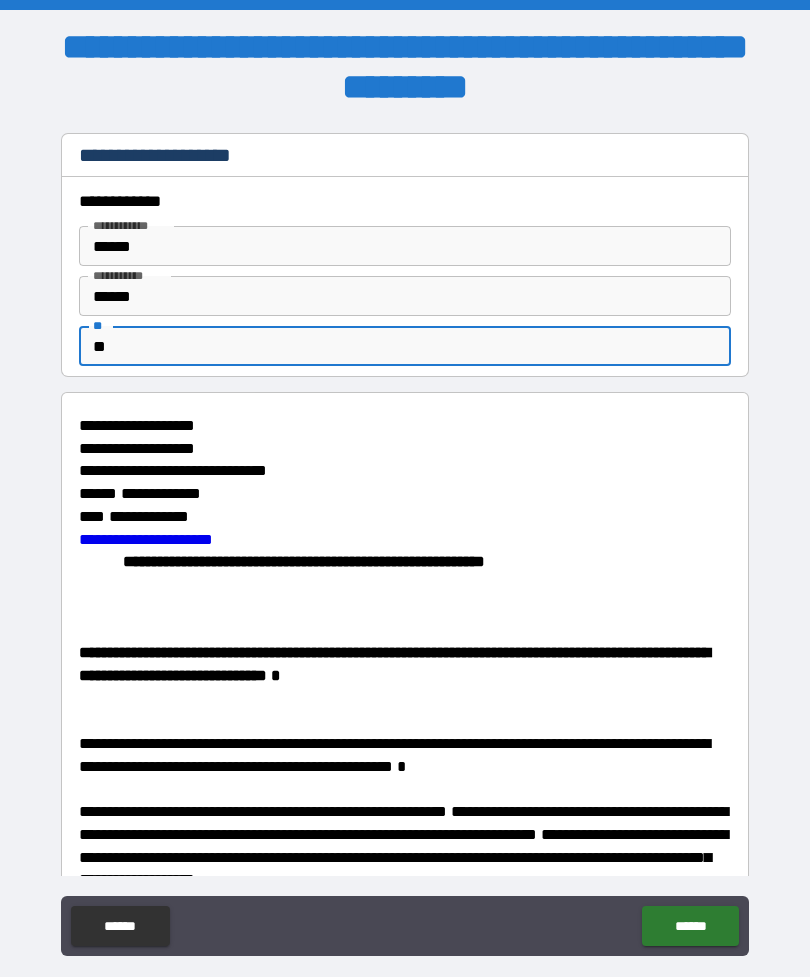 type on "***" 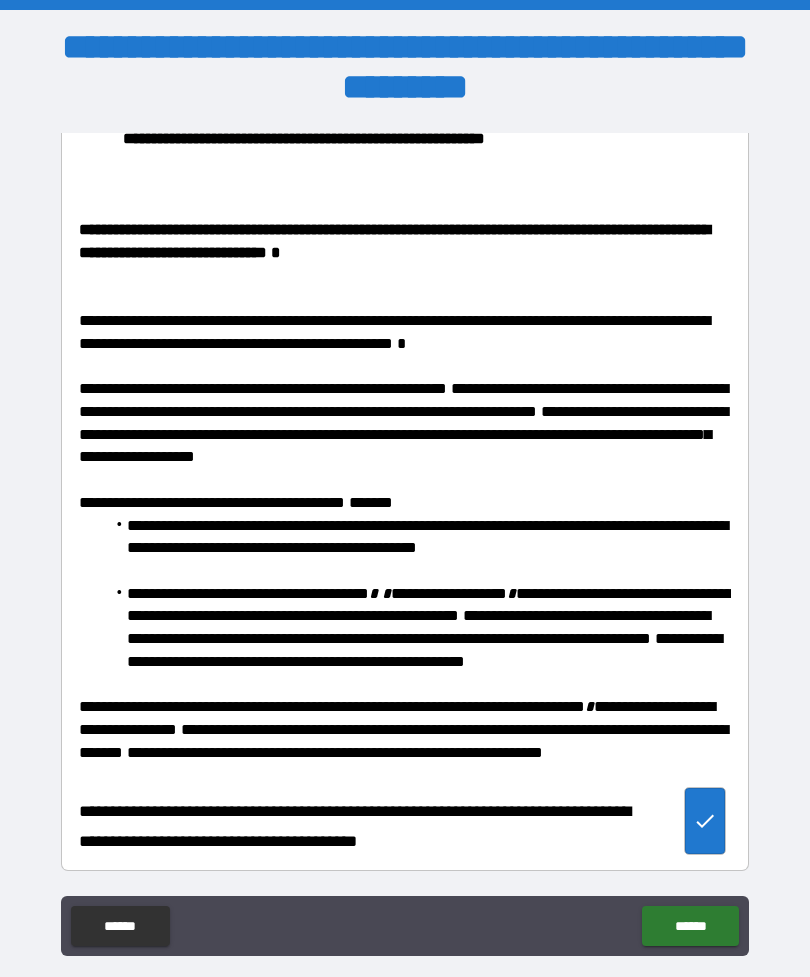 scroll, scrollTop: 442, scrollLeft: 0, axis: vertical 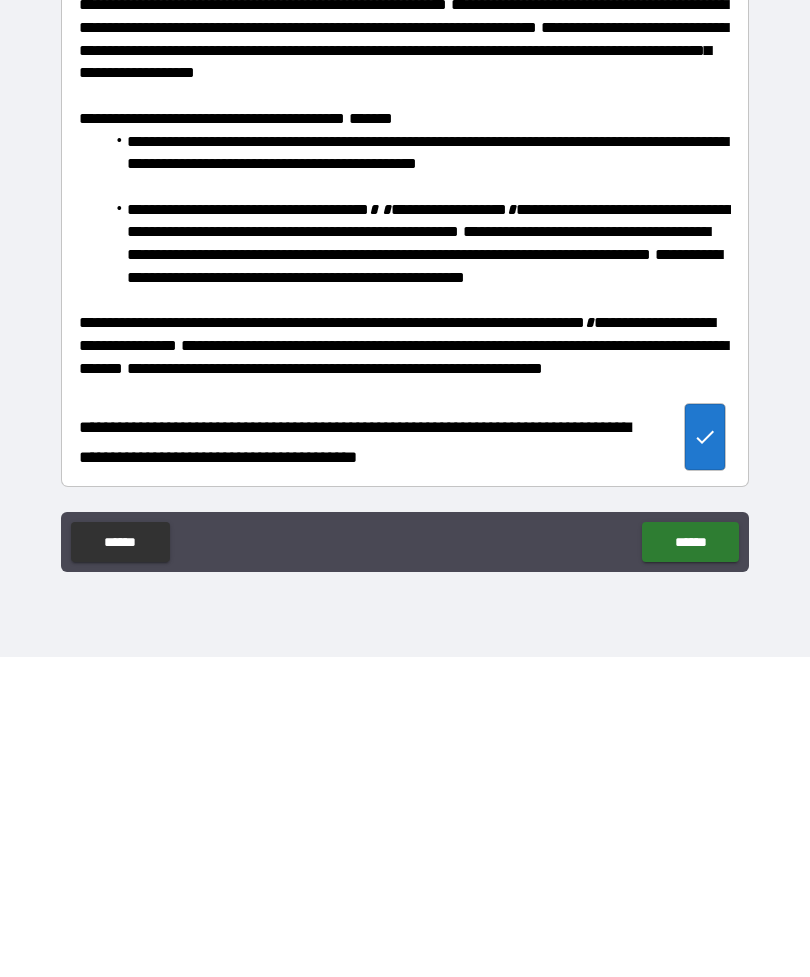 click on "******" at bounding box center (690, 862) 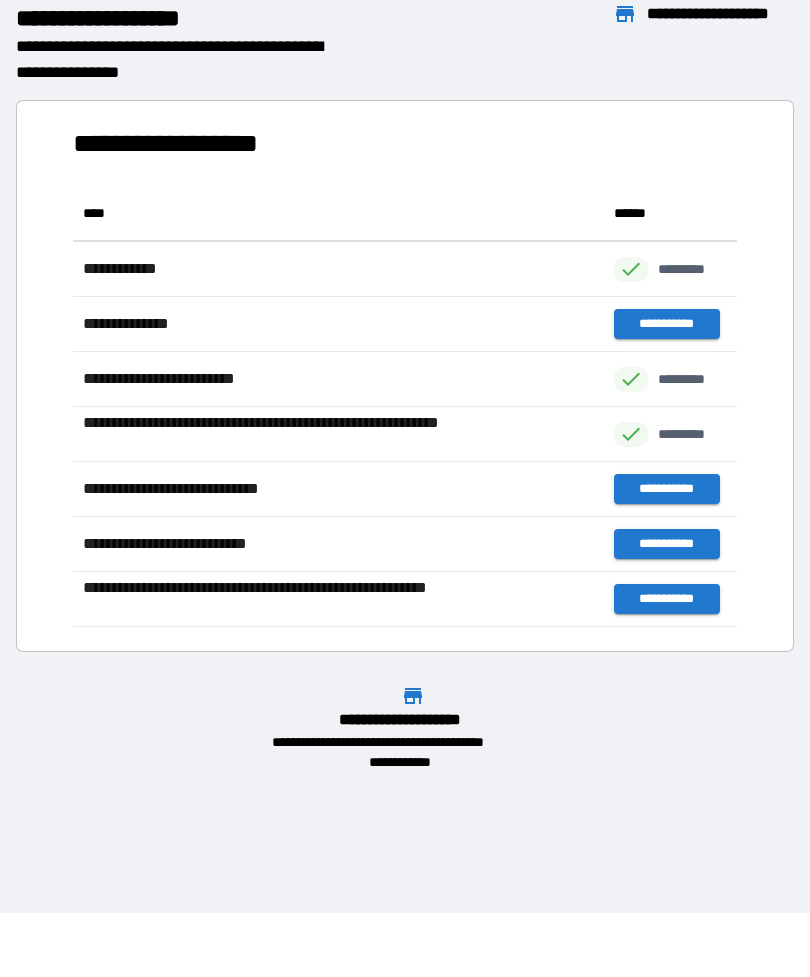 scroll, scrollTop: 441, scrollLeft: 664, axis: both 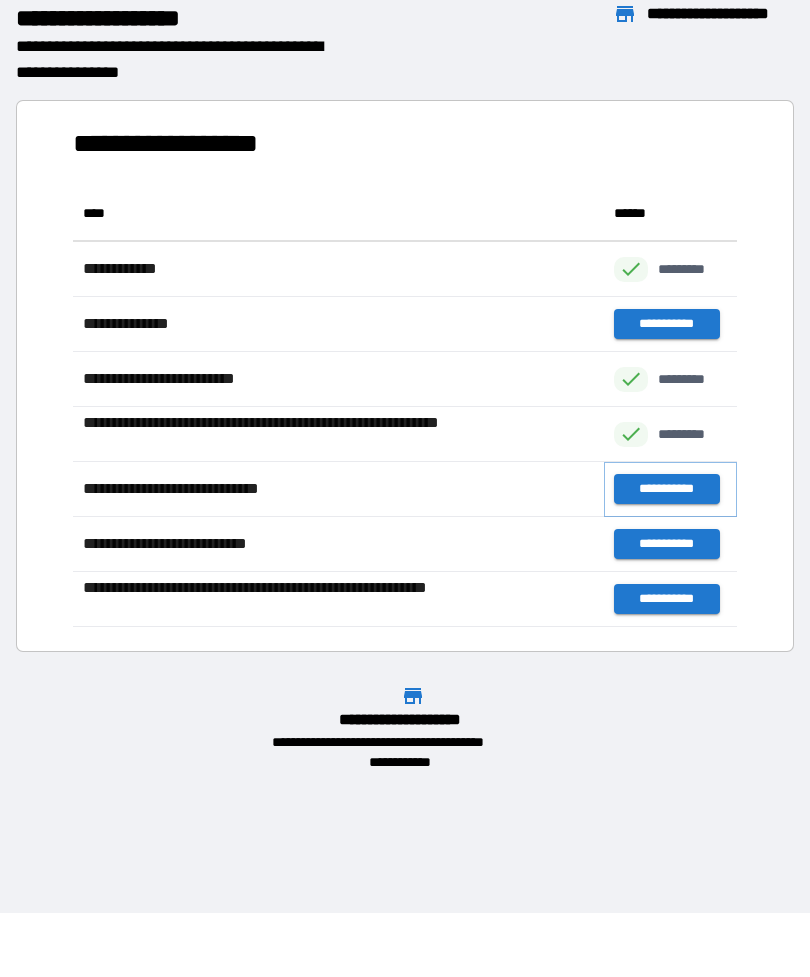 click on "**********" at bounding box center (666, 489) 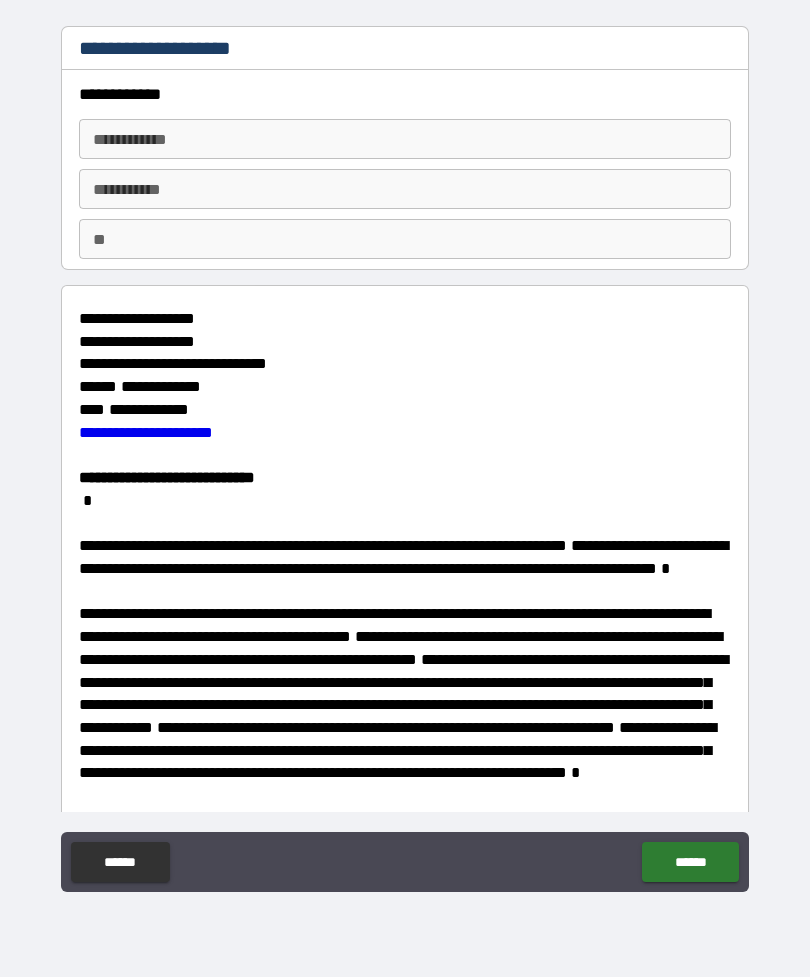 click on "**********" at bounding box center [405, 139] 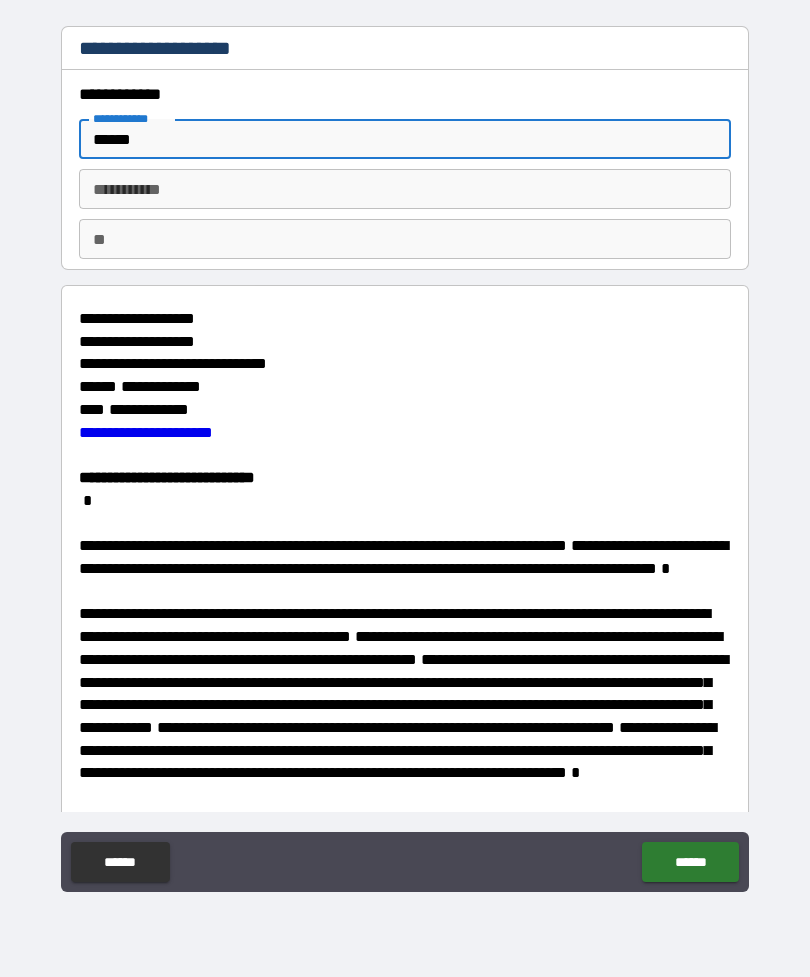 type on "******" 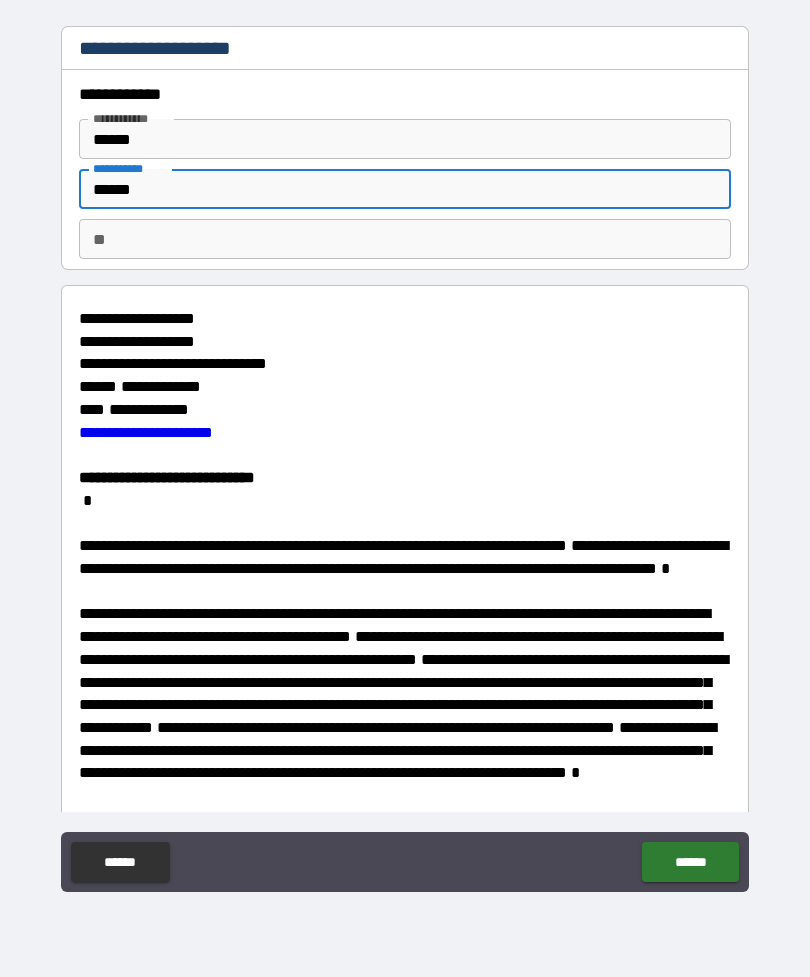 type on "******" 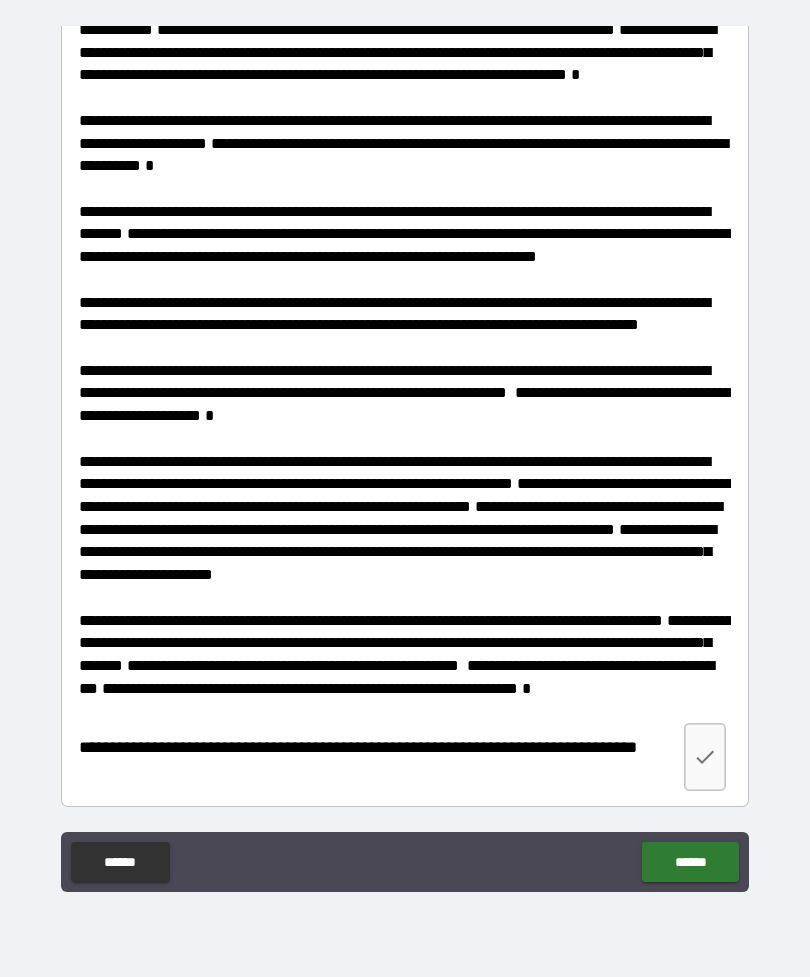 scroll, scrollTop: 817, scrollLeft: 0, axis: vertical 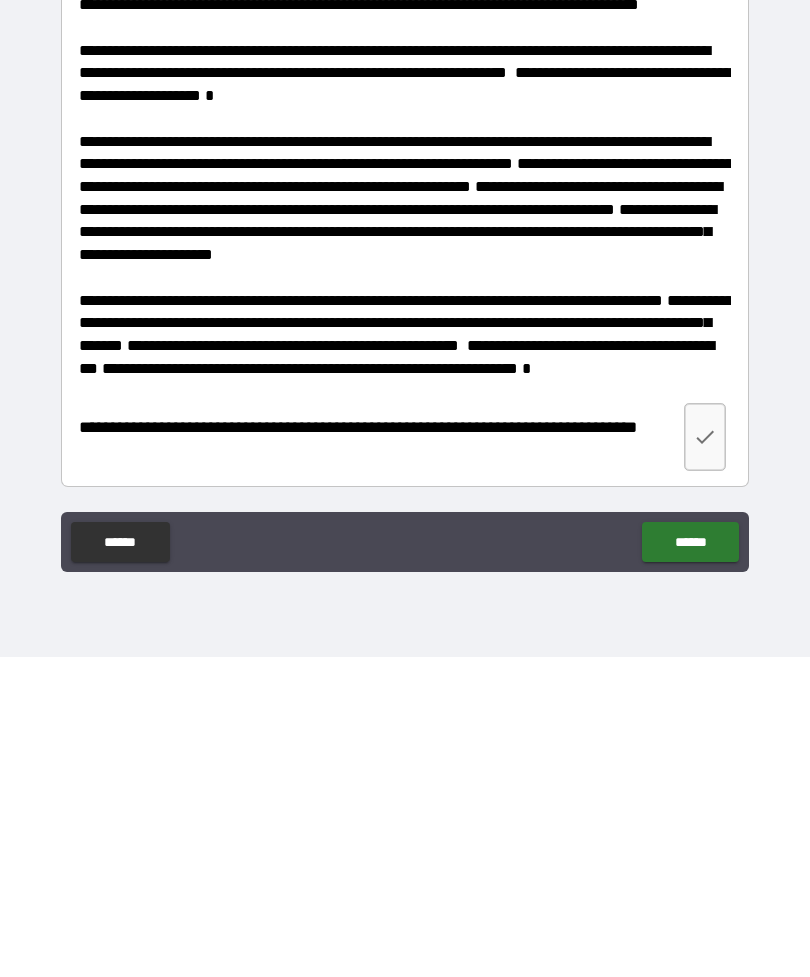 type on "***" 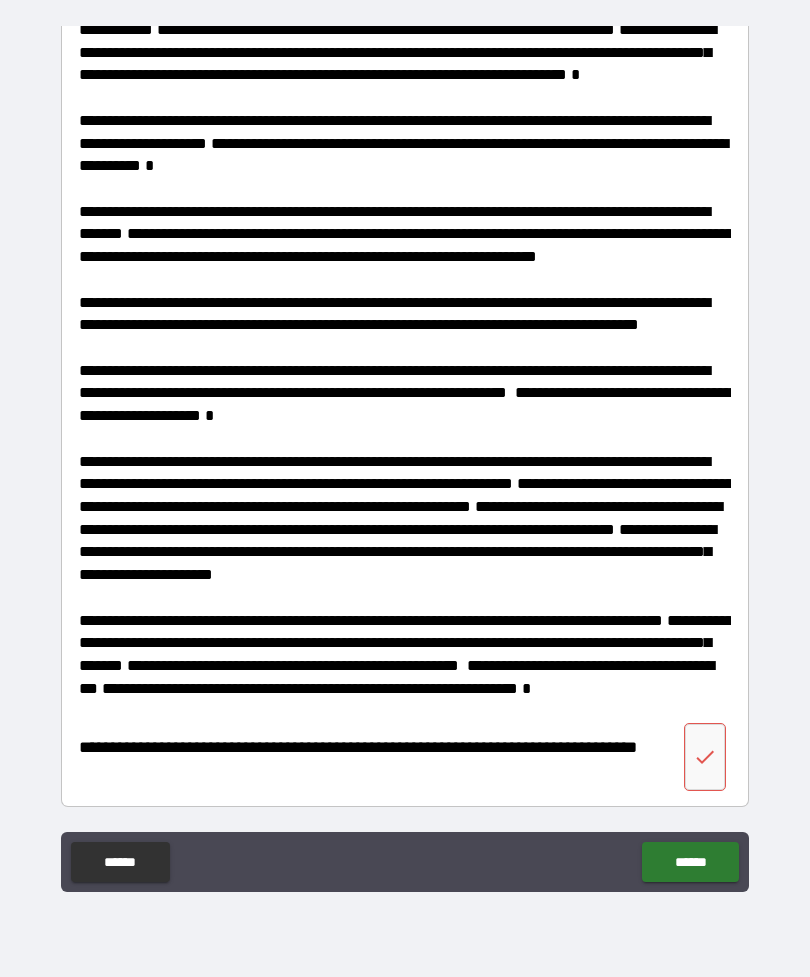 scroll, scrollTop: 817, scrollLeft: 0, axis: vertical 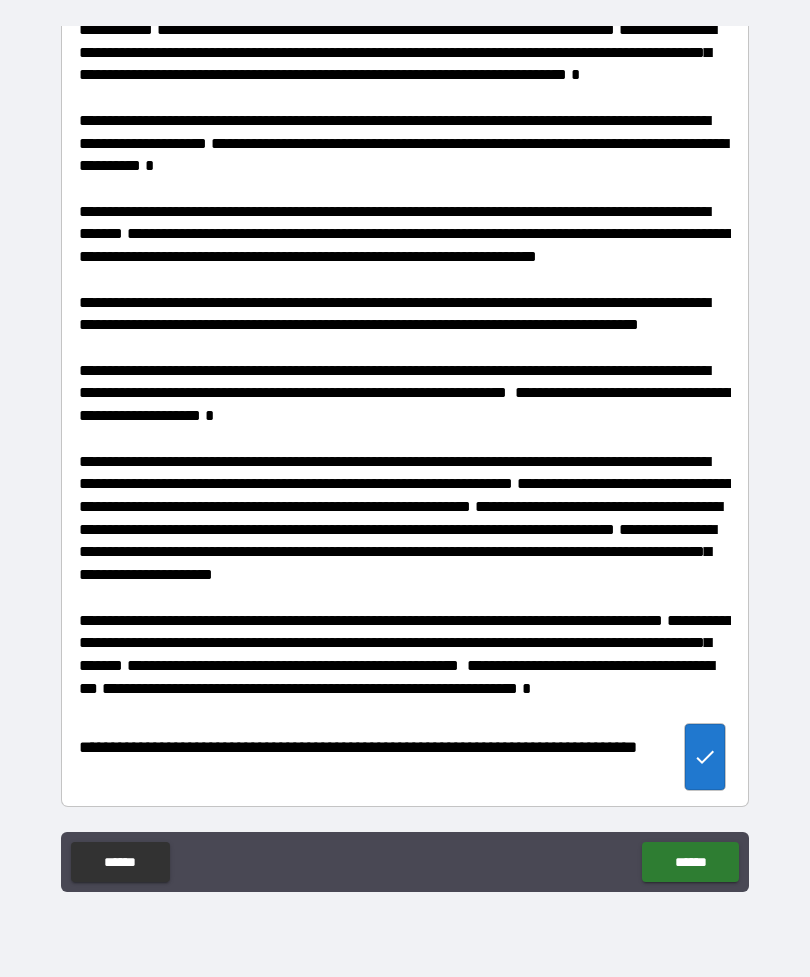 click on "******" at bounding box center [690, 862] 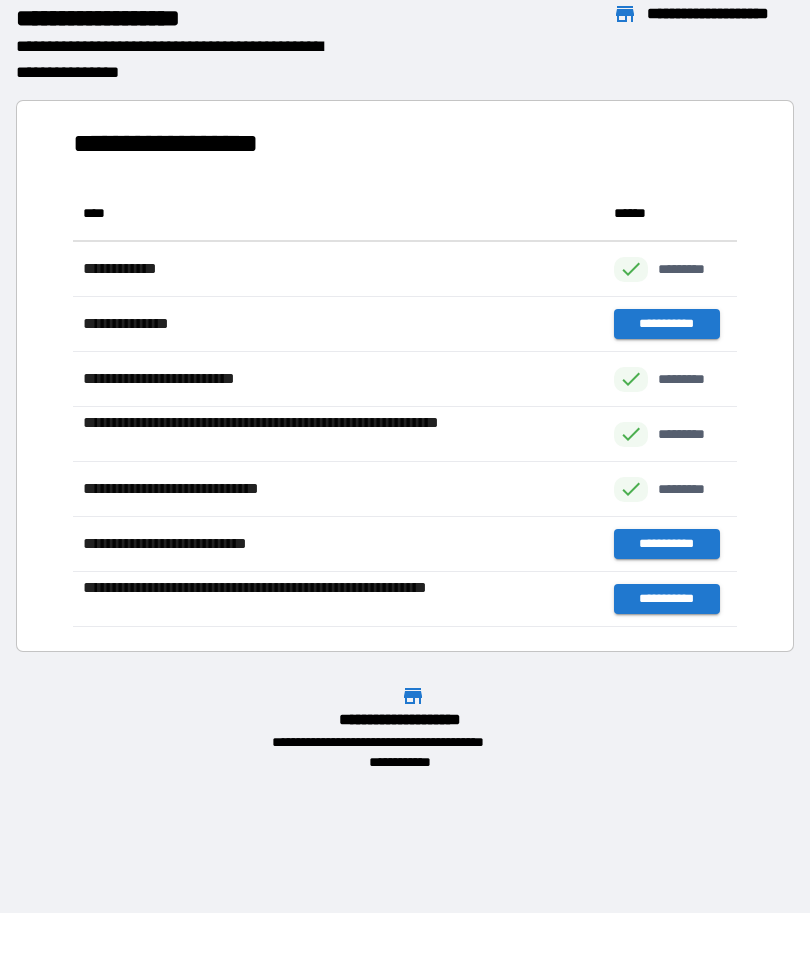 scroll, scrollTop: 441, scrollLeft: 664, axis: both 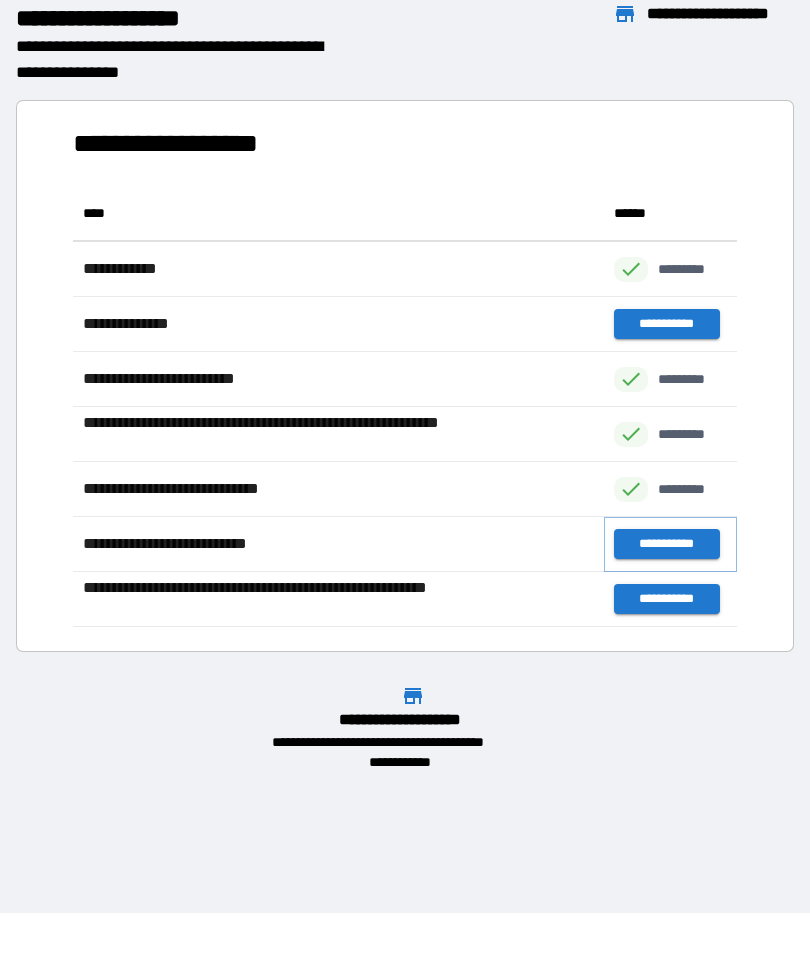 click on "**********" at bounding box center (666, 544) 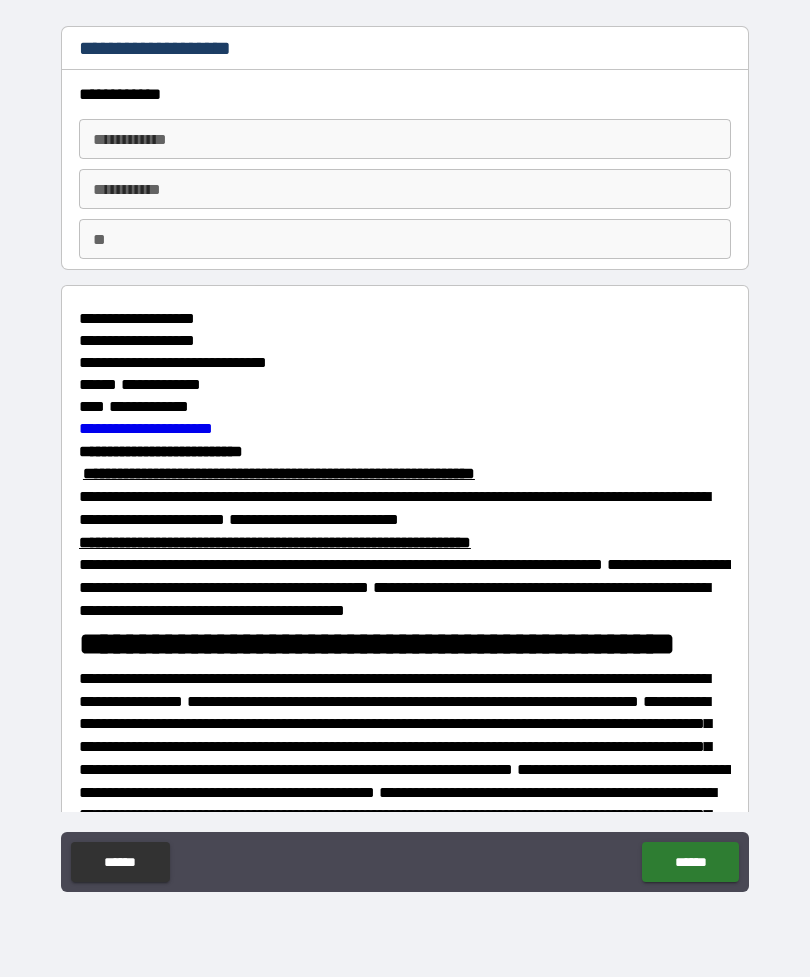 click on "**********" at bounding box center (405, 139) 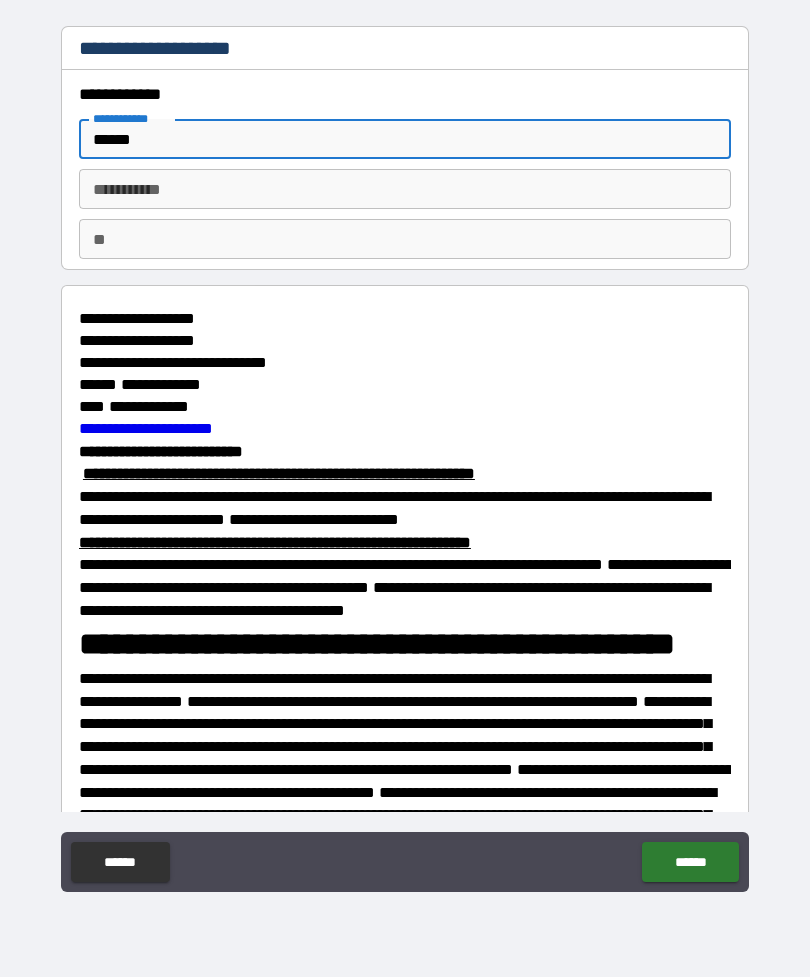 type on "******" 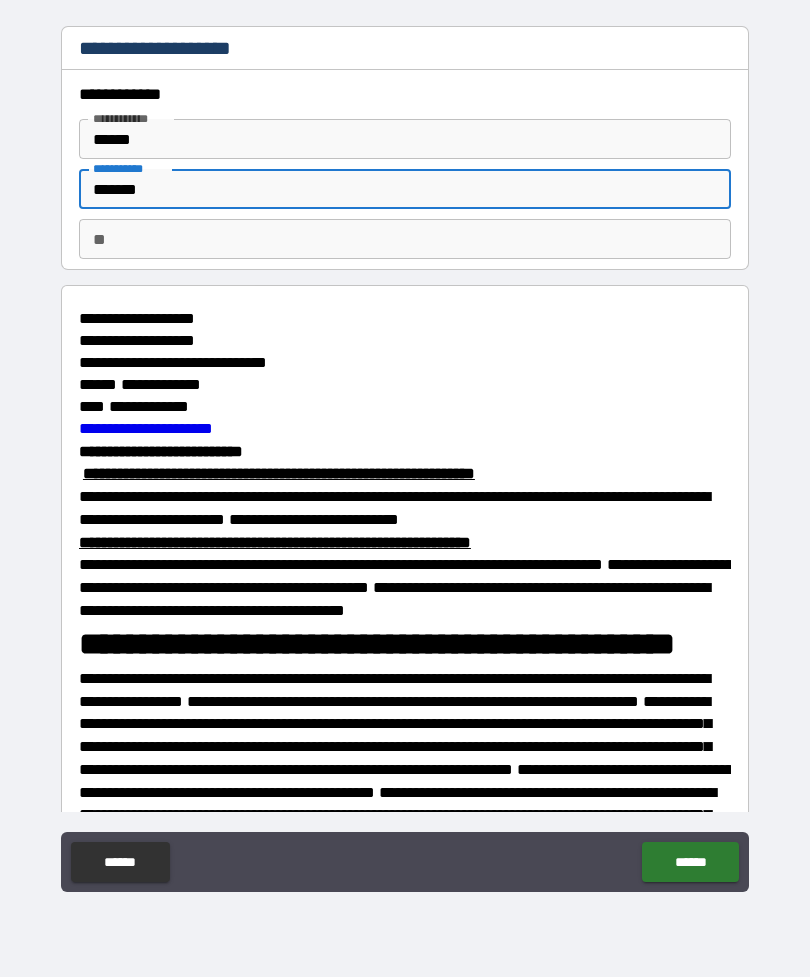type on "******" 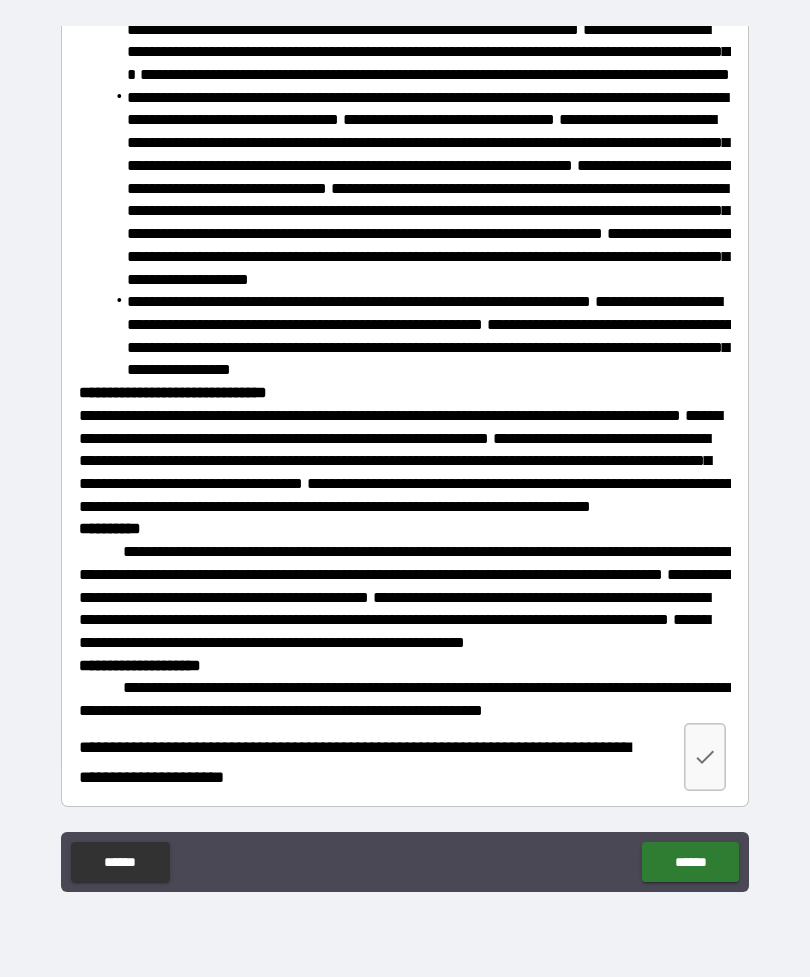 scroll, scrollTop: 3129, scrollLeft: 0, axis: vertical 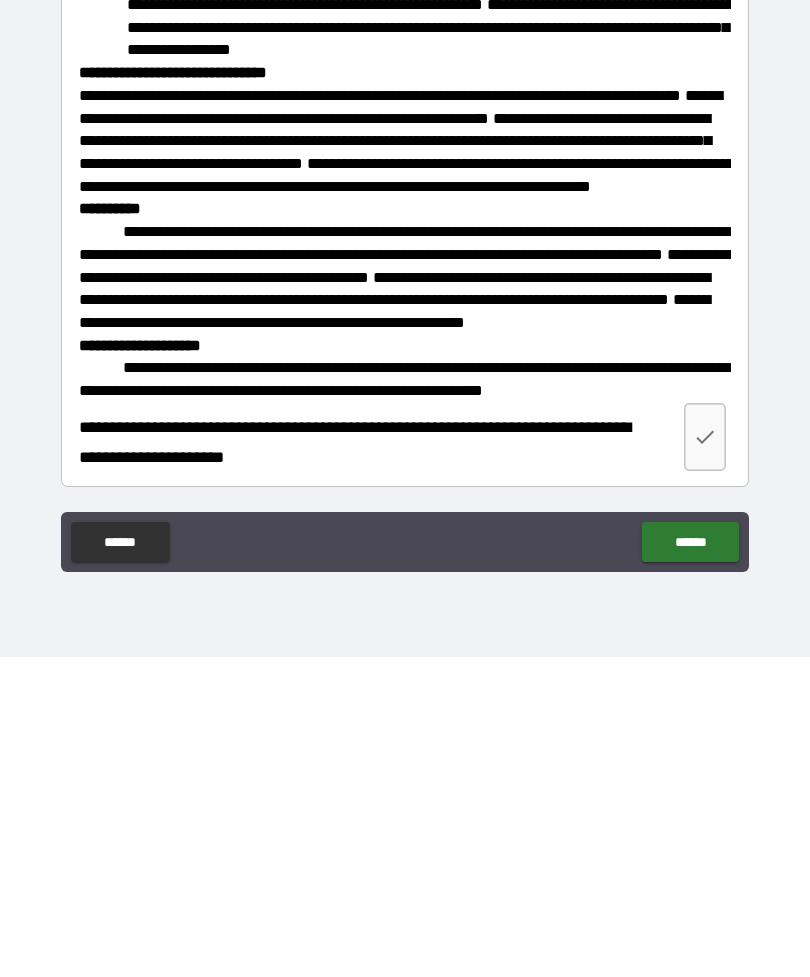 type on "***" 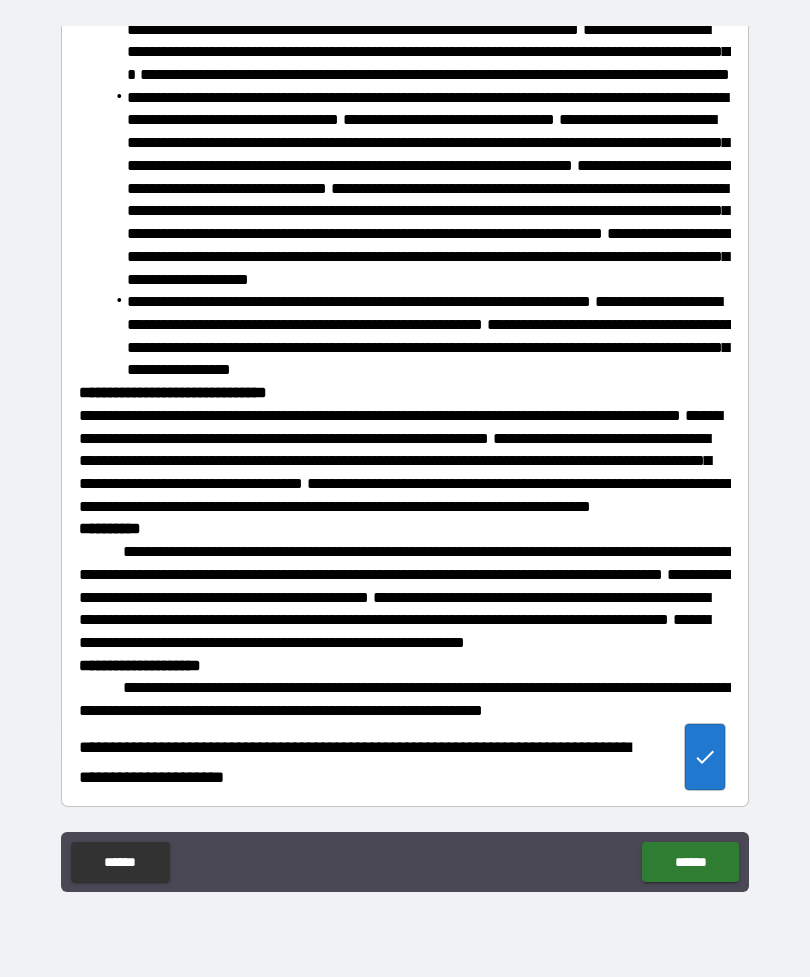 click on "******" at bounding box center (690, 862) 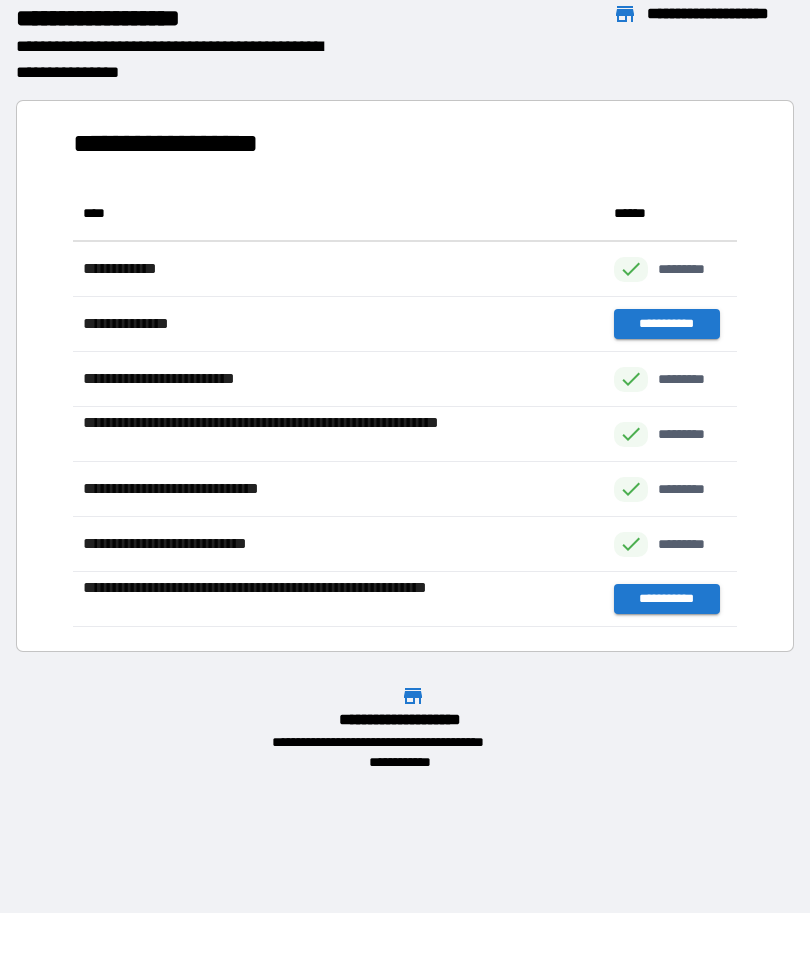 scroll, scrollTop: 1, scrollLeft: 1, axis: both 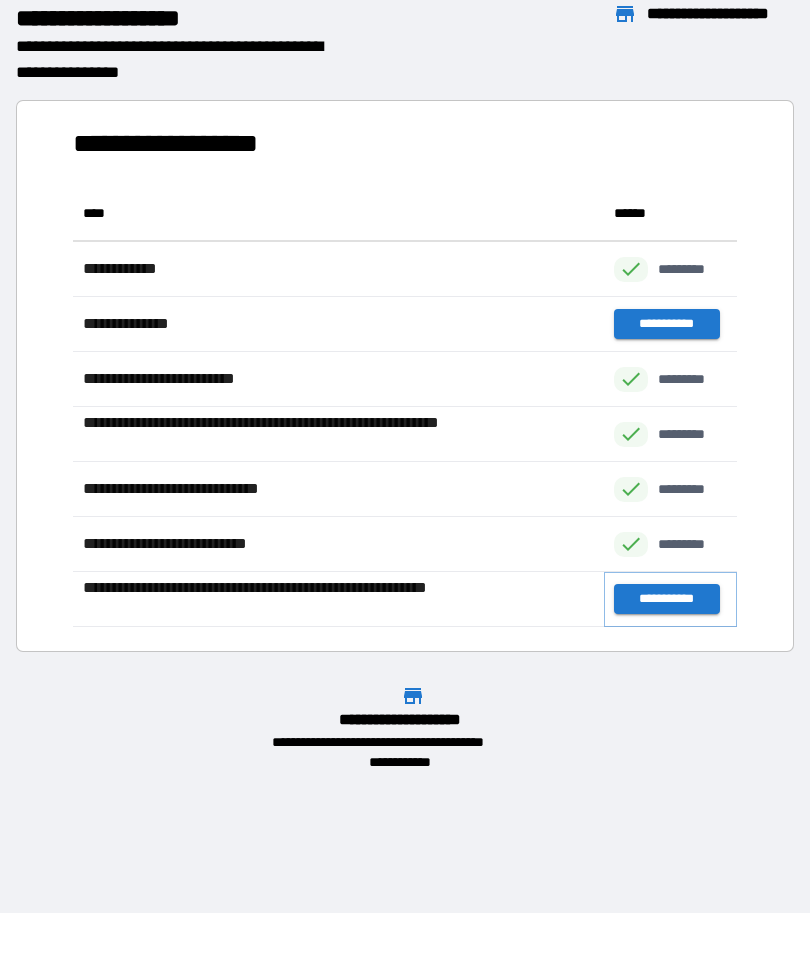 click on "**********" at bounding box center [666, 599] 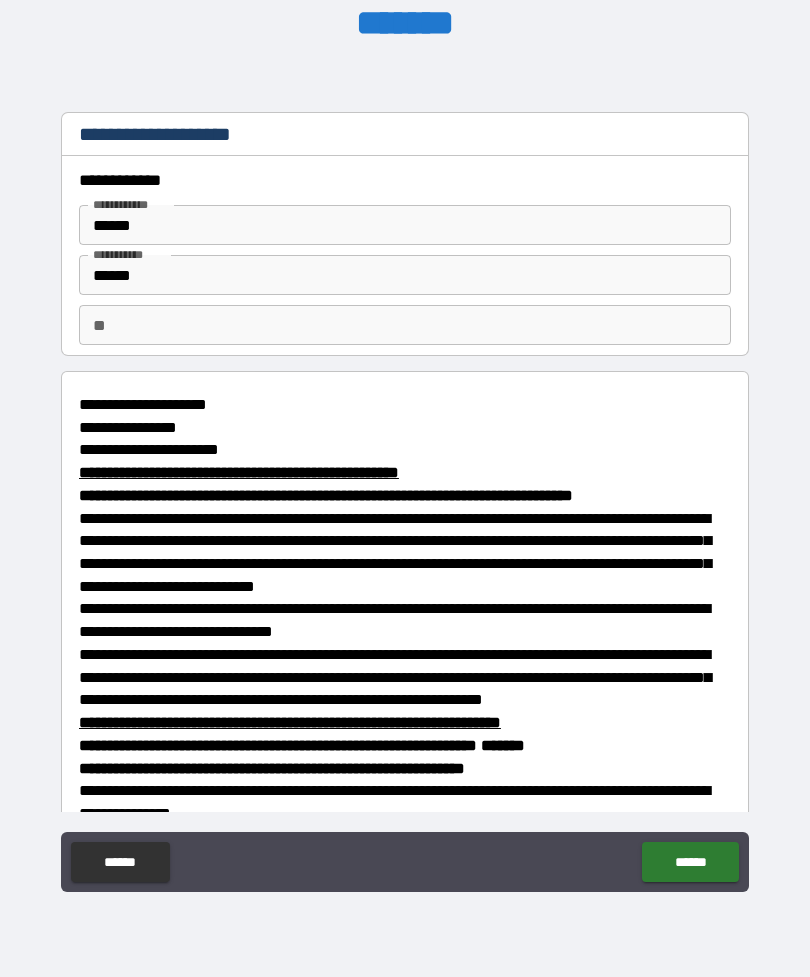 click on "**" at bounding box center [405, 325] 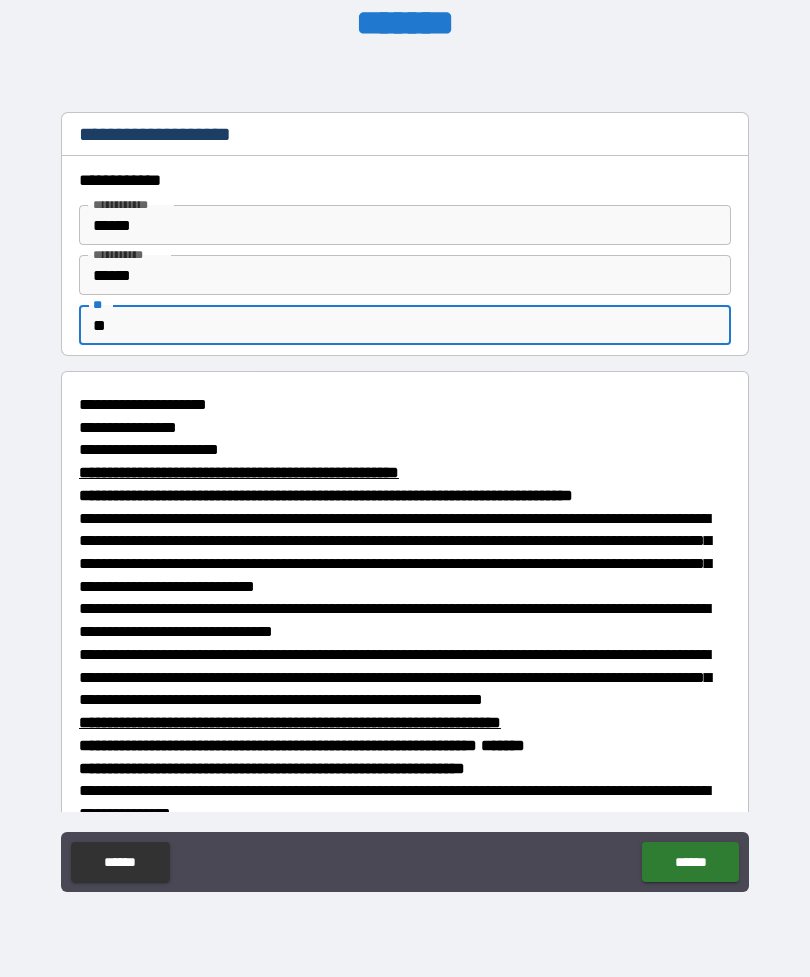 type on "***" 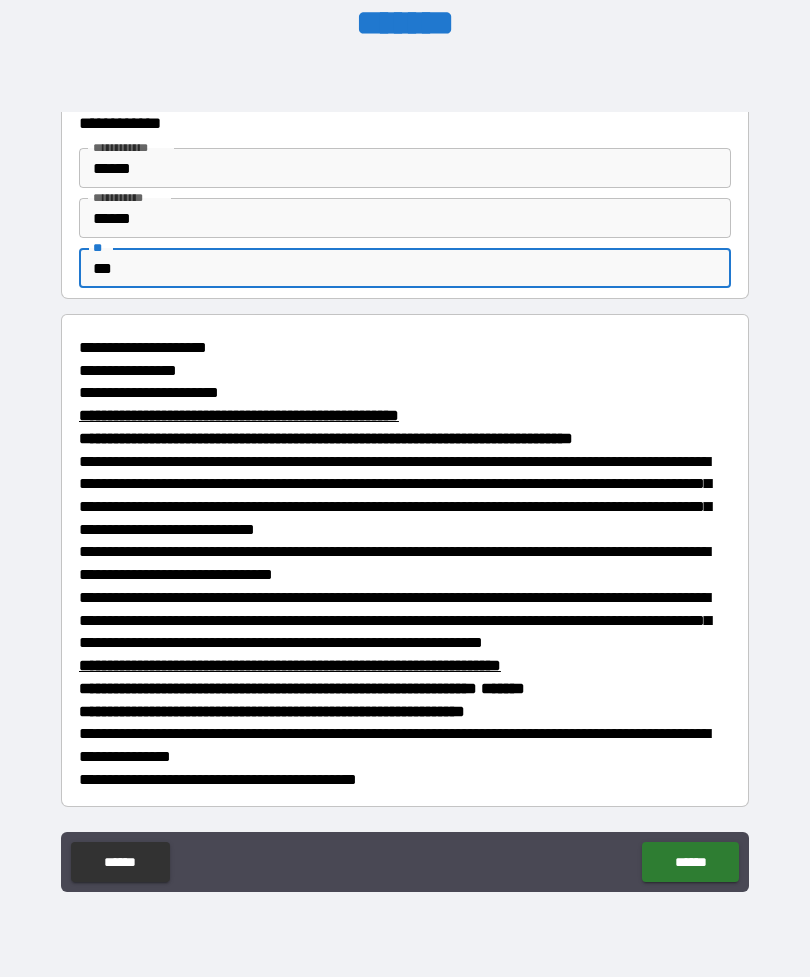 scroll, scrollTop: 65, scrollLeft: 0, axis: vertical 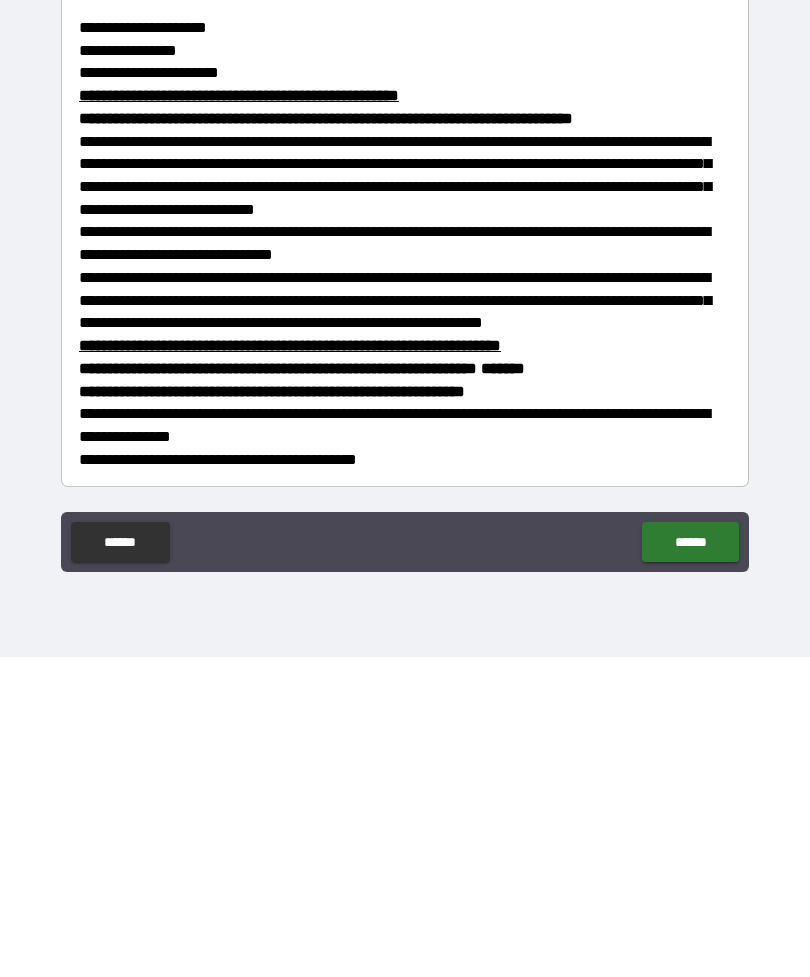 click on "******" at bounding box center (690, 862) 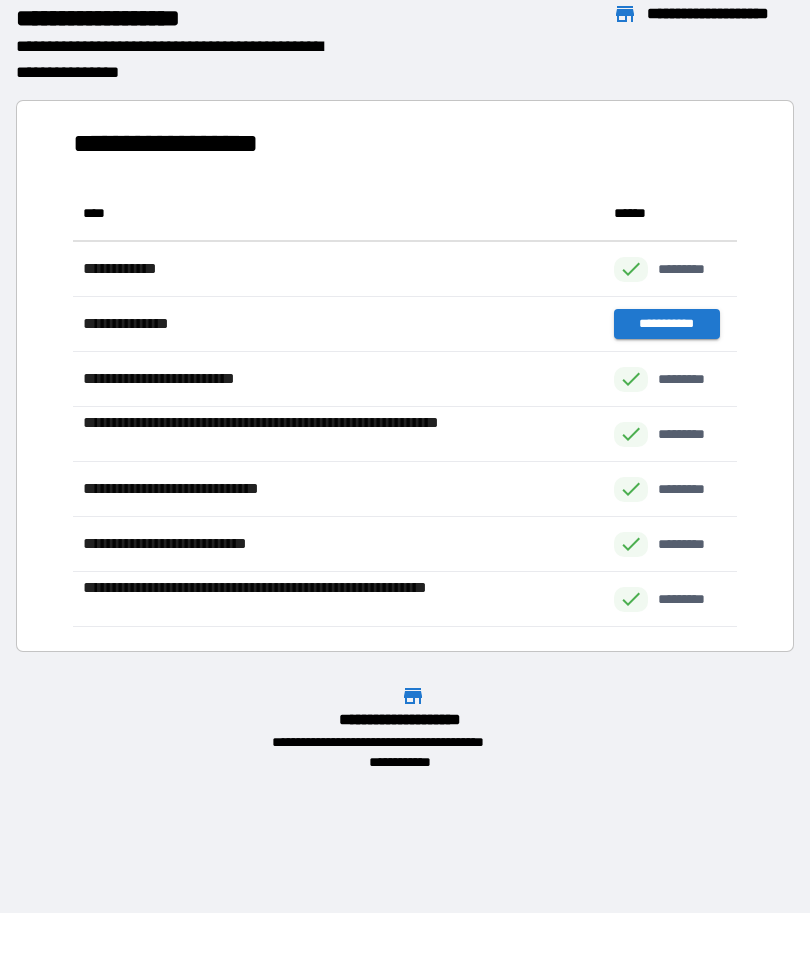 scroll, scrollTop: 441, scrollLeft: 664, axis: both 